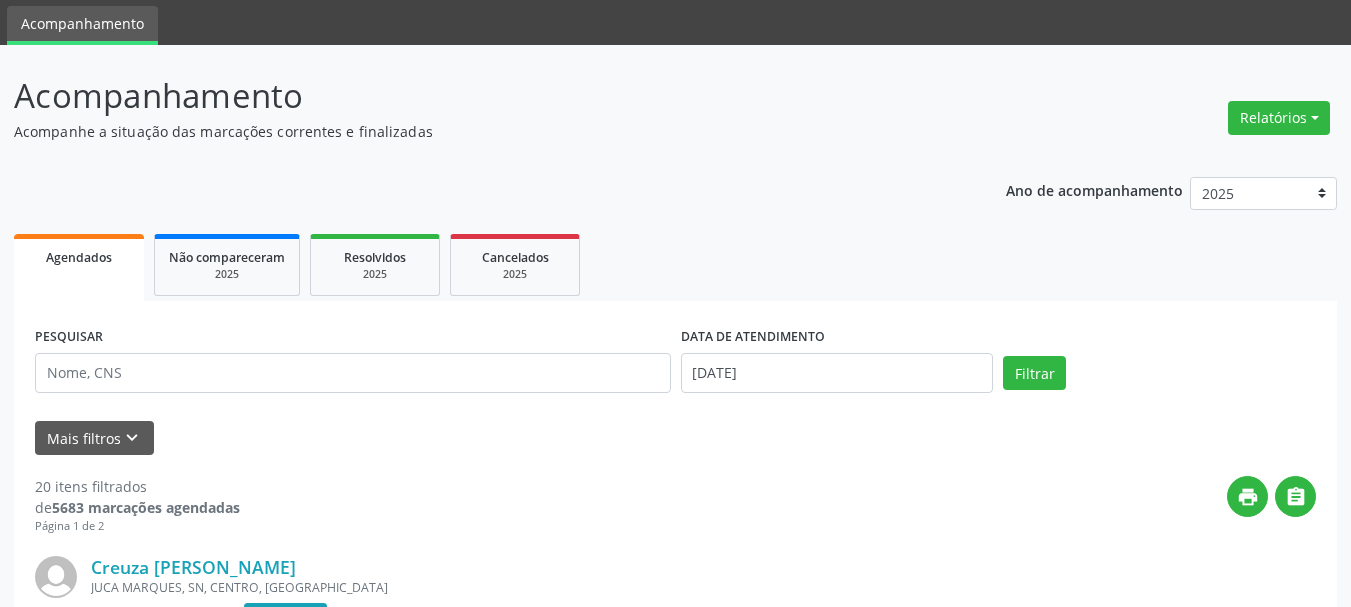 scroll, scrollTop: 100, scrollLeft: 0, axis: vertical 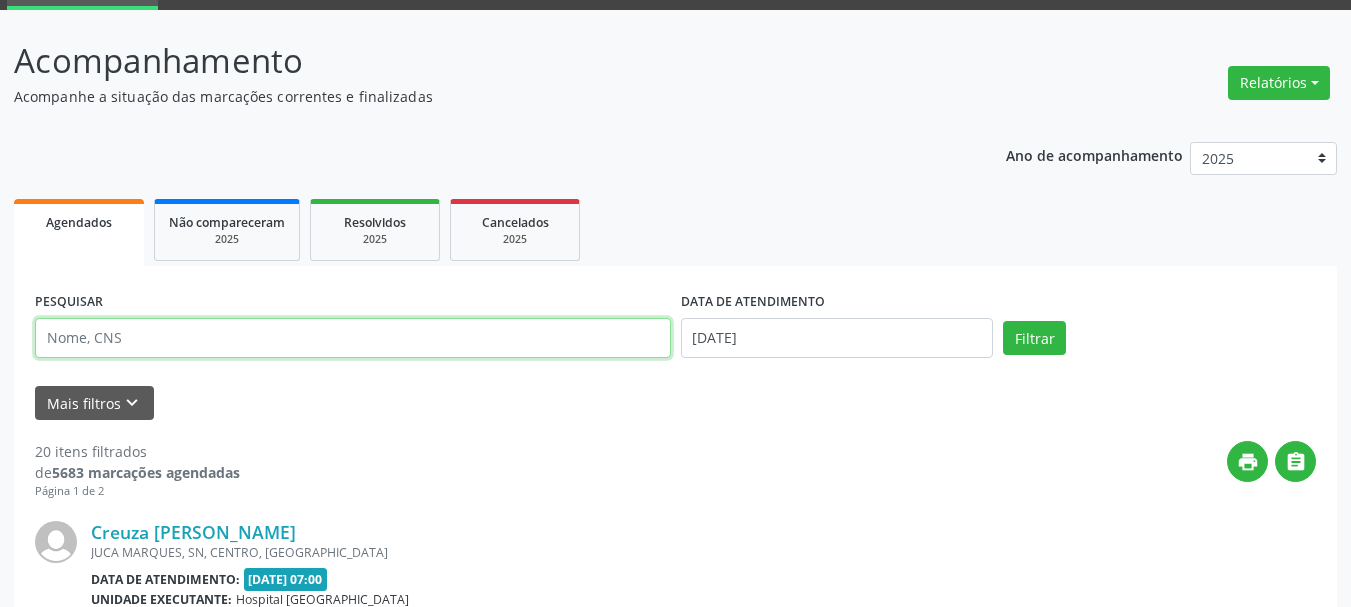 click at bounding box center (353, 338) 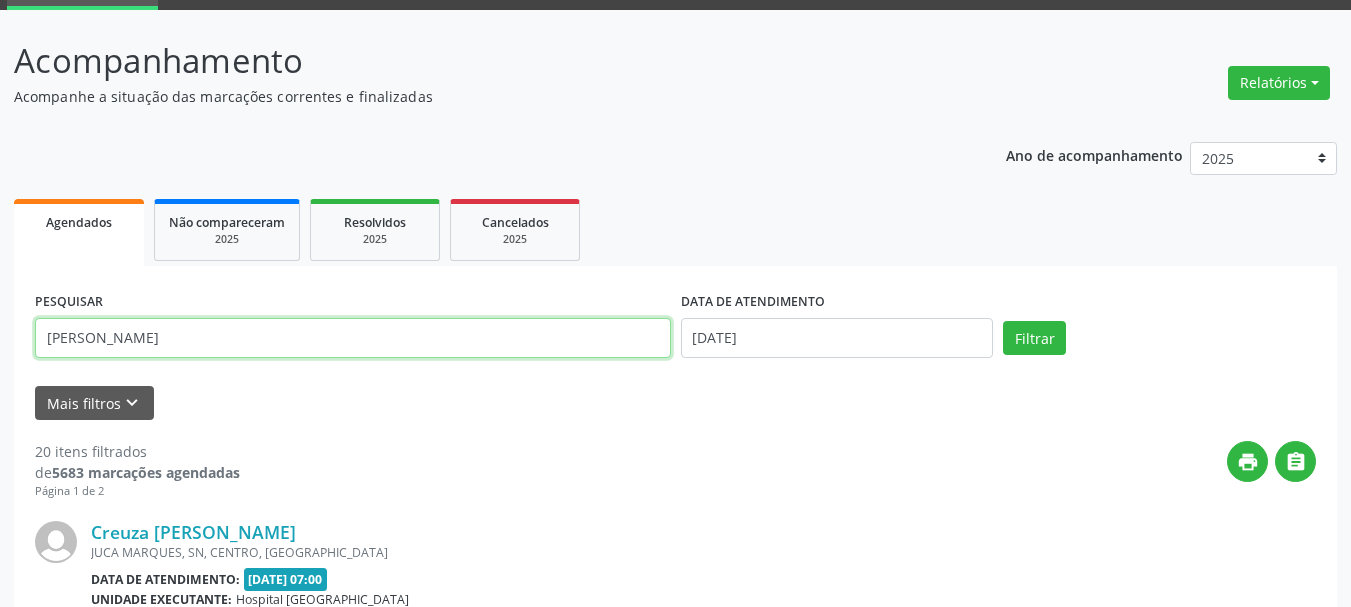click on "Filtrar" at bounding box center (1034, 338) 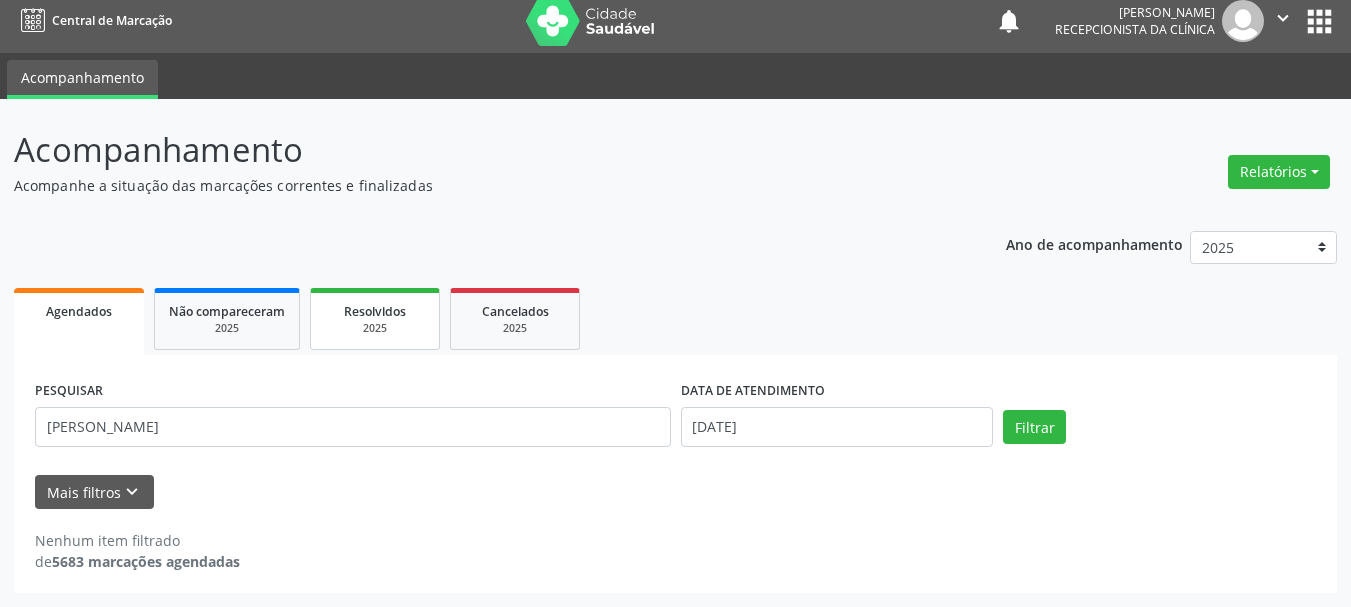 scroll, scrollTop: 11, scrollLeft: 0, axis: vertical 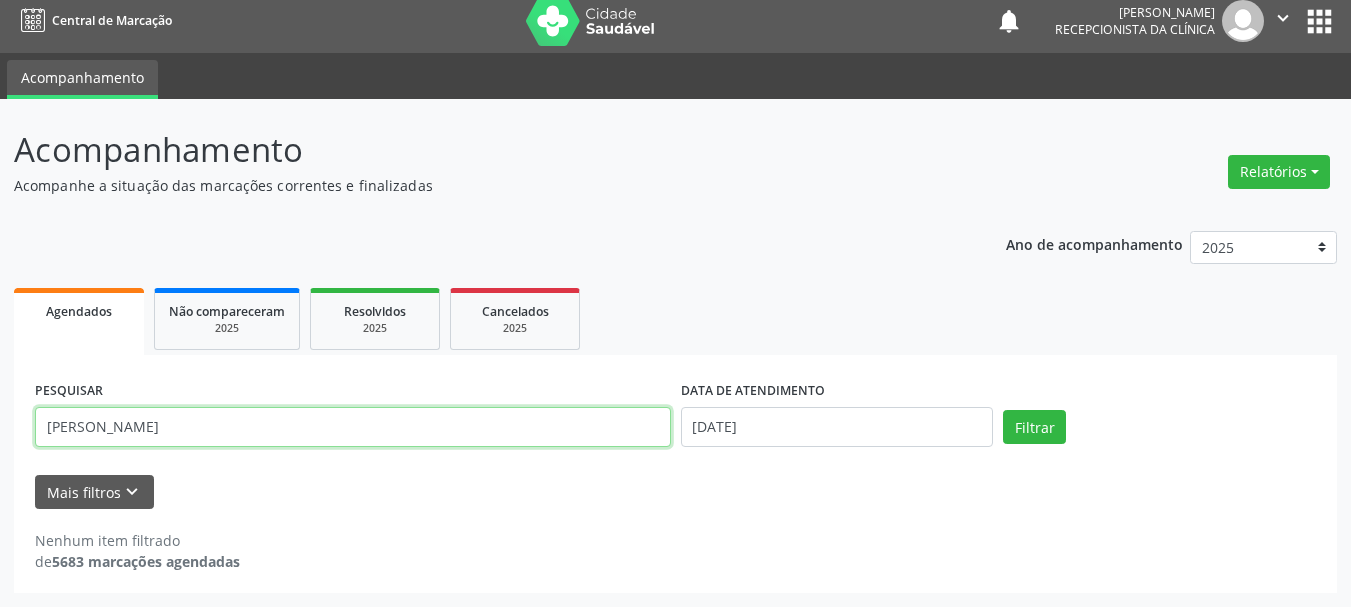 click on "[PERSON_NAME]" at bounding box center [353, 427] 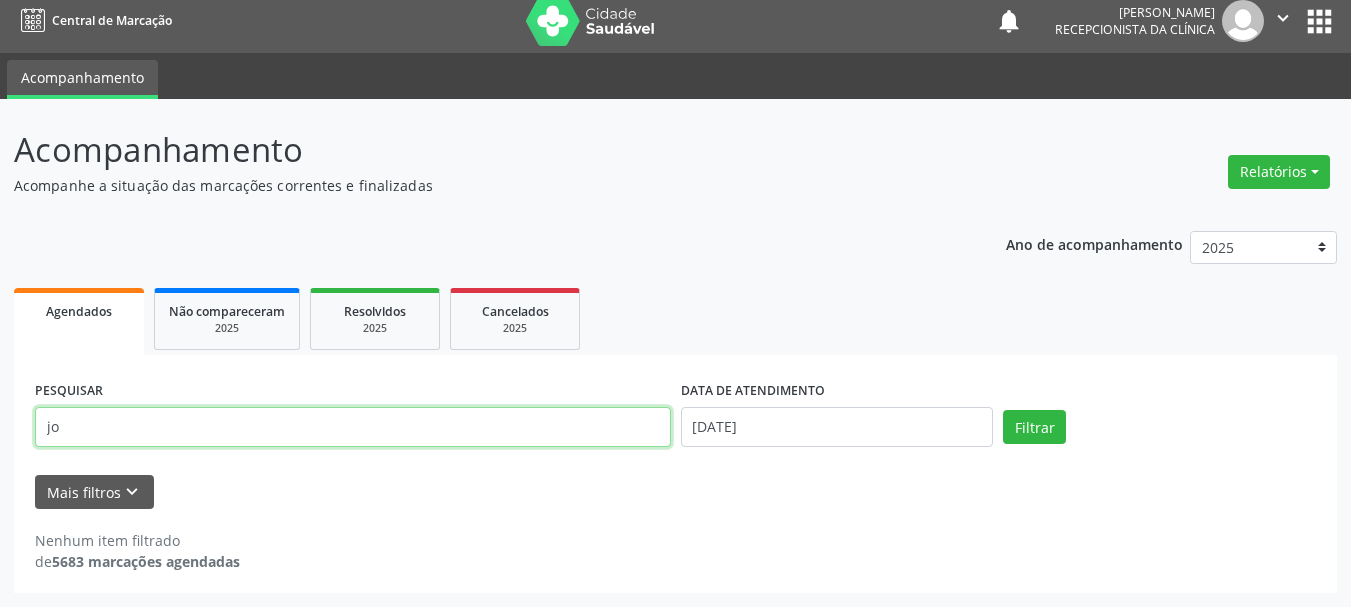 type on "j" 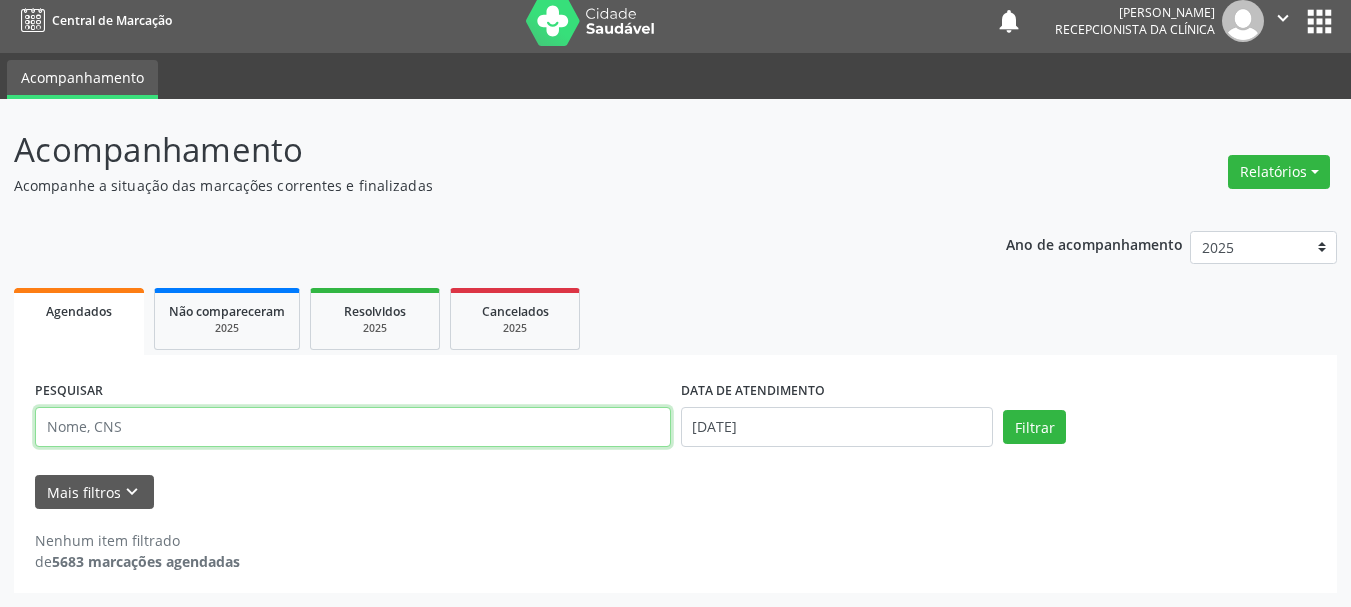 type 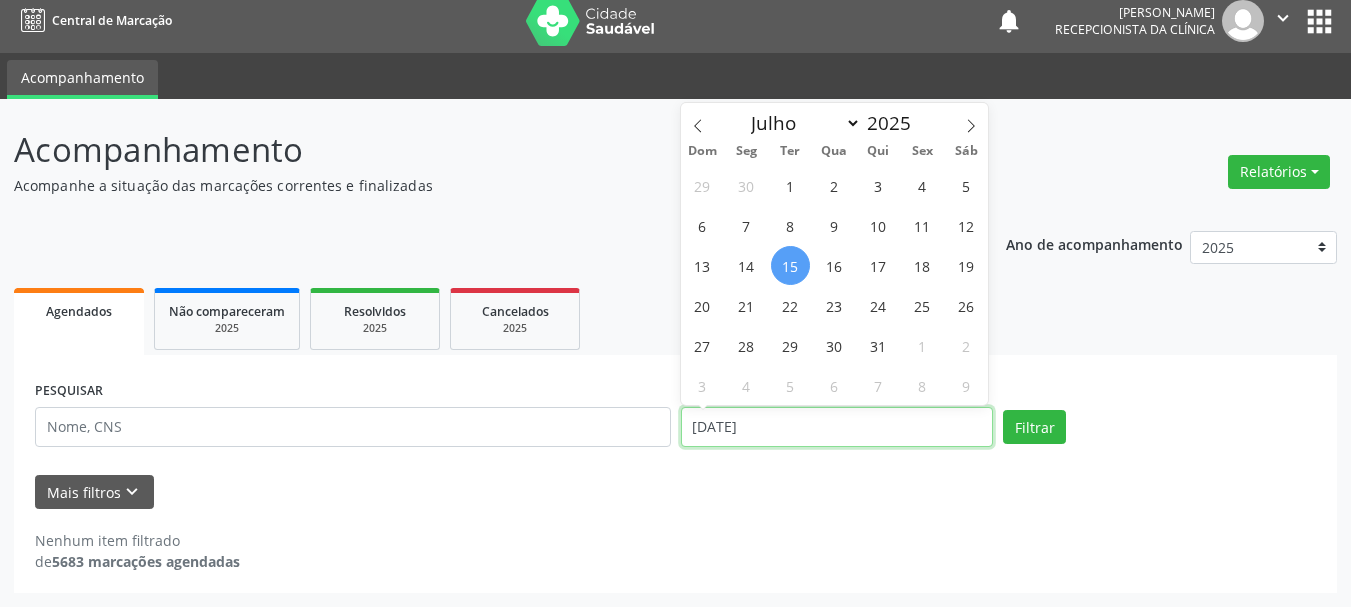 click on "[DATE]" at bounding box center [837, 427] 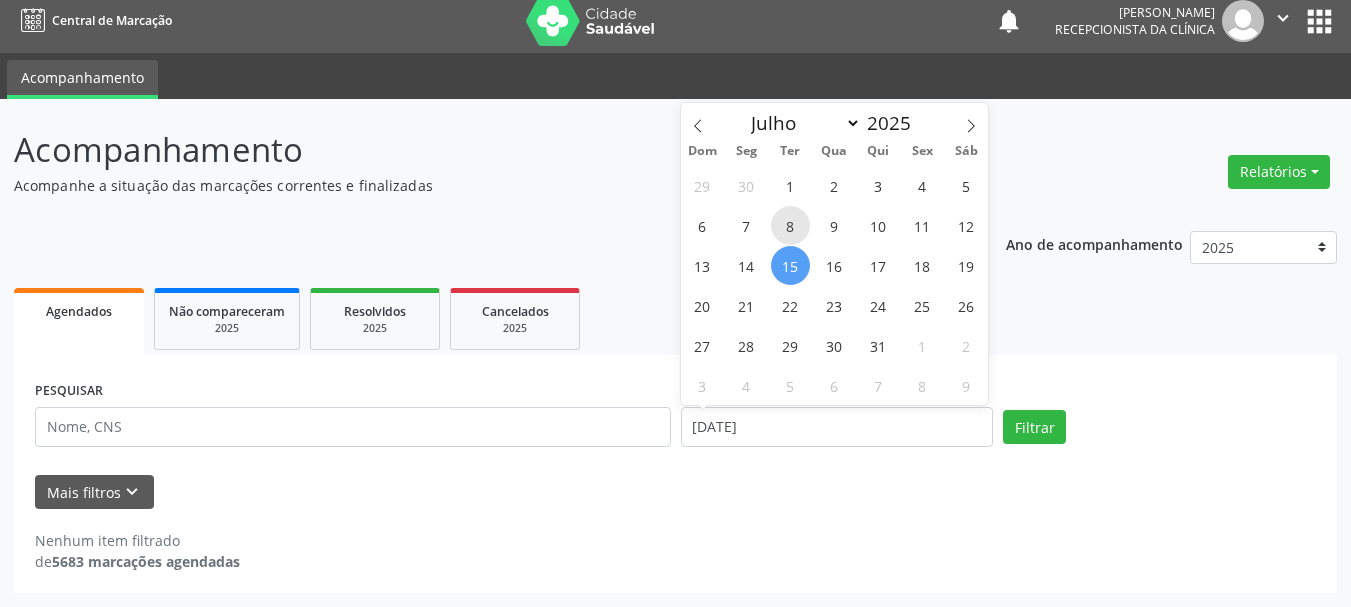 click on "8" at bounding box center [790, 225] 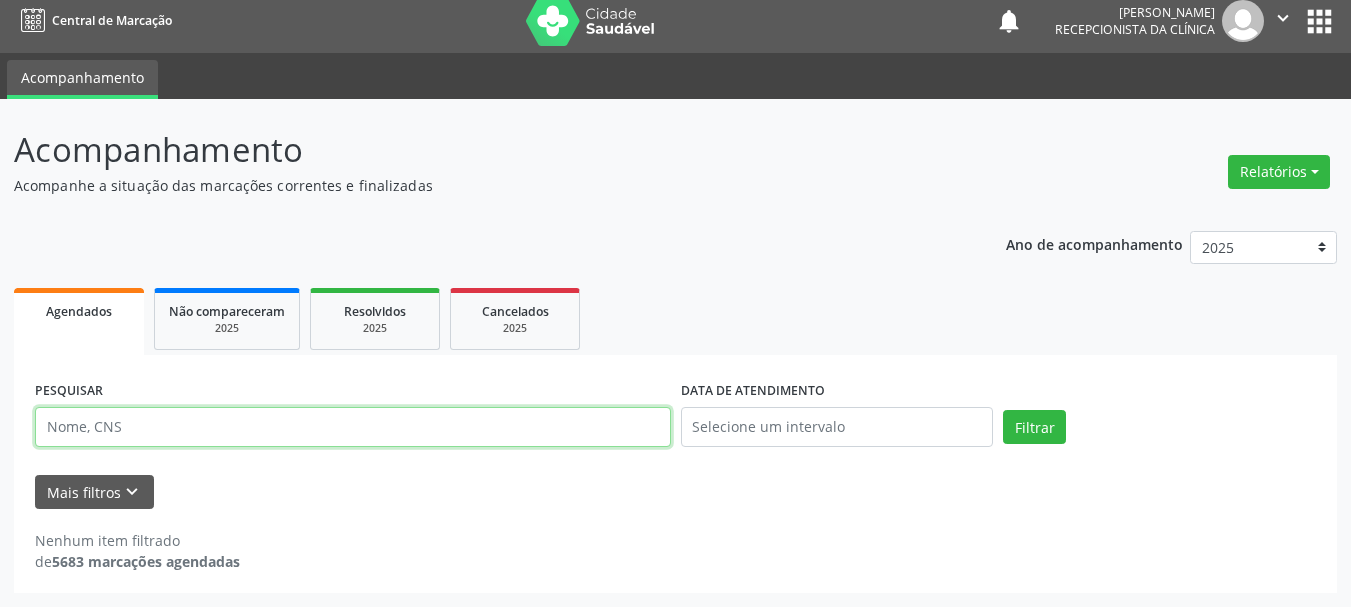click at bounding box center (353, 427) 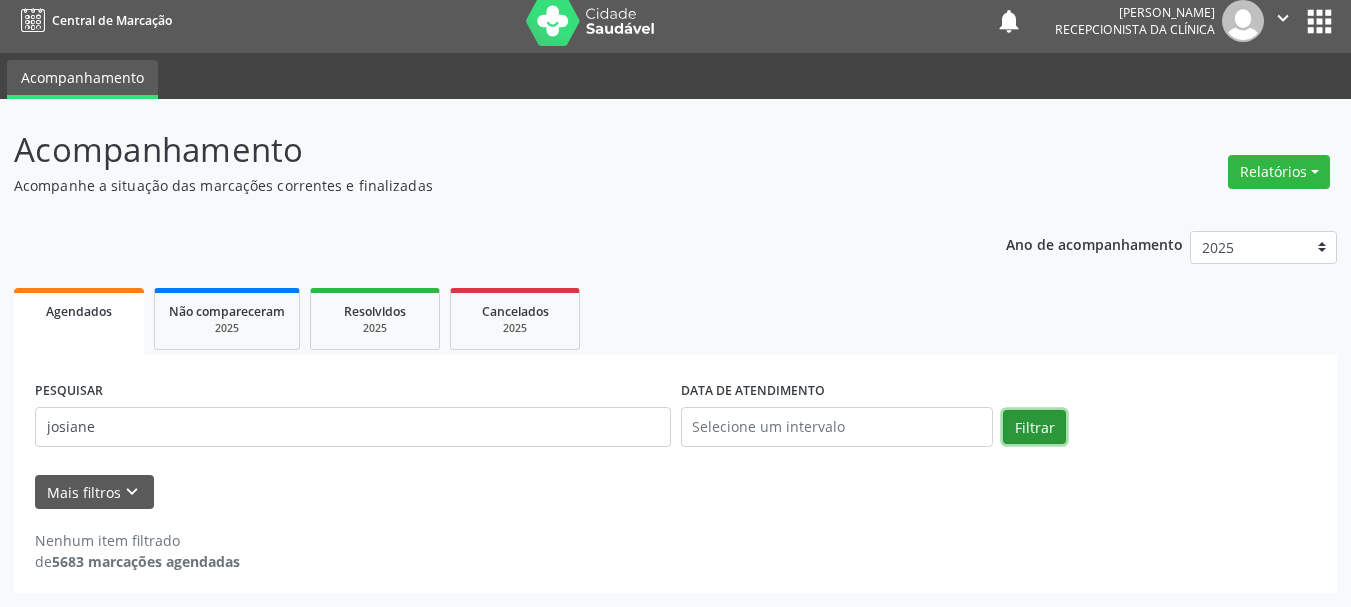 drag, startPoint x: 1027, startPoint y: 418, endPoint x: 939, endPoint y: 378, distance: 96.66437 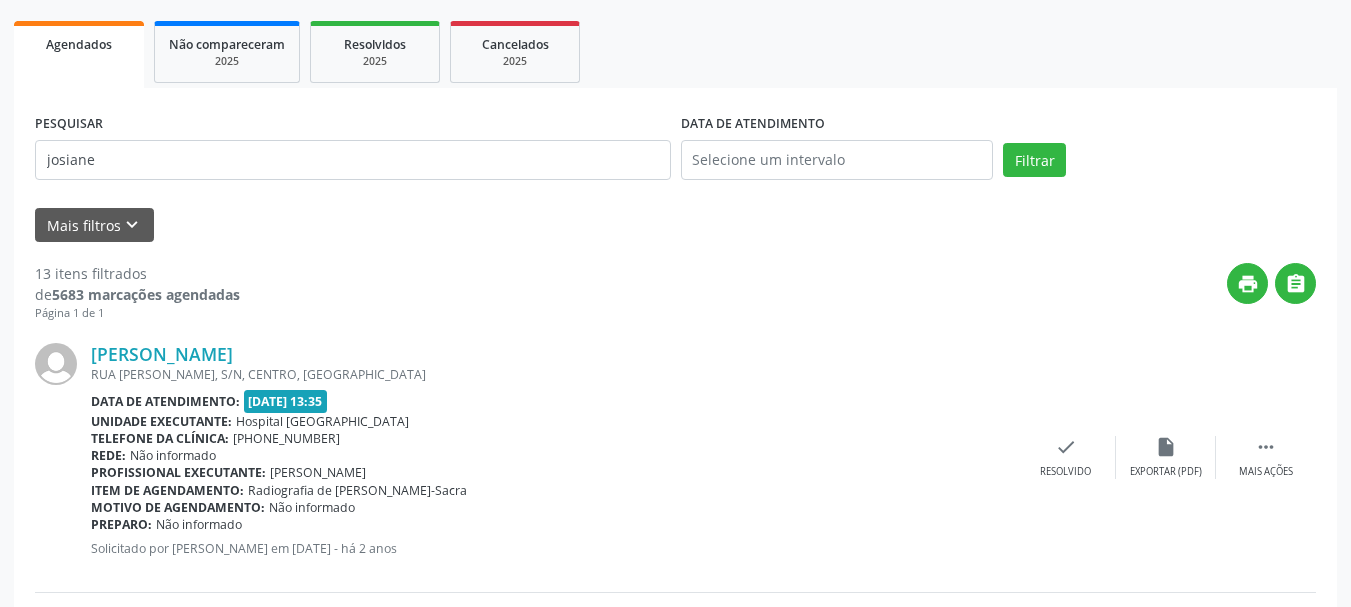 scroll, scrollTop: 276, scrollLeft: 0, axis: vertical 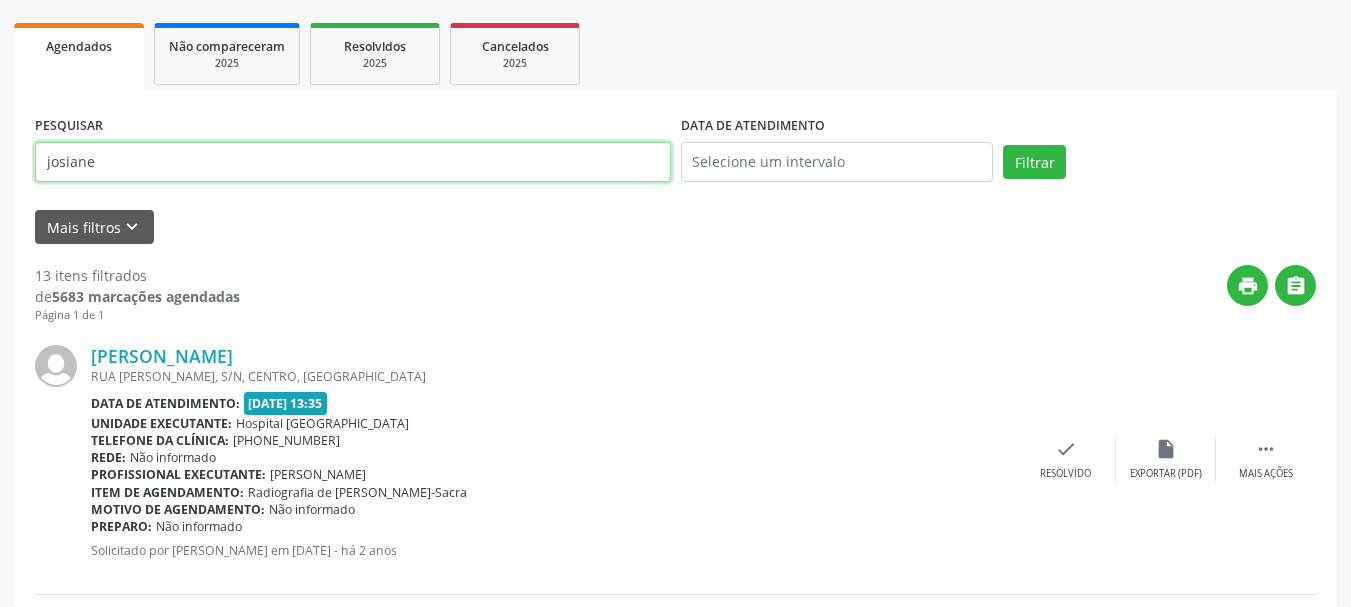 drag, startPoint x: 101, startPoint y: 163, endPoint x: 104, endPoint y: 173, distance: 10.440307 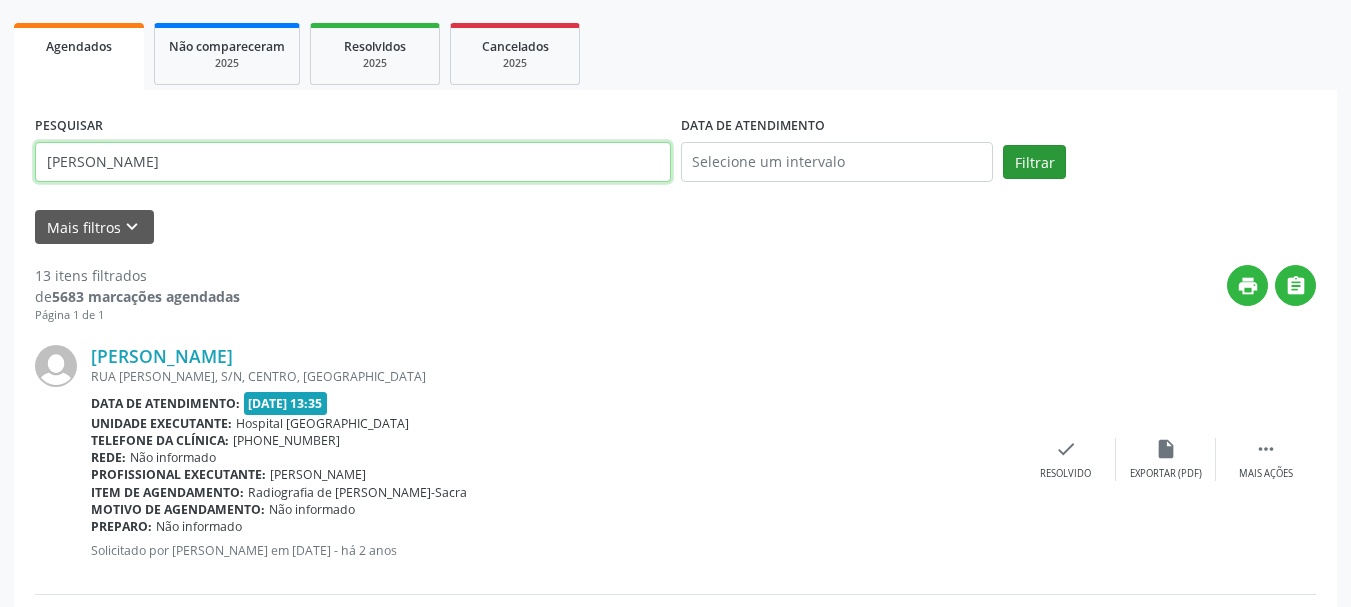 type on "[PERSON_NAME]" 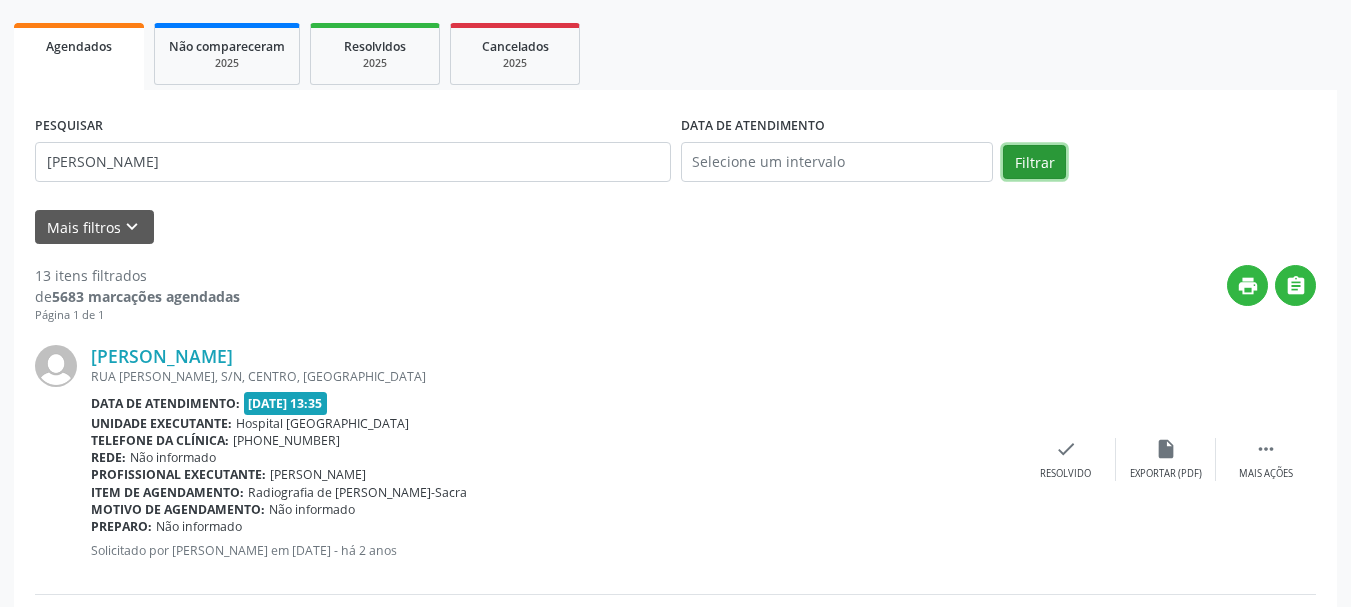 click on "Filtrar" at bounding box center [1034, 162] 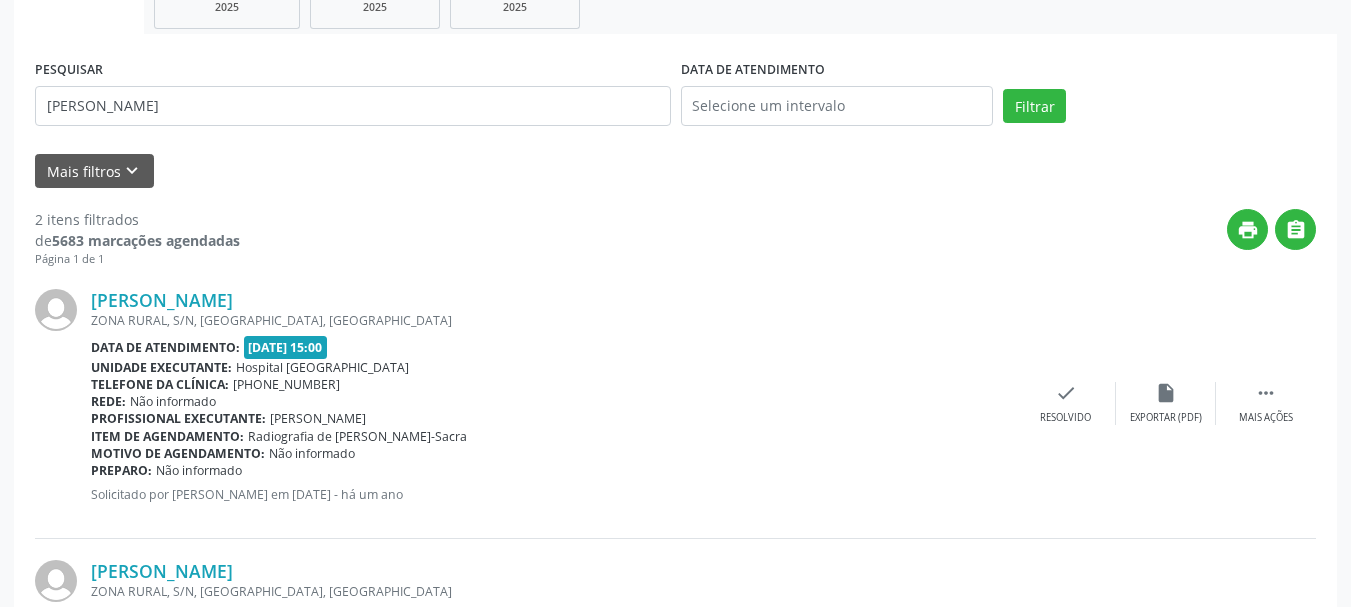 scroll, scrollTop: 376, scrollLeft: 0, axis: vertical 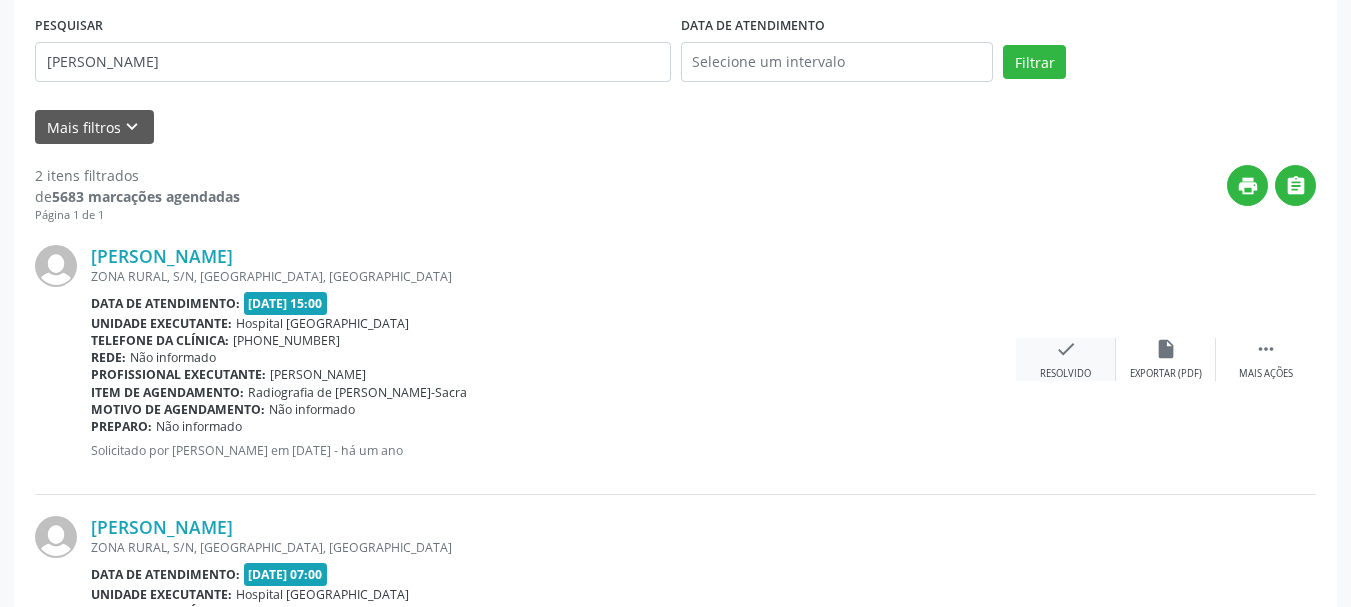 click on "check" at bounding box center (1066, 349) 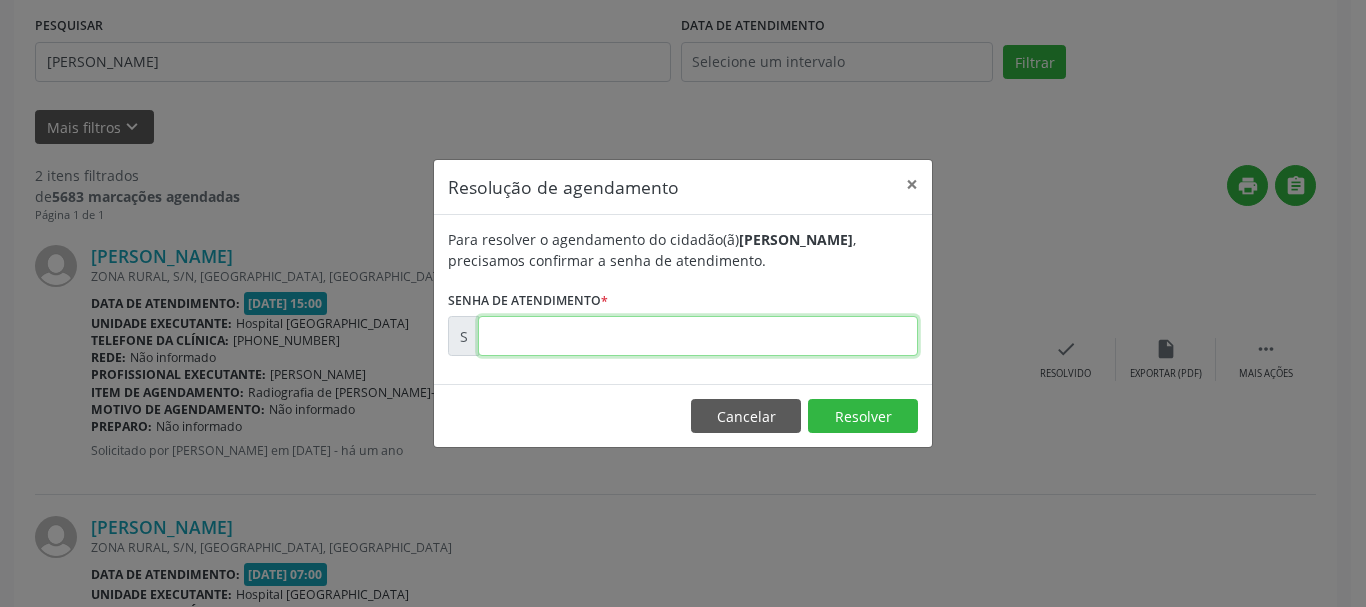click at bounding box center (698, 336) 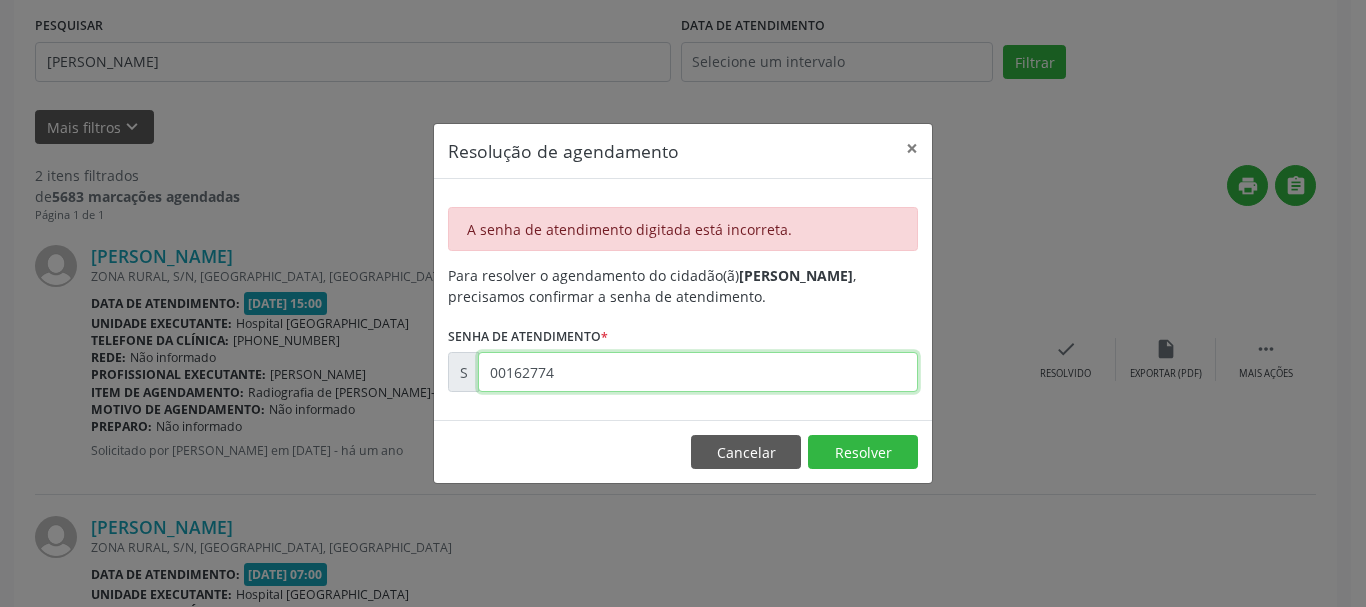 click on "00162774" at bounding box center [698, 372] 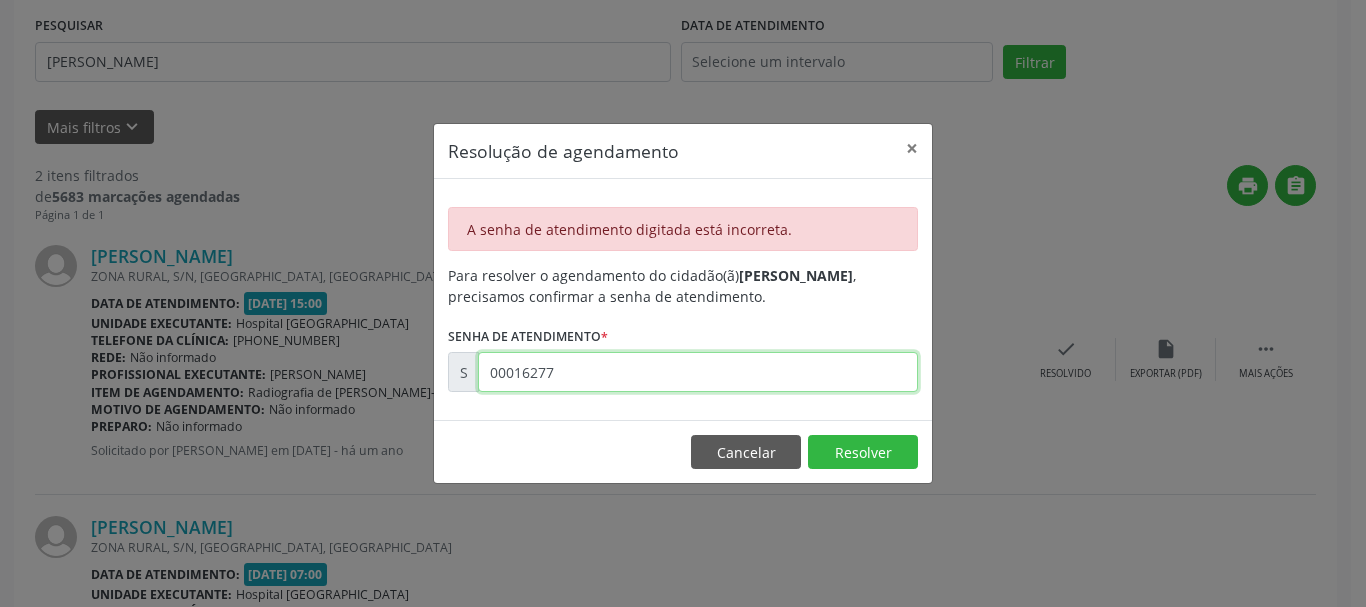type on "00162774" 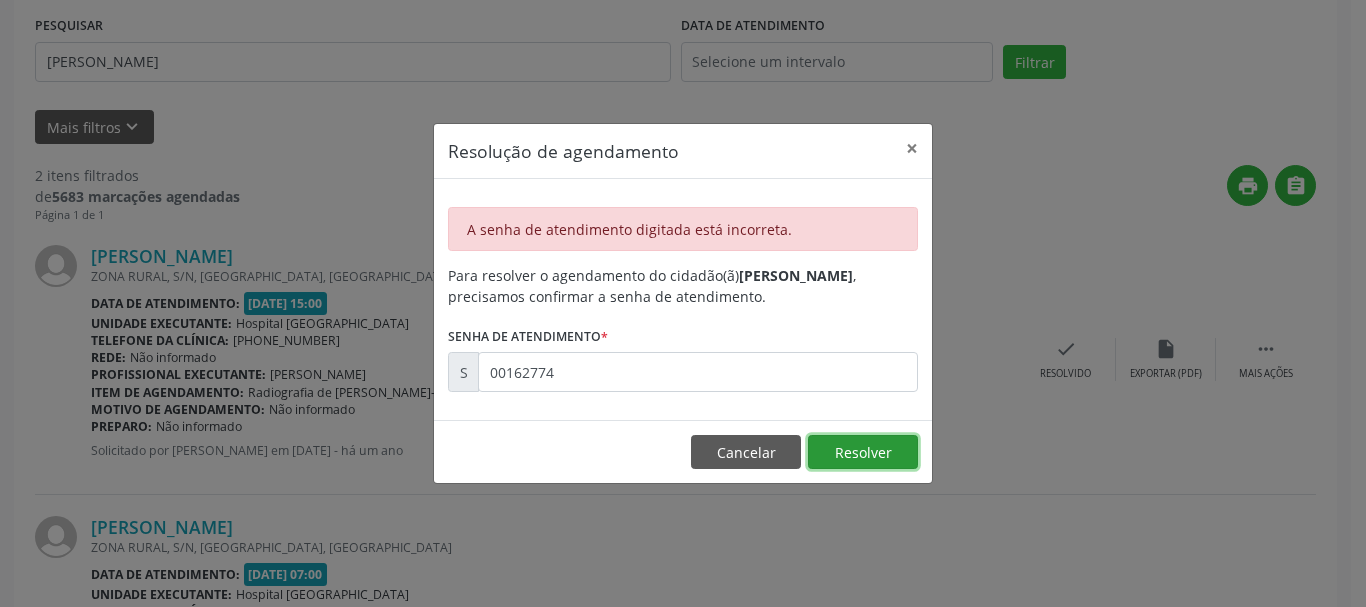 click on "Resolver" at bounding box center [863, 452] 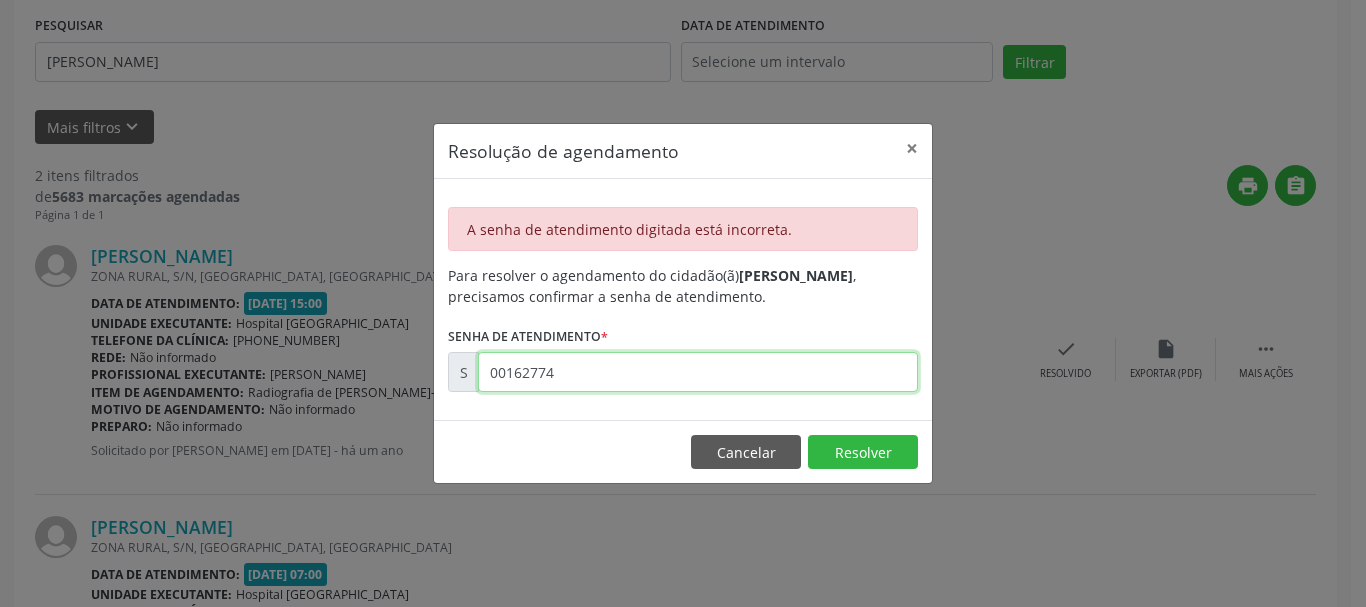 drag, startPoint x: 592, startPoint y: 380, endPoint x: 0, endPoint y: 371, distance: 592.0684 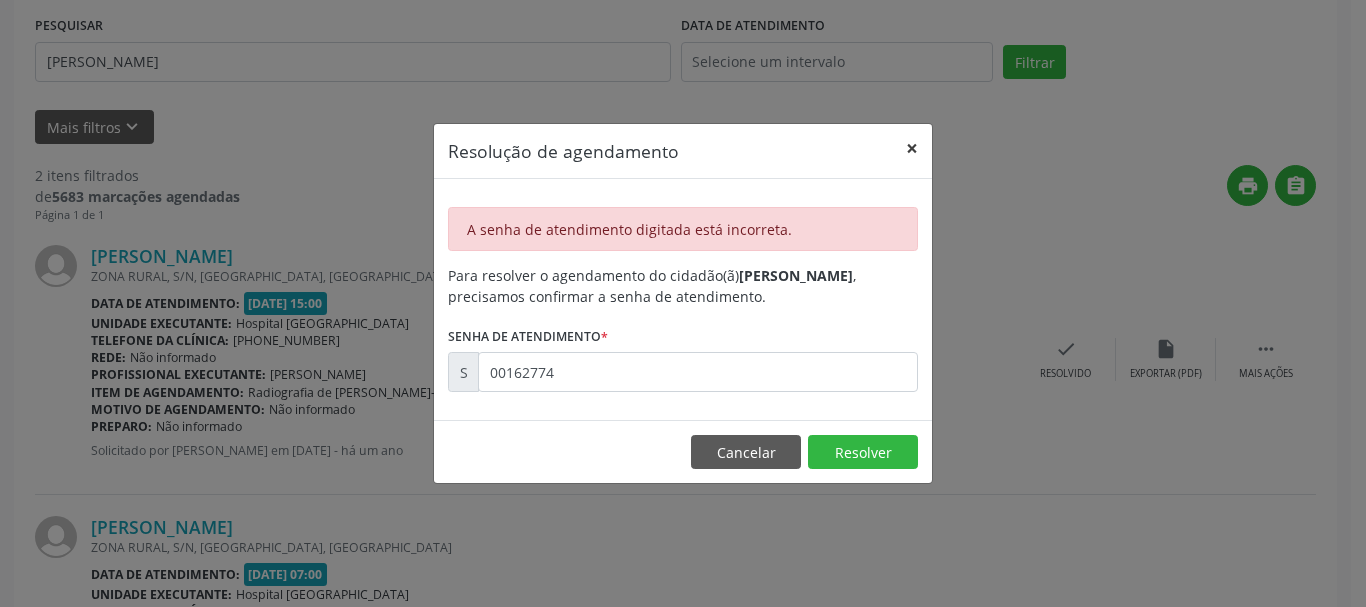 drag, startPoint x: 912, startPoint y: 142, endPoint x: 351, endPoint y: 281, distance: 577.9637 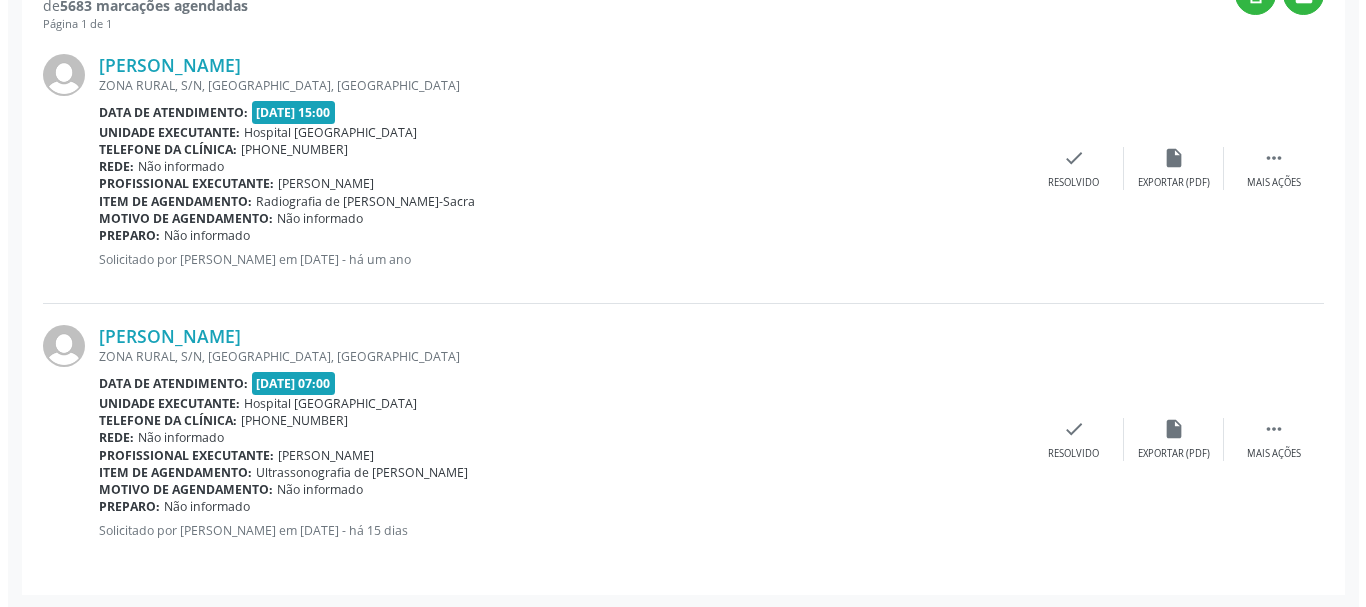 scroll, scrollTop: 569, scrollLeft: 0, axis: vertical 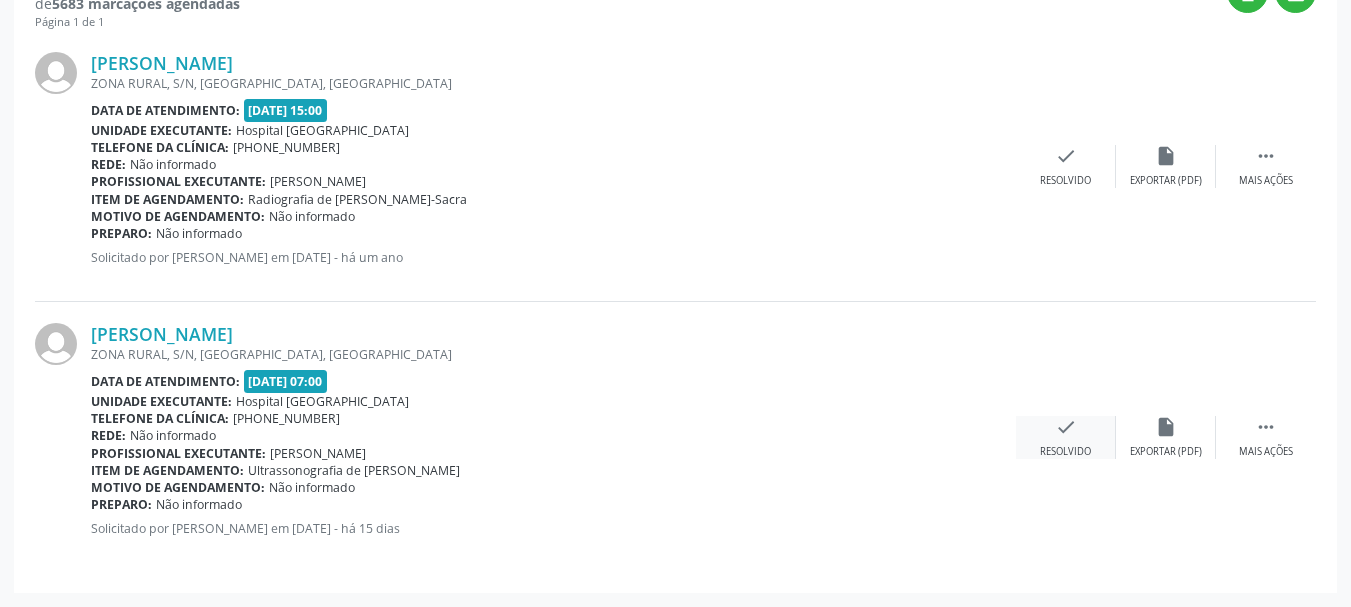 click on "Resolvido" at bounding box center [1065, 452] 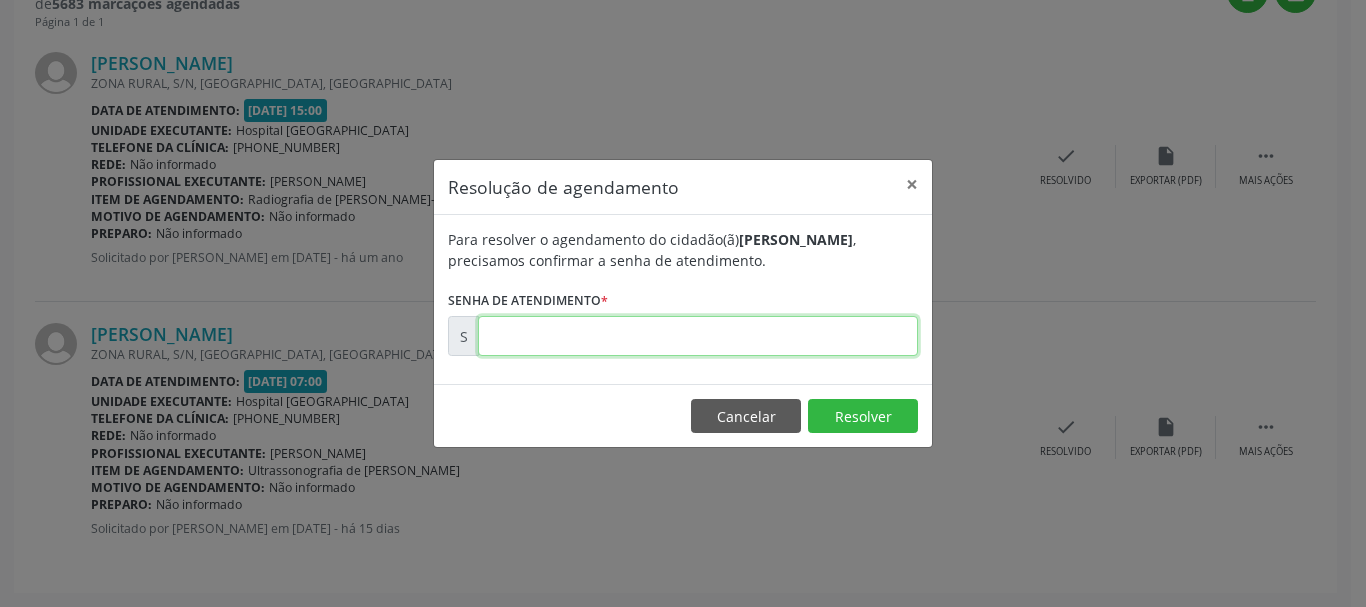 click at bounding box center [698, 336] 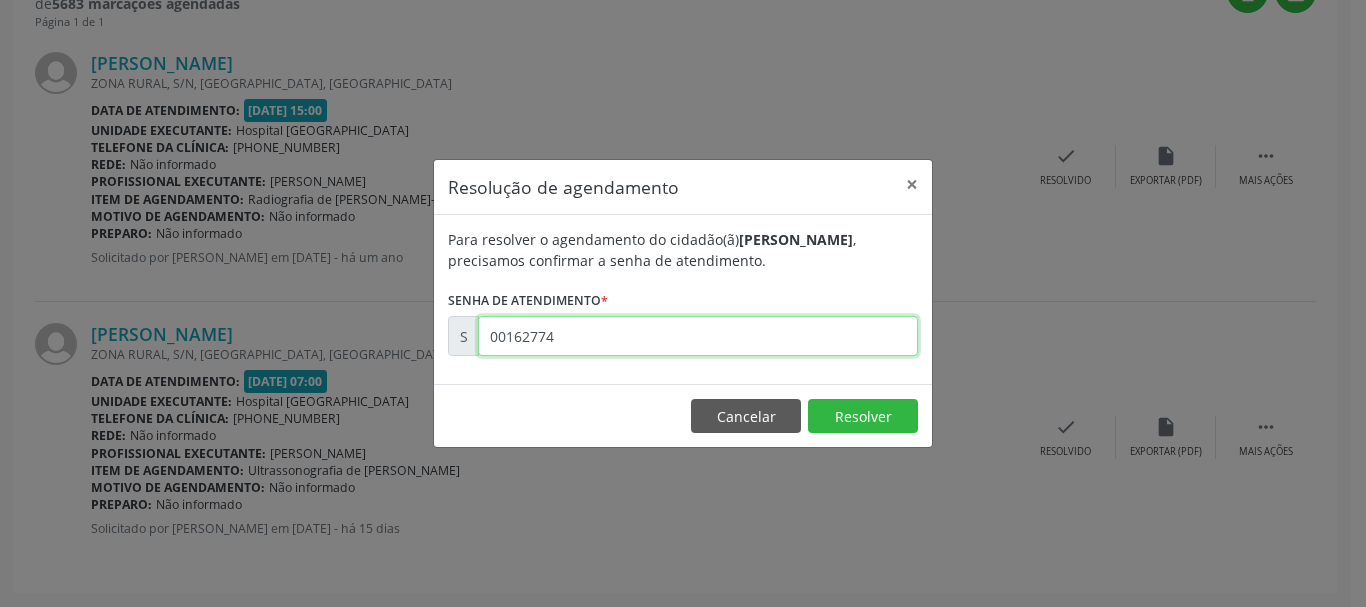type on "00162774" 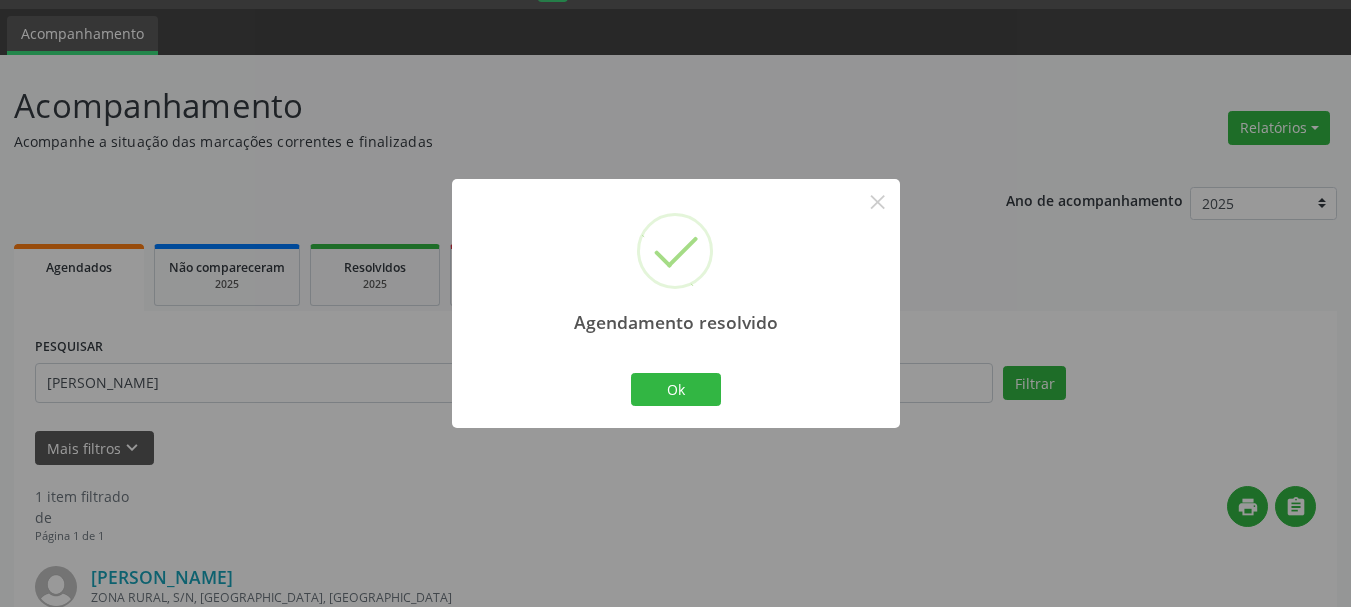 scroll, scrollTop: 298, scrollLeft: 0, axis: vertical 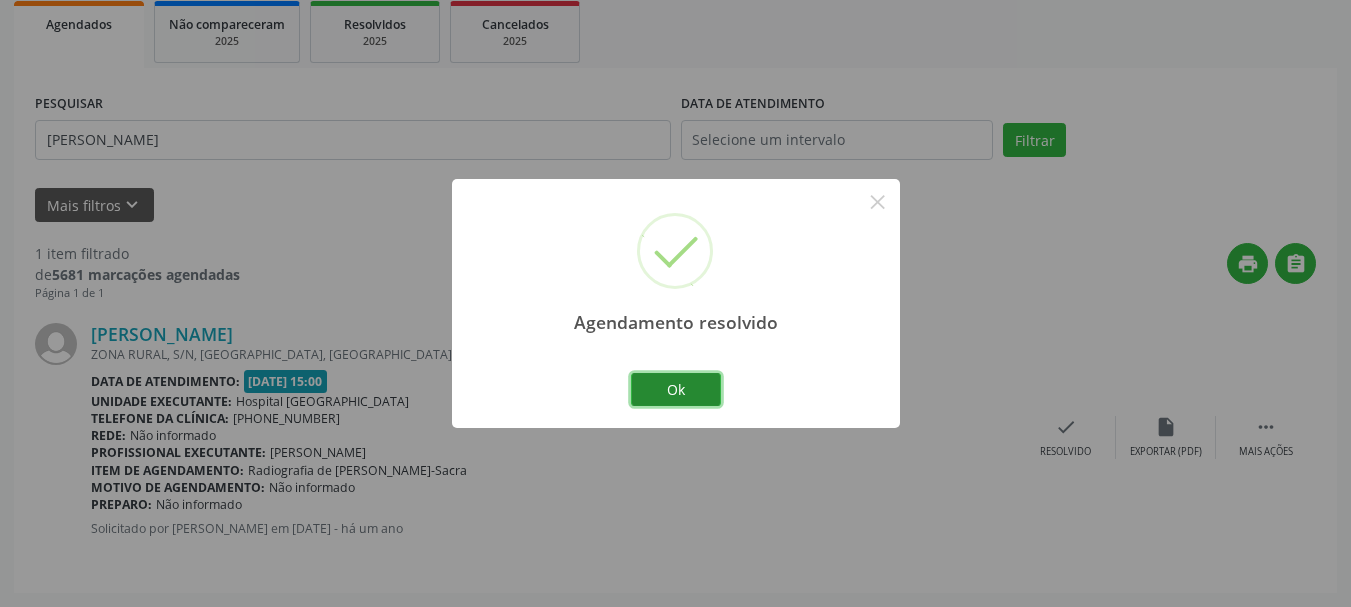 click on "Ok" at bounding box center [676, 390] 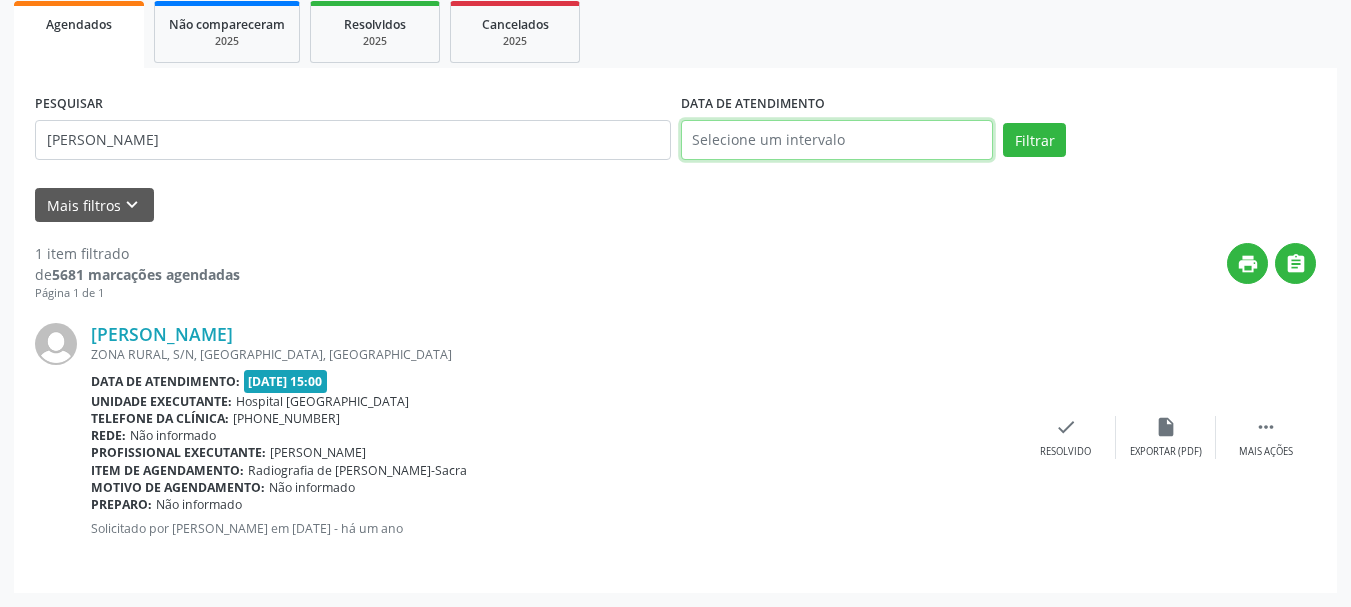 click at bounding box center [837, 140] 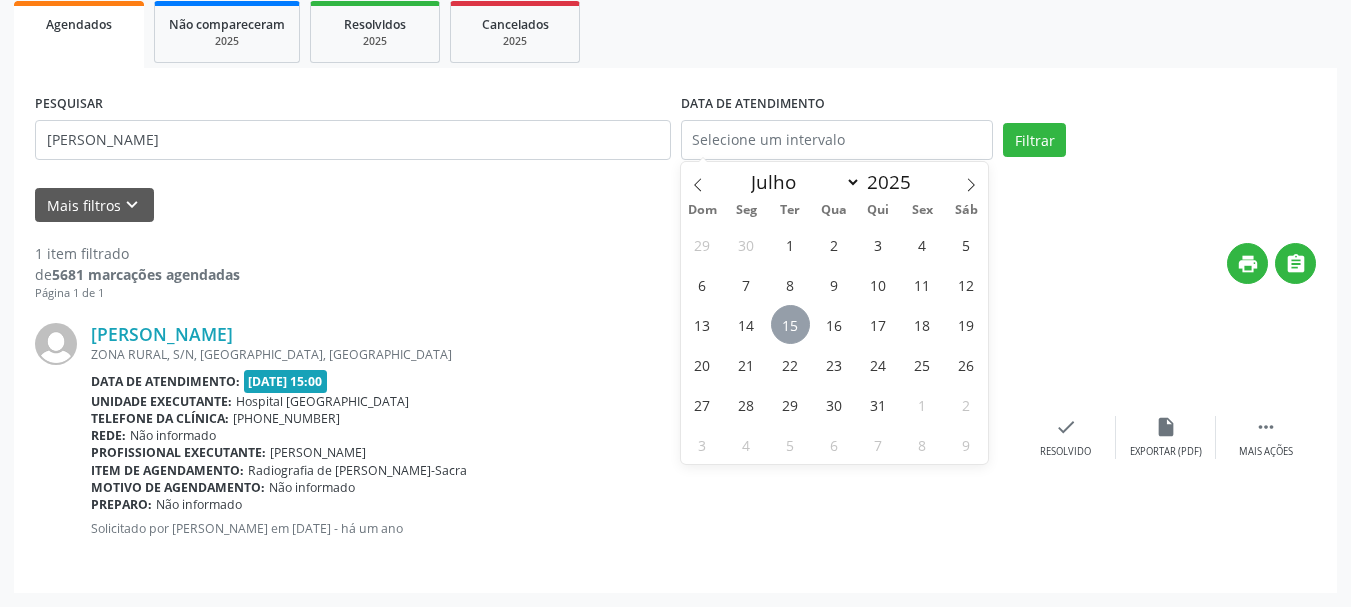 click on "15" at bounding box center (790, 324) 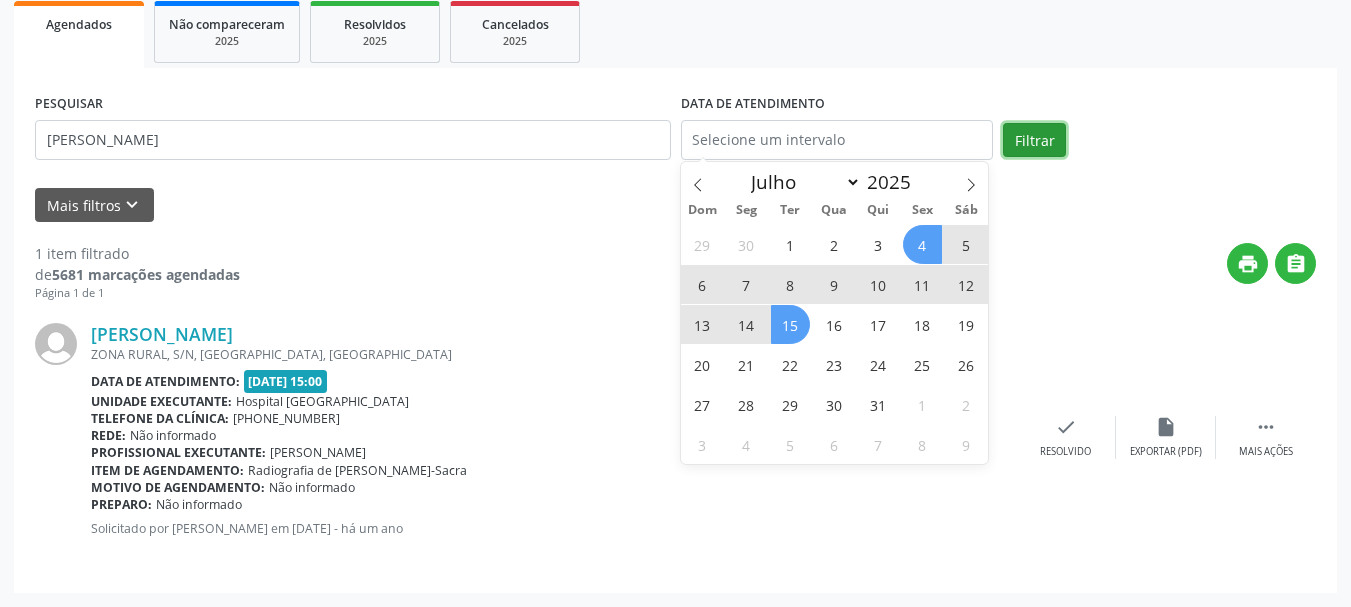 drag, startPoint x: 1014, startPoint y: 139, endPoint x: 732, endPoint y: 147, distance: 282.11346 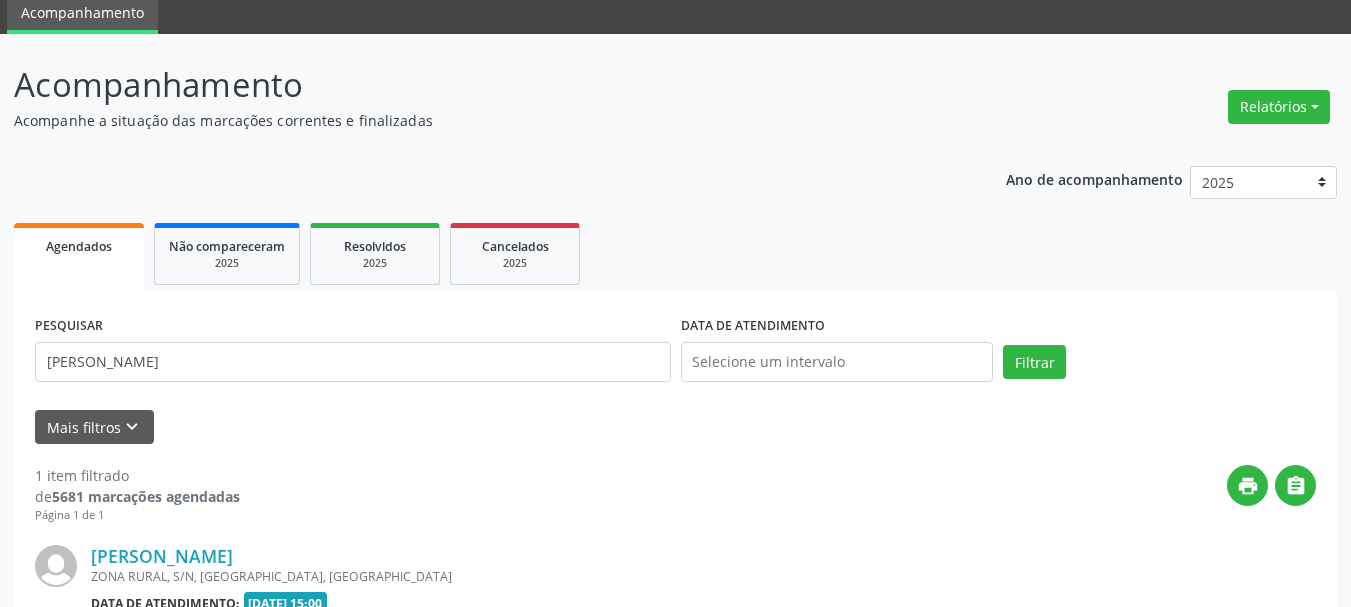 scroll, scrollTop: 298, scrollLeft: 0, axis: vertical 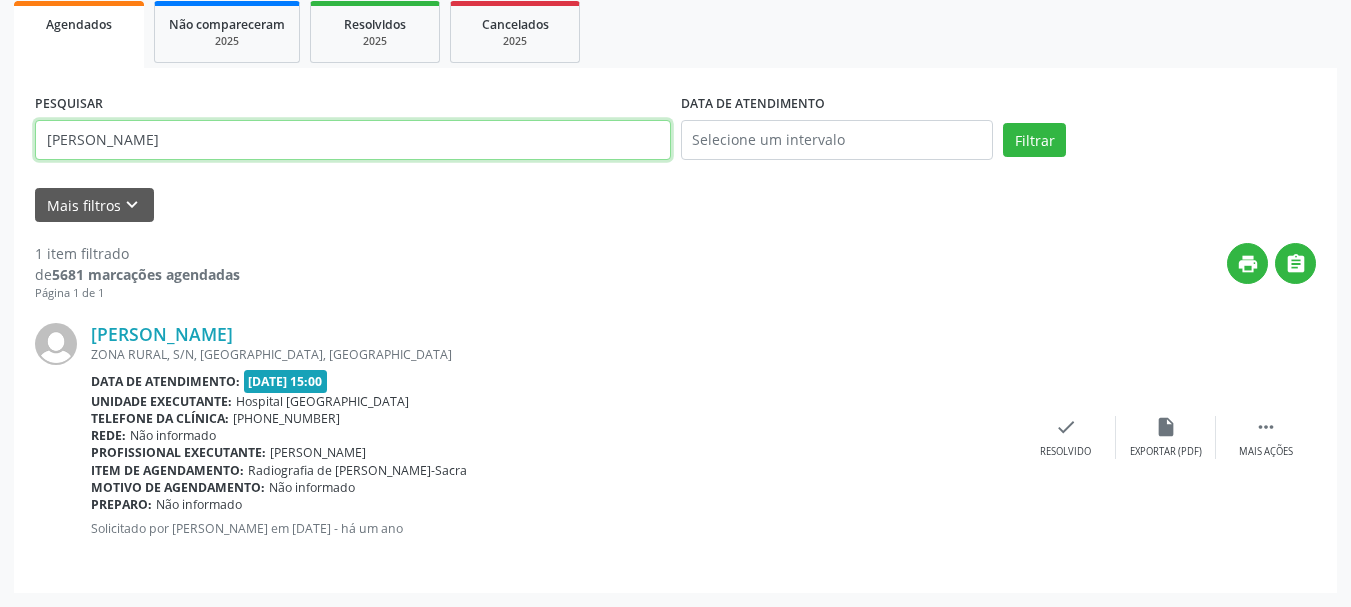 drag, startPoint x: 196, startPoint y: 141, endPoint x: 15, endPoint y: 81, distance: 190.68561 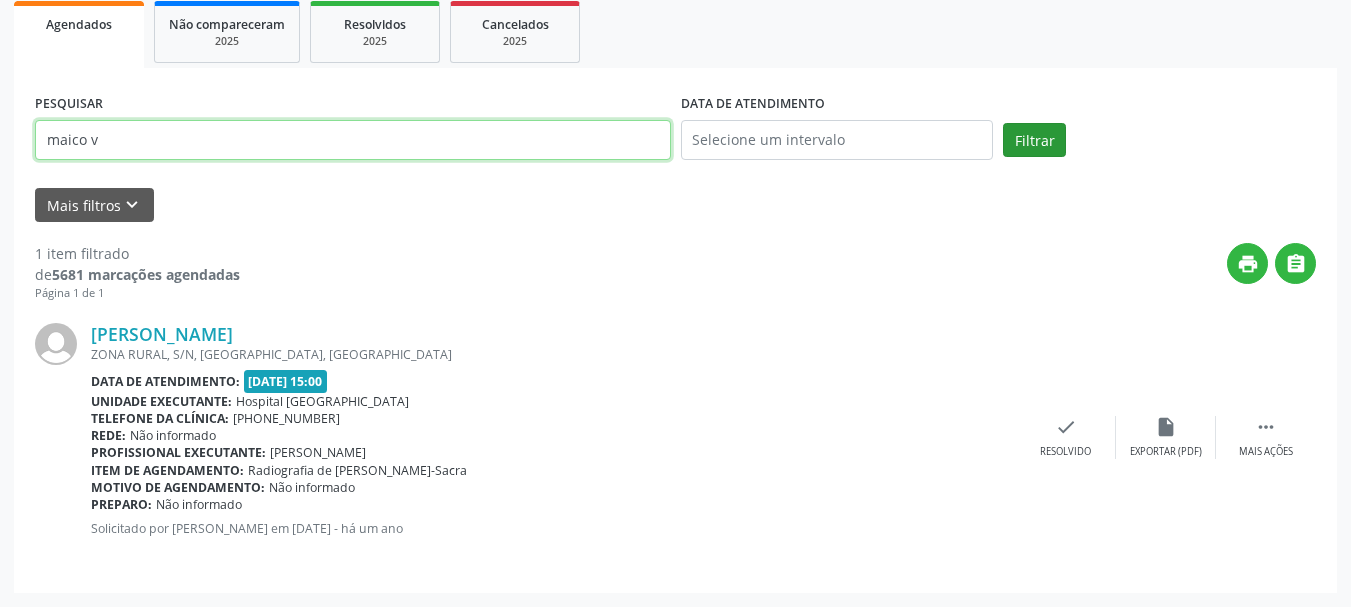 type on "maico v" 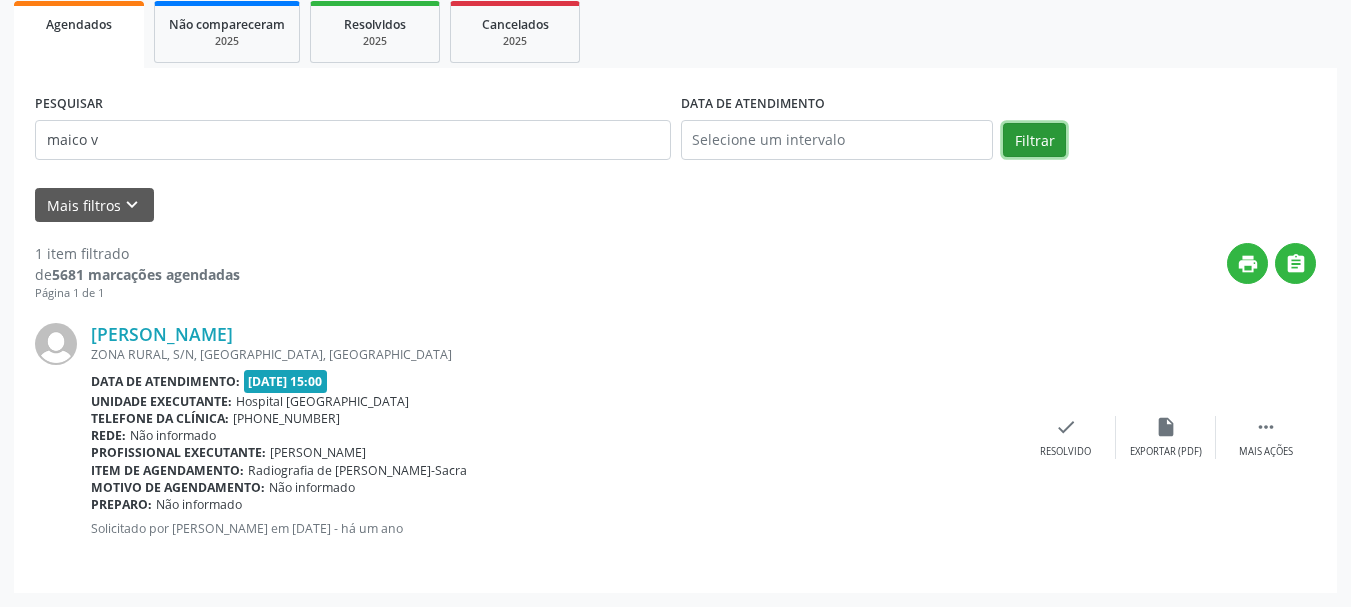click on "Filtrar" at bounding box center [1034, 140] 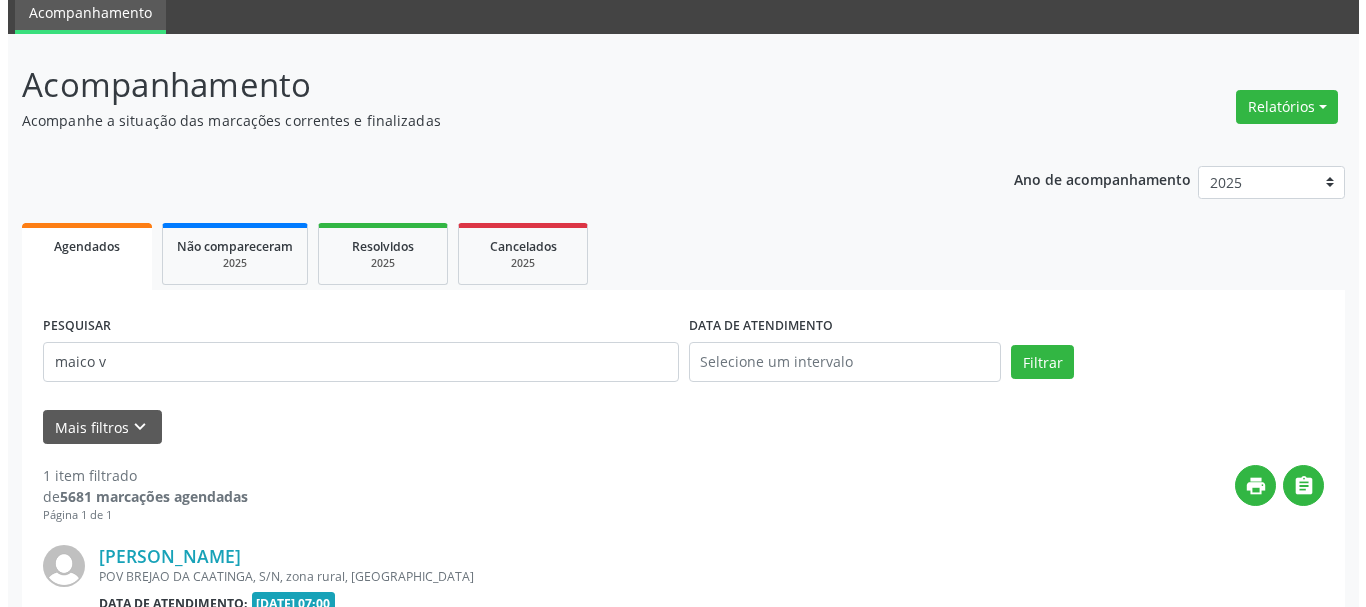 scroll, scrollTop: 298, scrollLeft: 0, axis: vertical 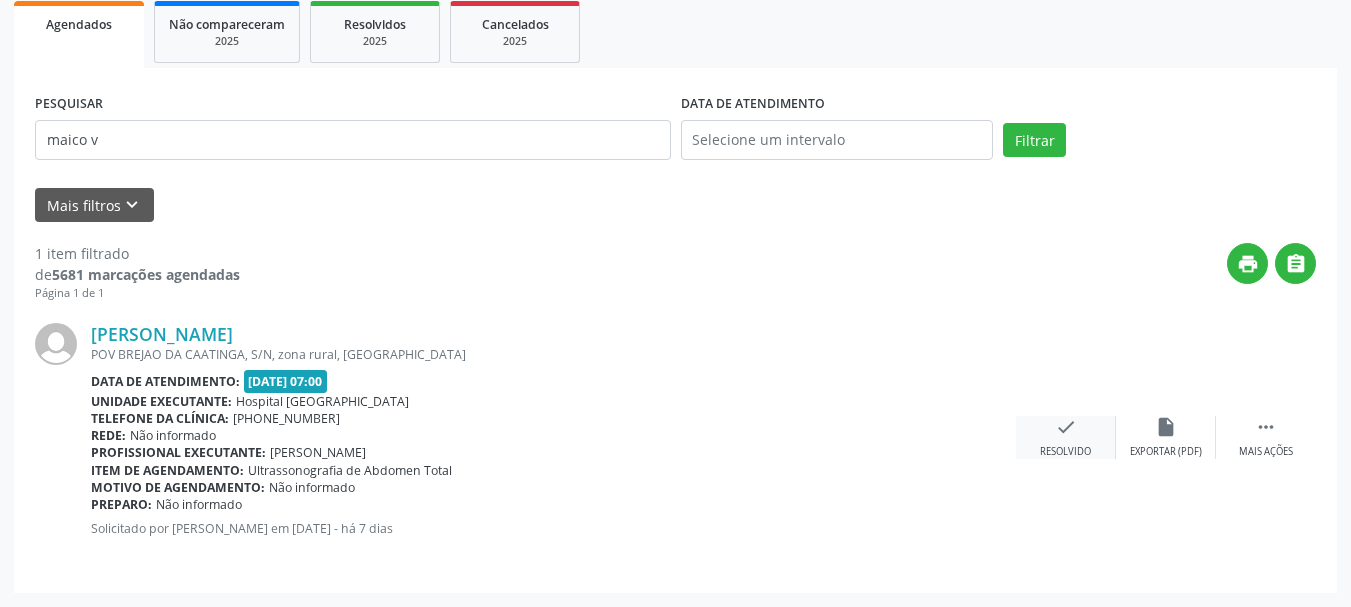 click on "check
Resolvido" at bounding box center (1066, 437) 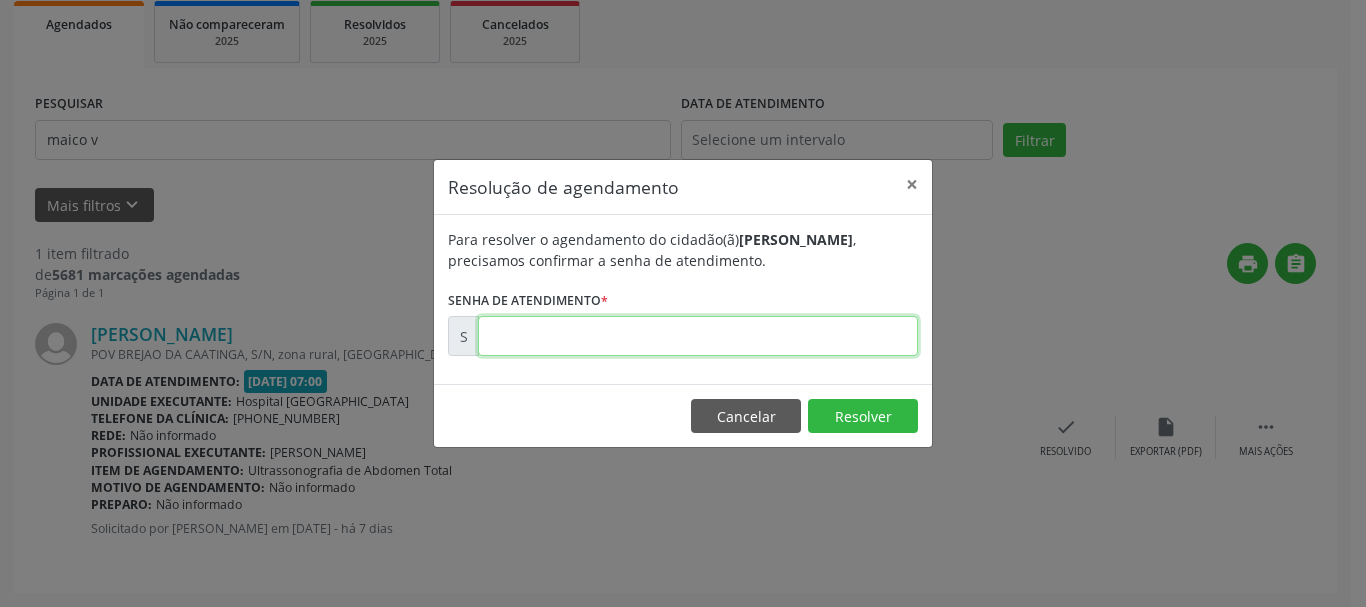 click at bounding box center (698, 336) 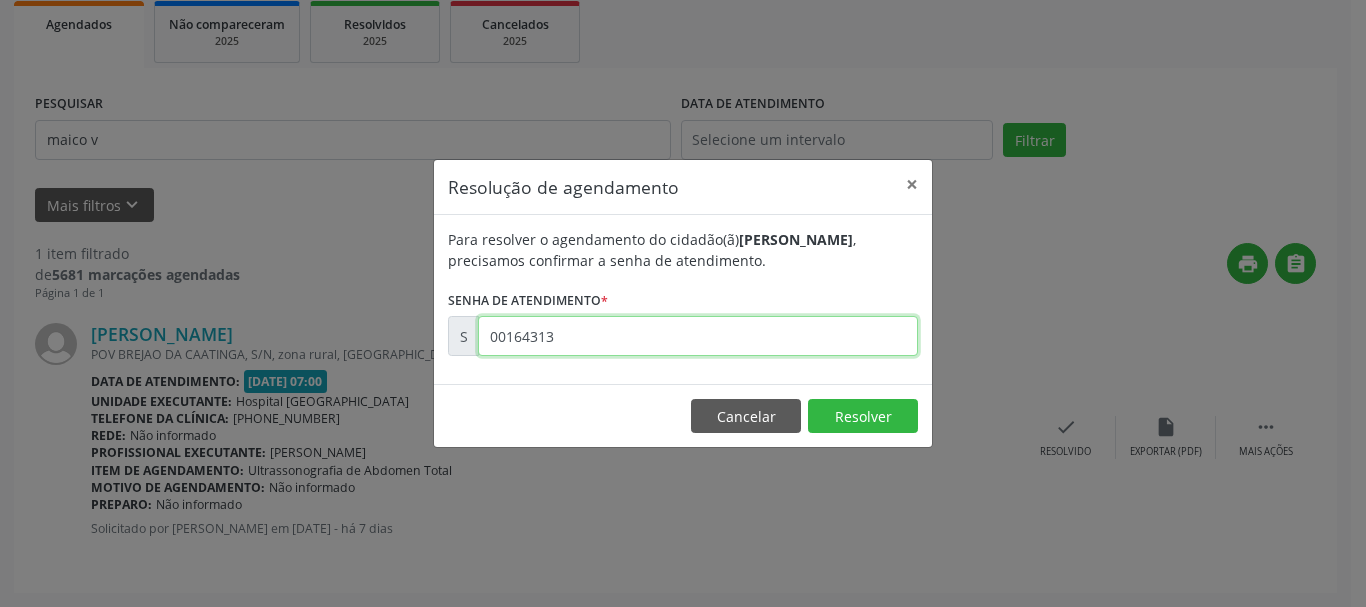 type on "00164313" 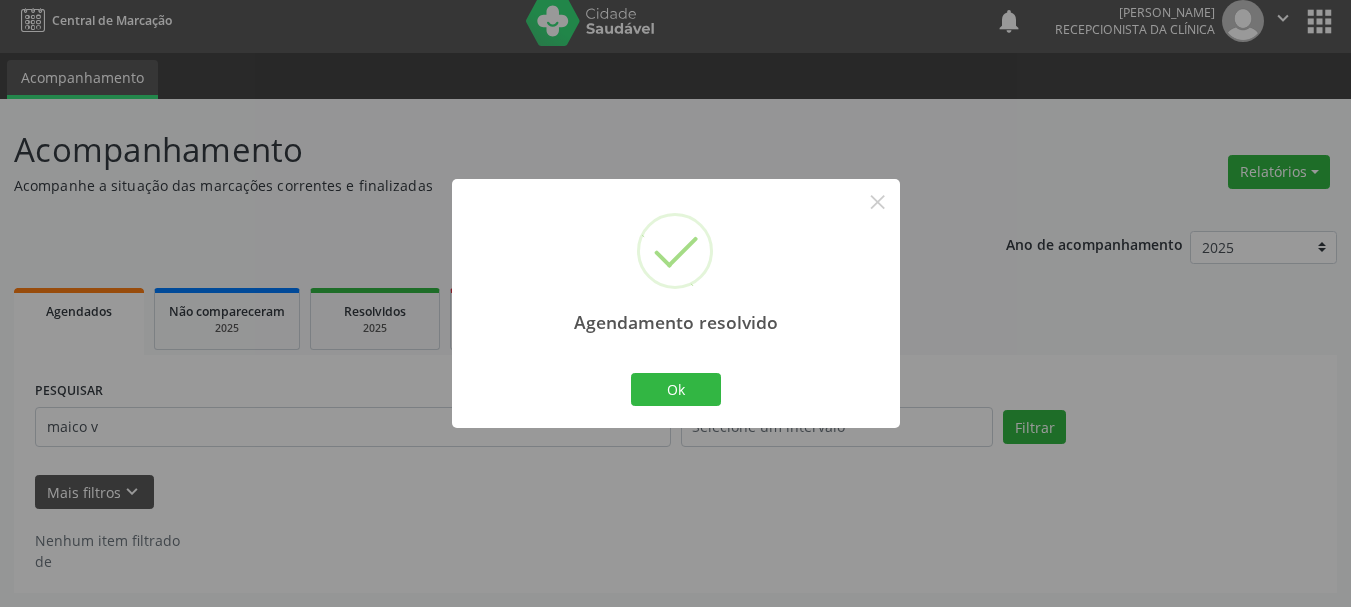scroll, scrollTop: 11, scrollLeft: 0, axis: vertical 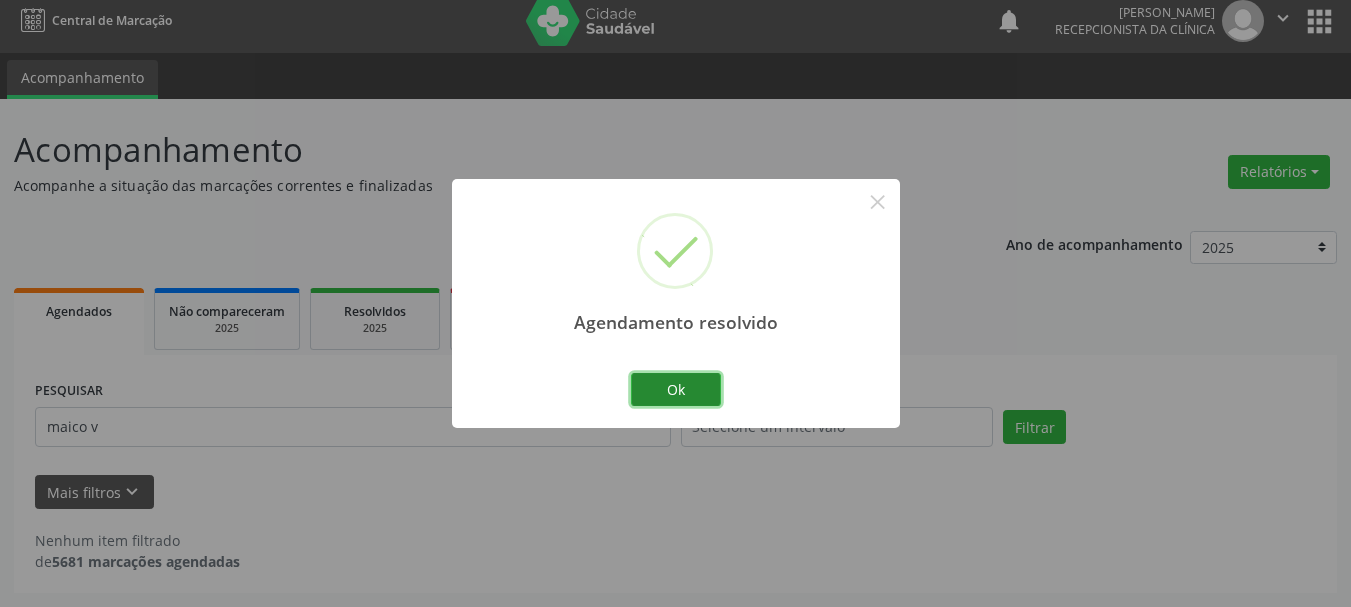 click on "Ok" at bounding box center [676, 390] 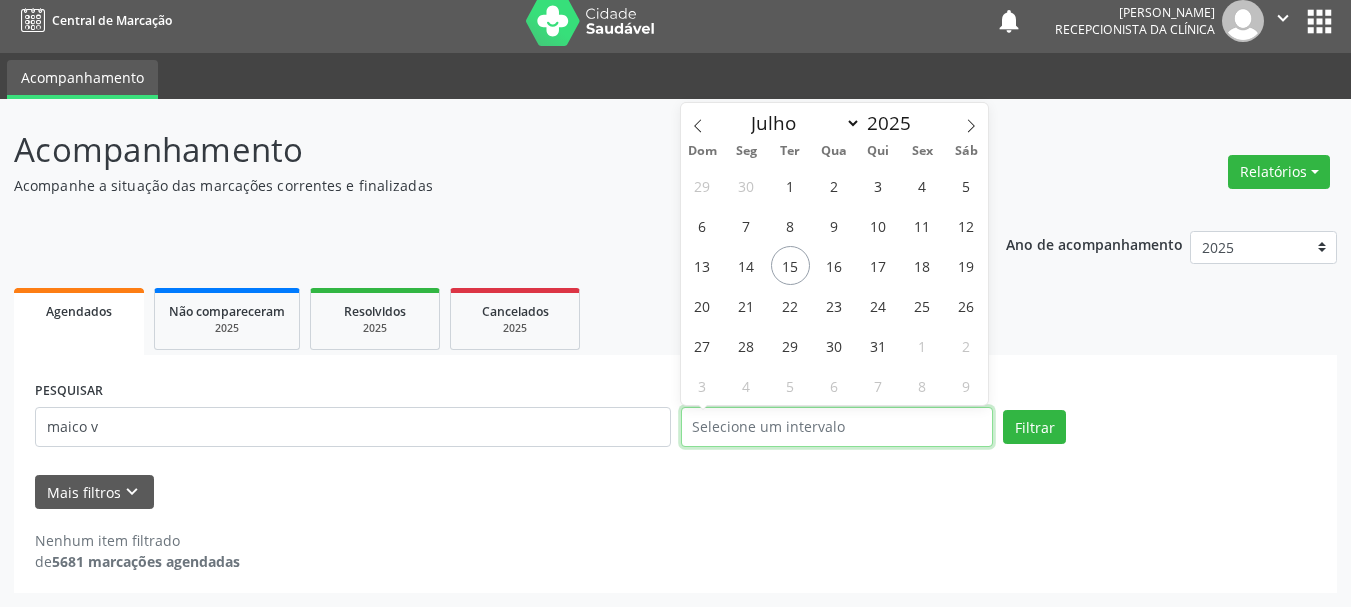 click at bounding box center (837, 427) 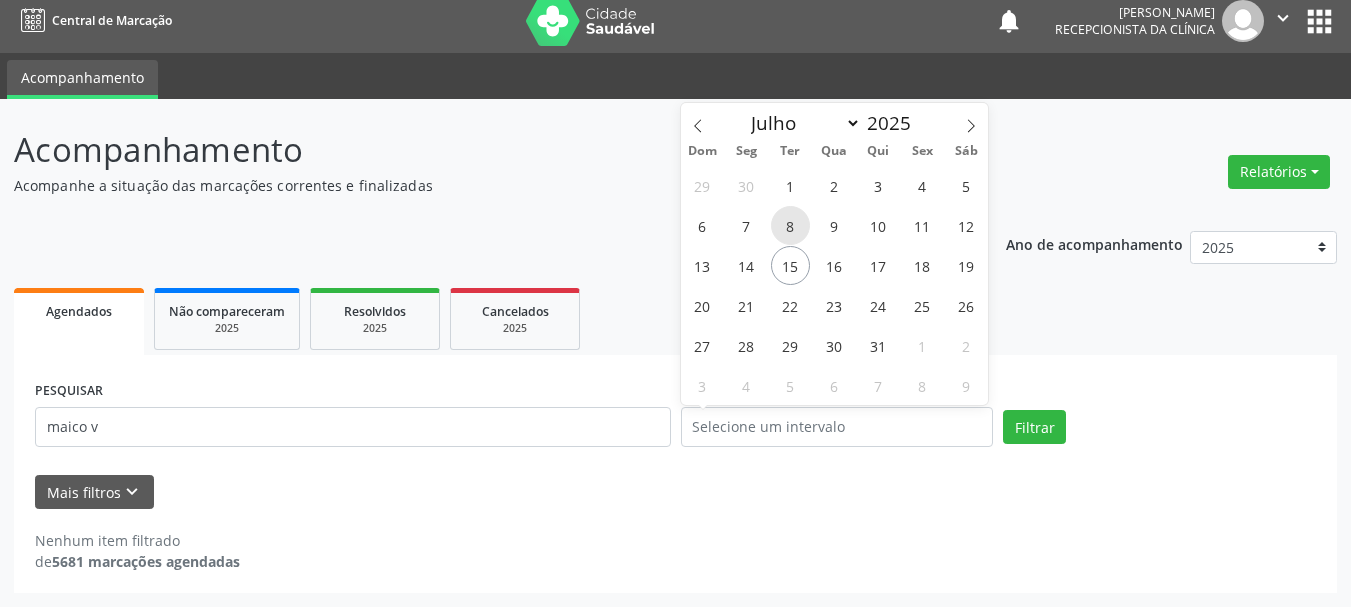 click on "8" at bounding box center (790, 225) 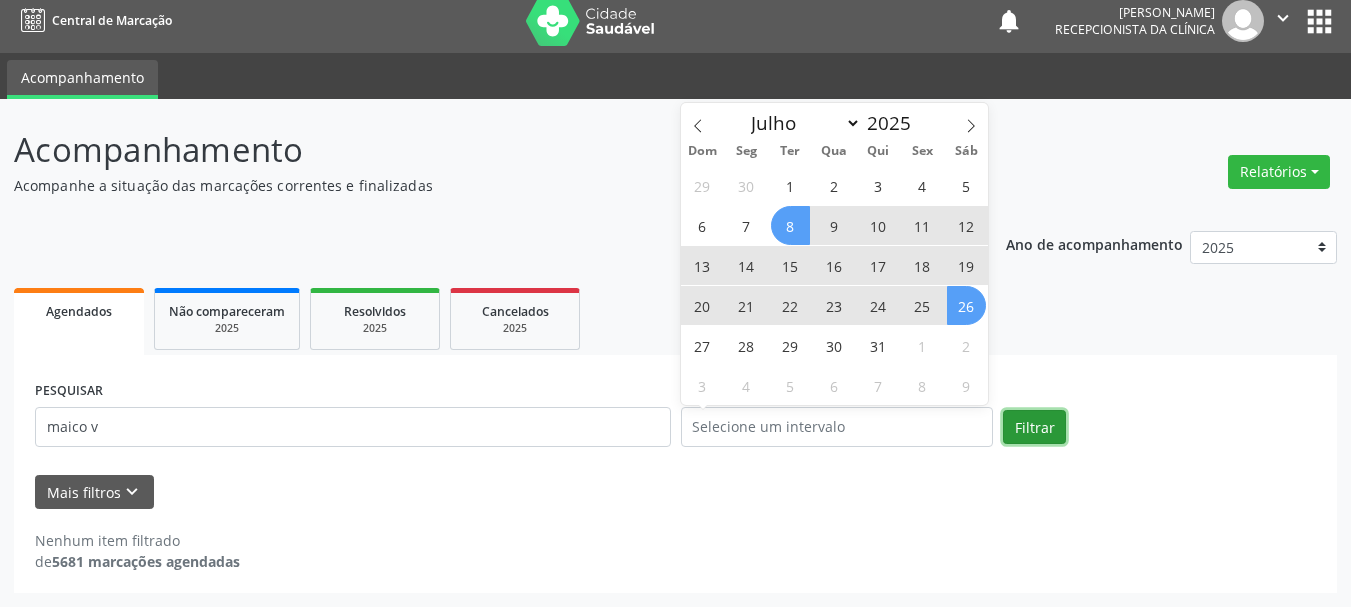 drag, startPoint x: 1045, startPoint y: 421, endPoint x: 998, endPoint y: 425, distance: 47.169907 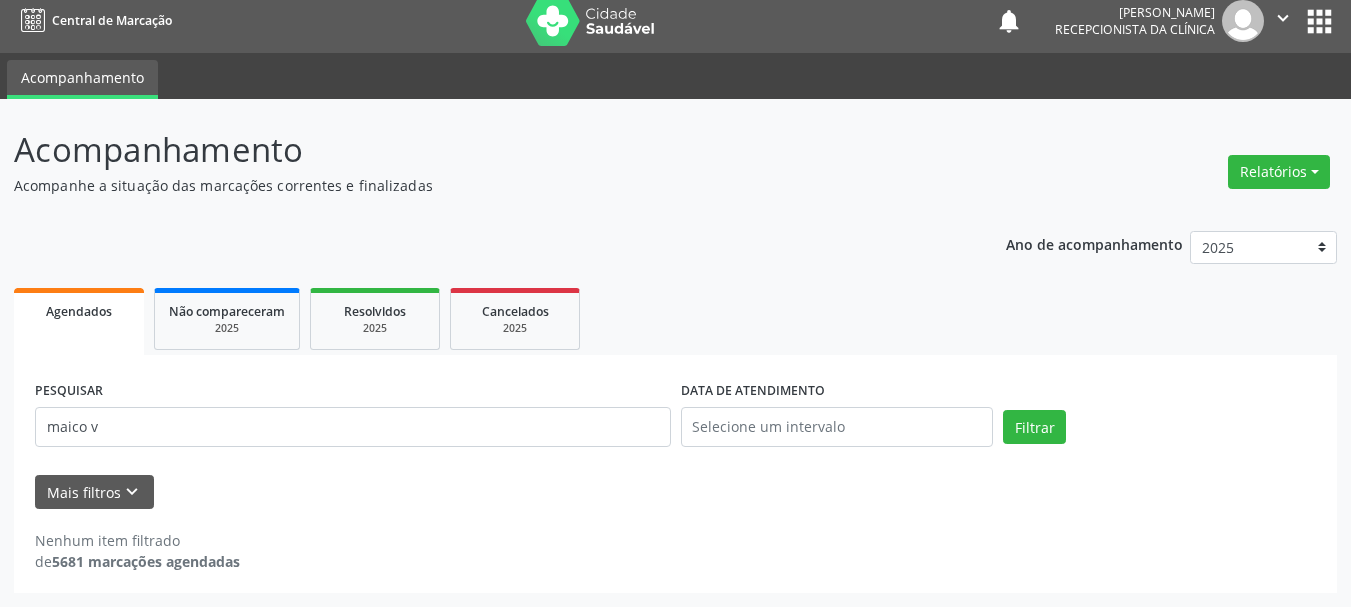 click on "Acompanhamento
Acompanhe a situação das marcações correntes e finalizadas
Relatórios
Agendamentos
Procedimentos realizados
Ano de acompanhamento
2025 2024 2023   Agendados   Não compareceram
2025
Resolvidos
2025
Cancelados
2025
PESQUISAR
maico v
DATA DE ATENDIMENTO
Filtrar
UNIDADE DE REFERÊNCIA
Selecione uma UBS
Todas as UBS   Unidade Basica de Saude da Familia Dr [PERSON_NAME]   Centro de Enfrentamento Para [MEDICAL_DATA] de Campo Formoso   Central de [GEOGRAPHIC_DATA] de Consultas e Exames de [GEOGRAPHIC_DATA]   Vigilancia em Saude de Campo Formoso   PSF Lage dos Negros III   P S da Familia do Povoado de Caraibas   Unidade Basica de Saude da Familia [PERSON_NAME]   P S de Curral da Ponta Psf Oseas Manoel da Silva   Farmacia Basica   Unidade Basica de Saude da Familia de Brejao da Caatinga" at bounding box center [675, 353] 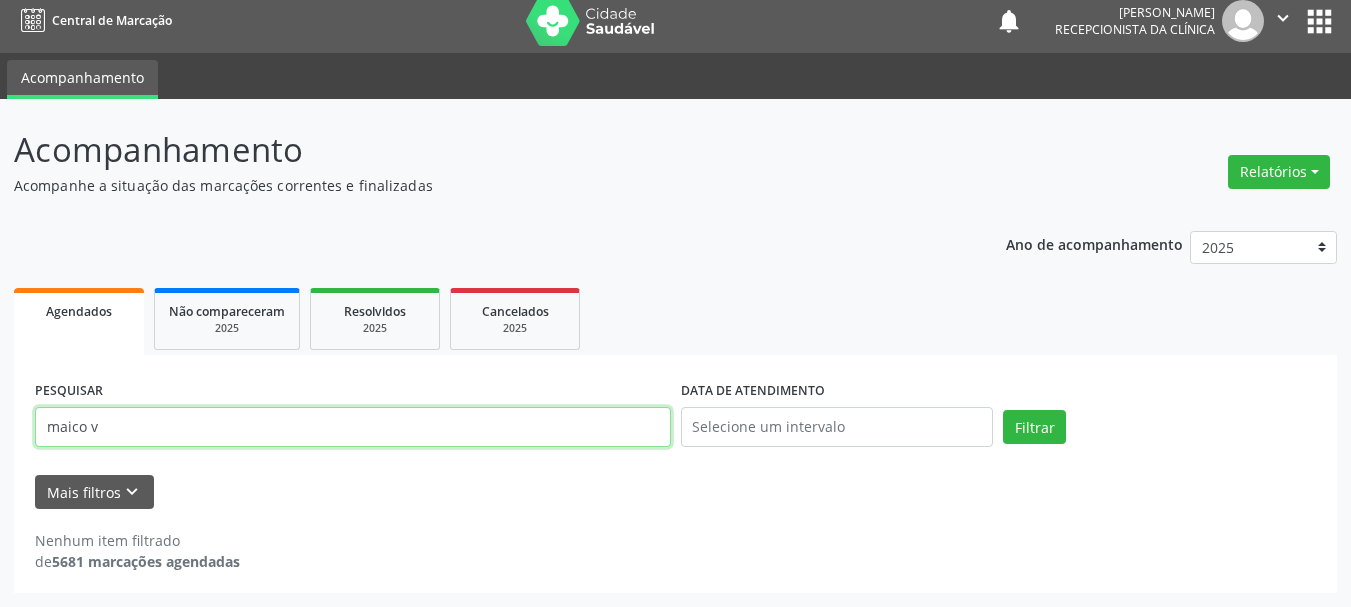 drag, startPoint x: 160, startPoint y: 432, endPoint x: 73, endPoint y: 421, distance: 87.69264 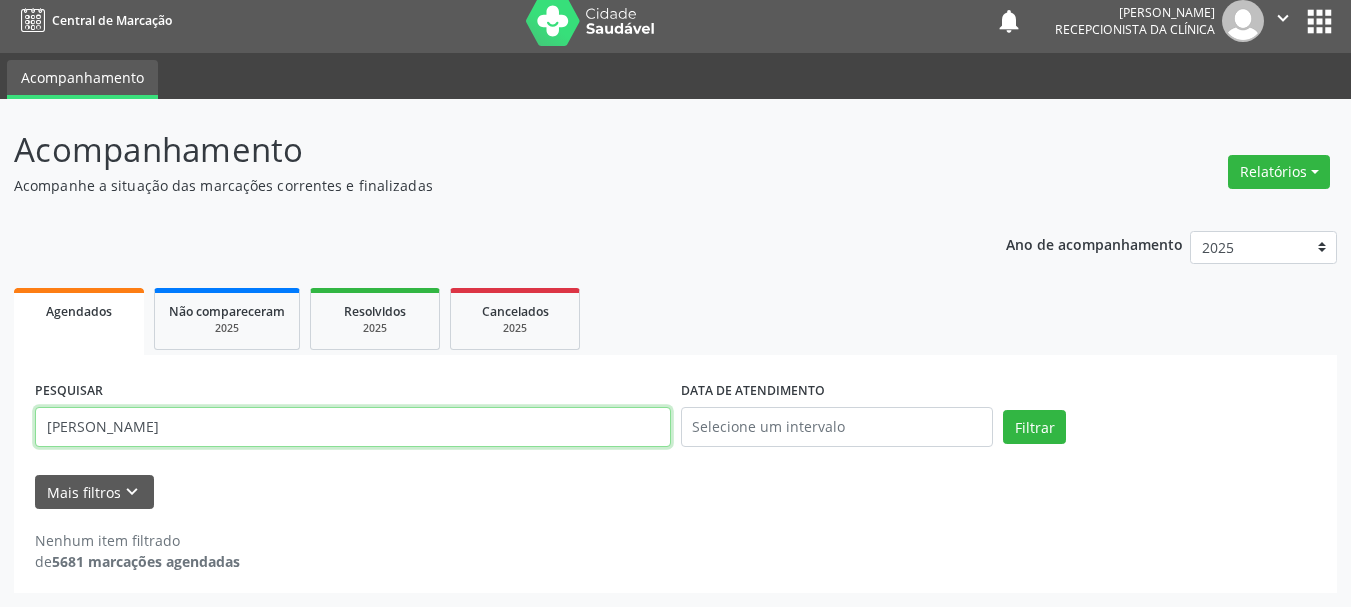 type on "[PERSON_NAME]" 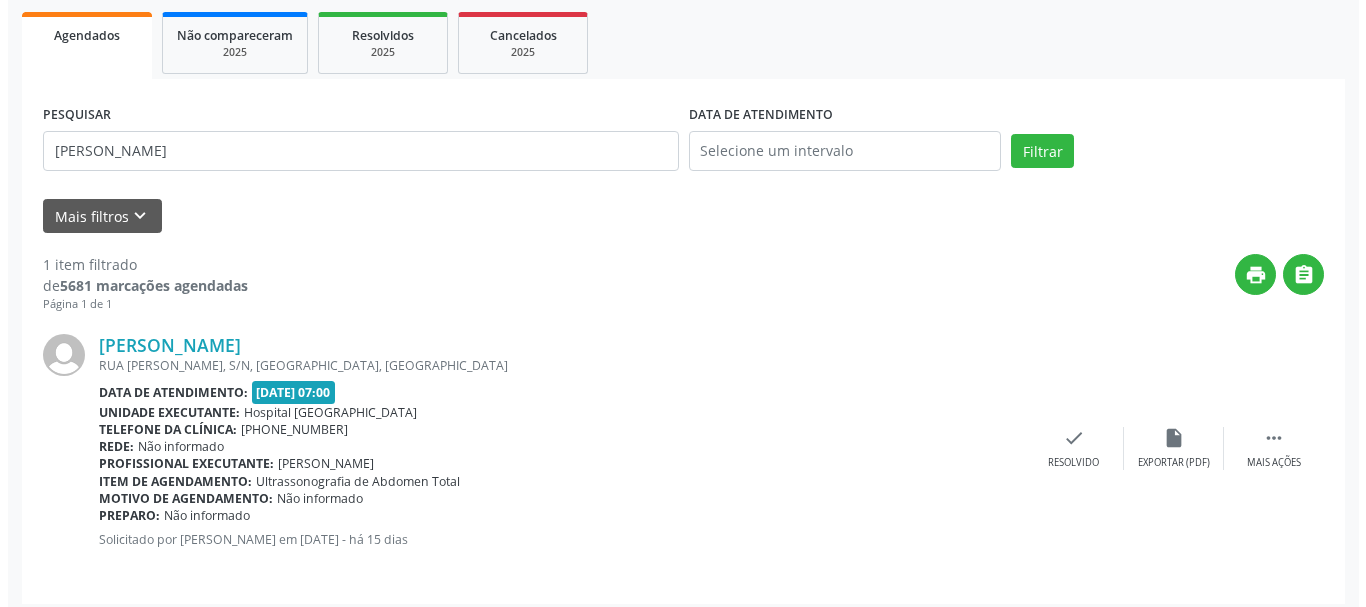 scroll, scrollTop: 298, scrollLeft: 0, axis: vertical 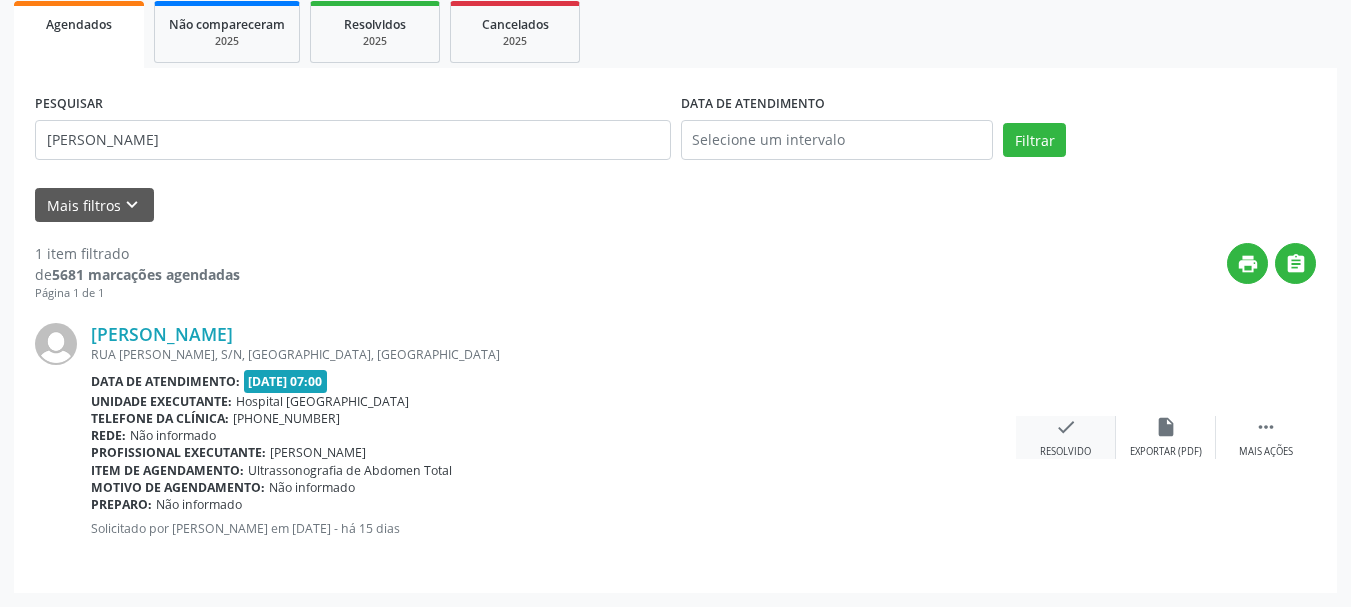 click on "check" at bounding box center [1066, 427] 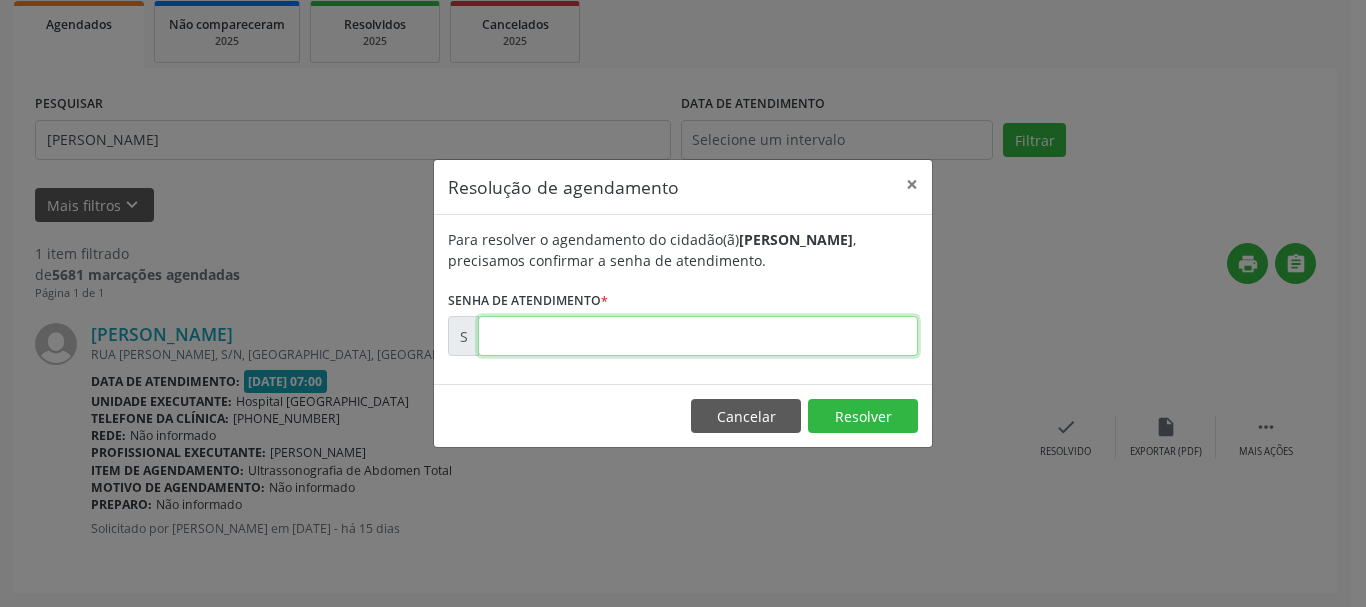 click at bounding box center [698, 336] 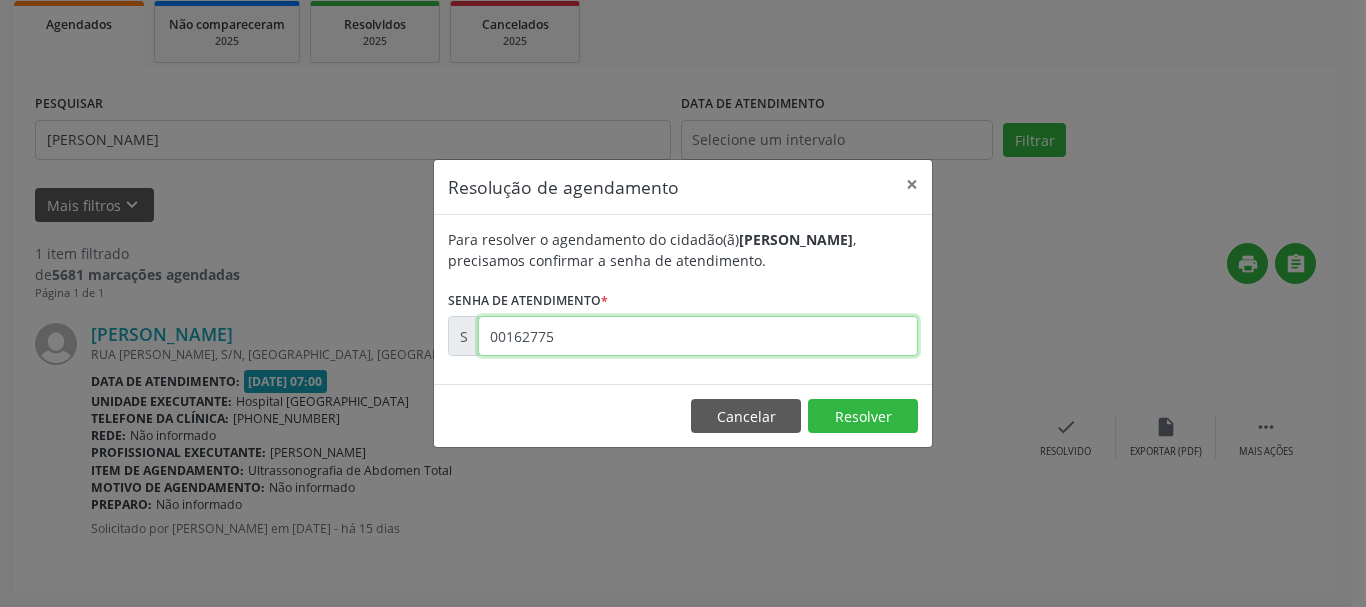 type on "00162775" 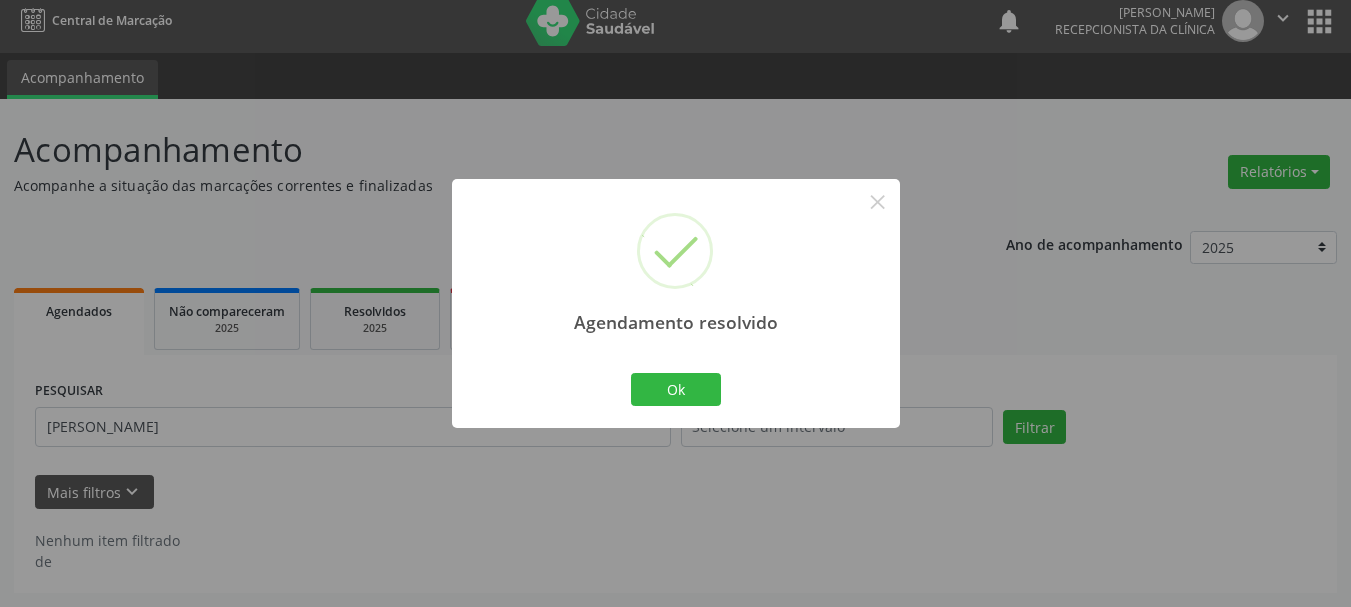 scroll, scrollTop: 11, scrollLeft: 0, axis: vertical 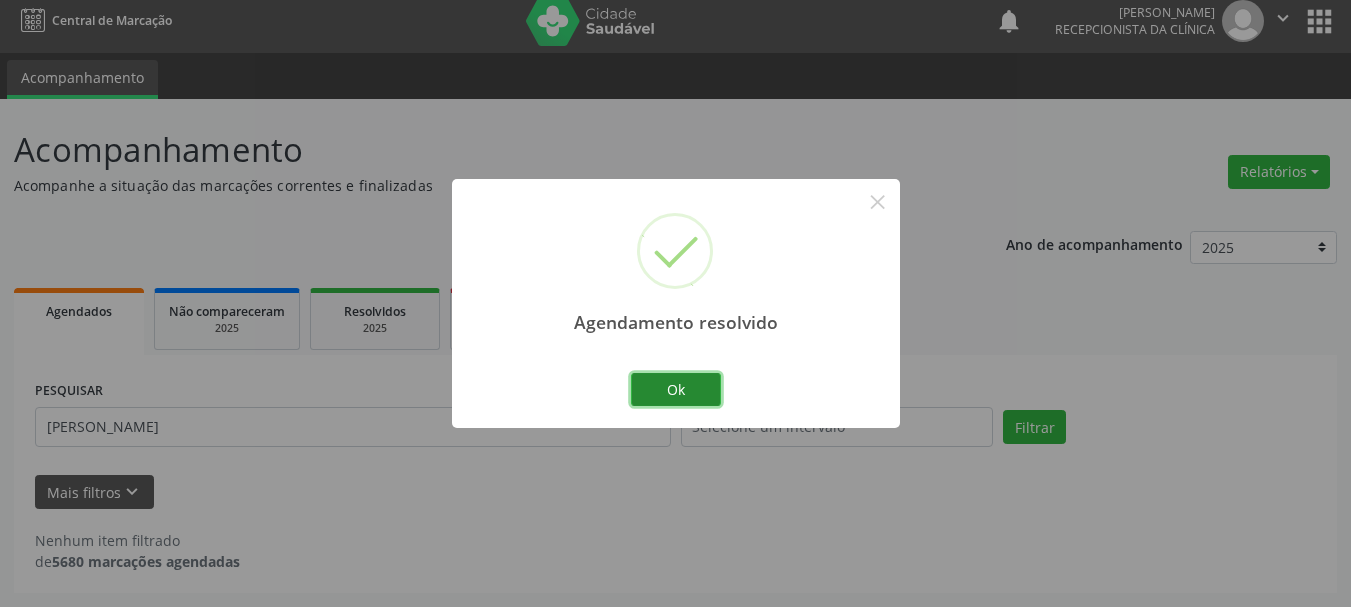 click on "Ok" at bounding box center (676, 390) 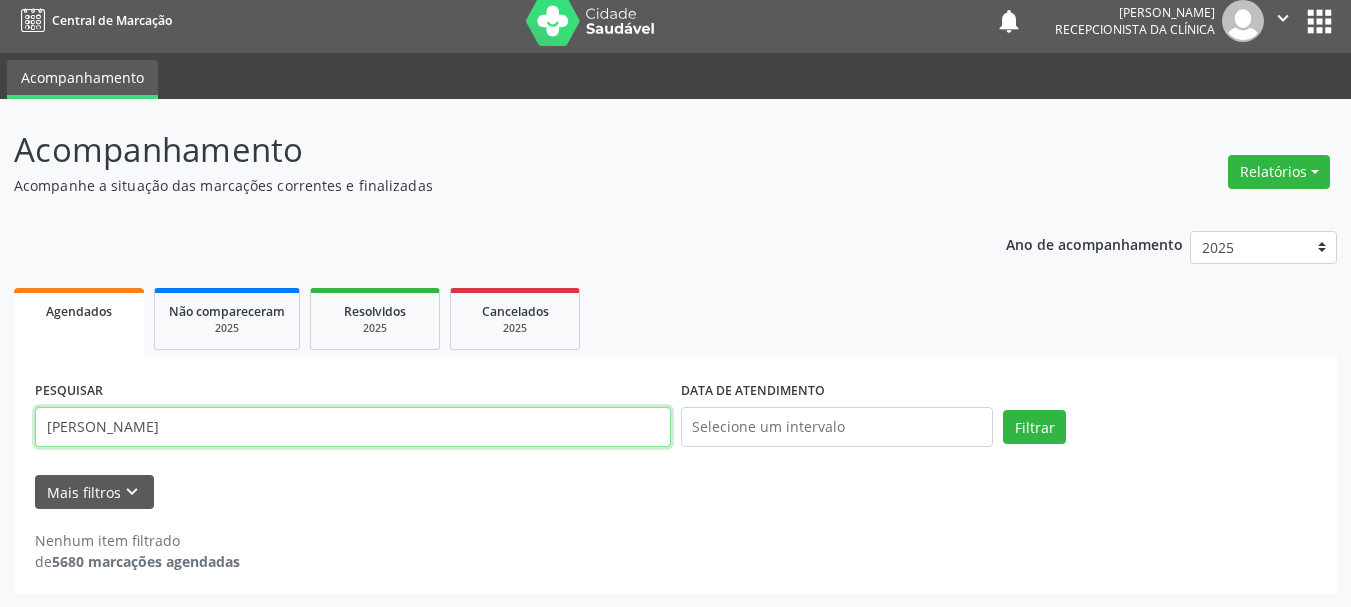 drag, startPoint x: 276, startPoint y: 434, endPoint x: 65, endPoint y: 415, distance: 211.85373 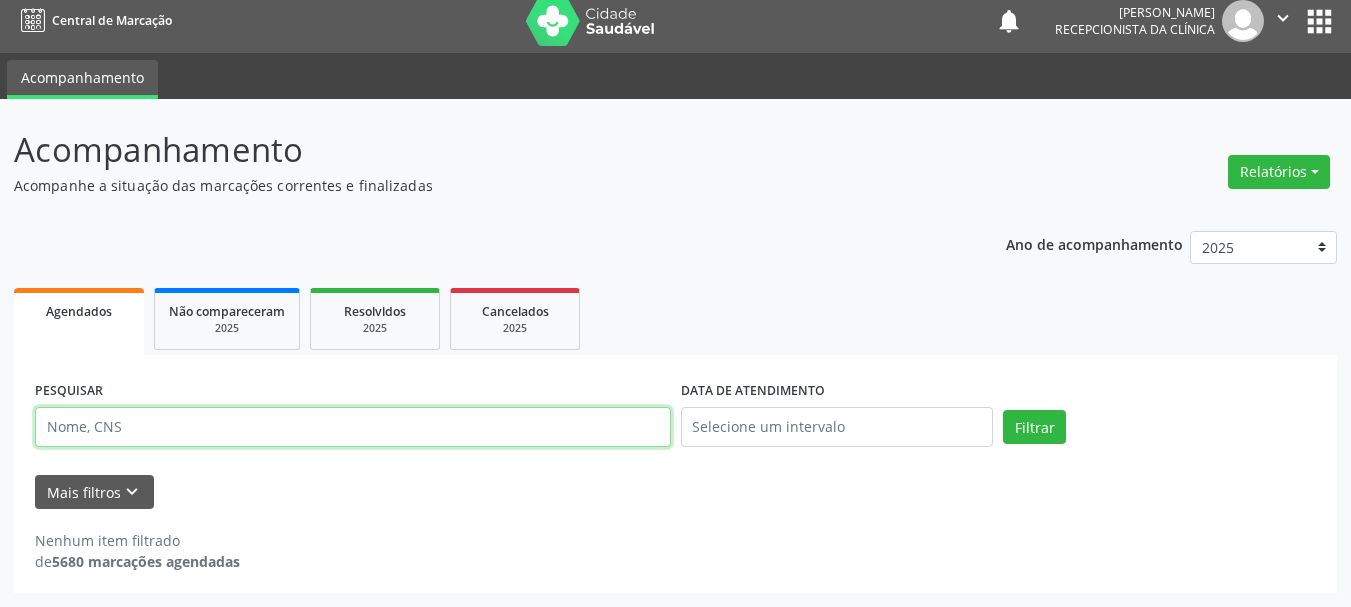 type 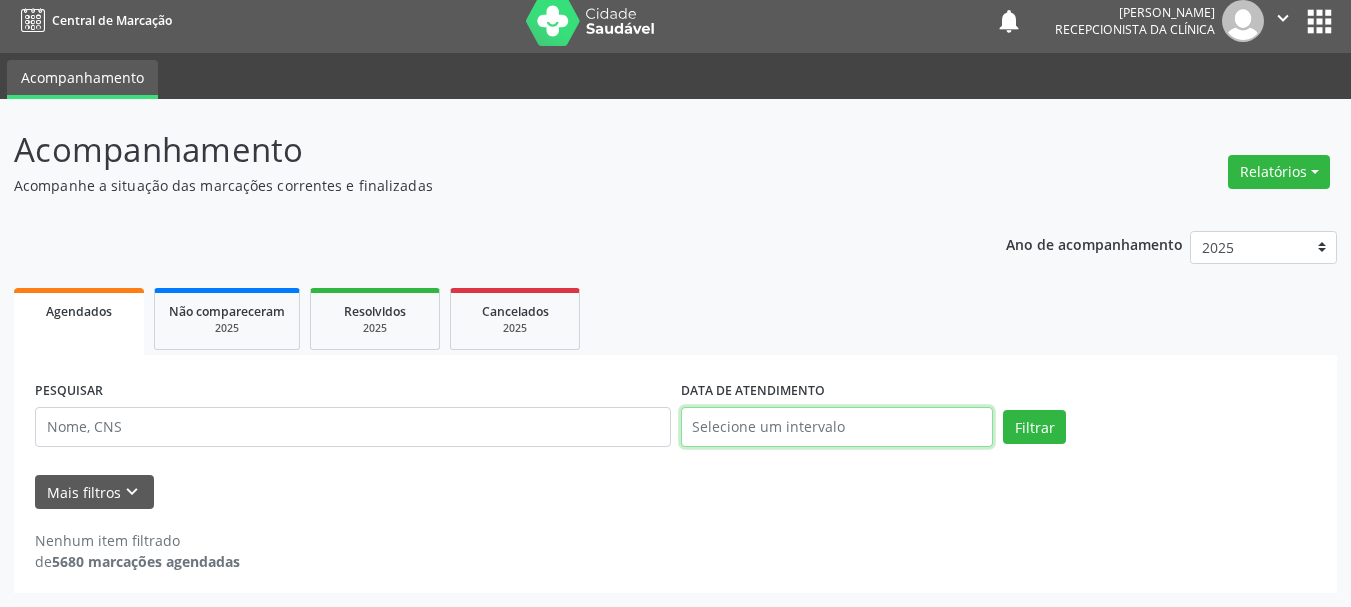 click at bounding box center (837, 427) 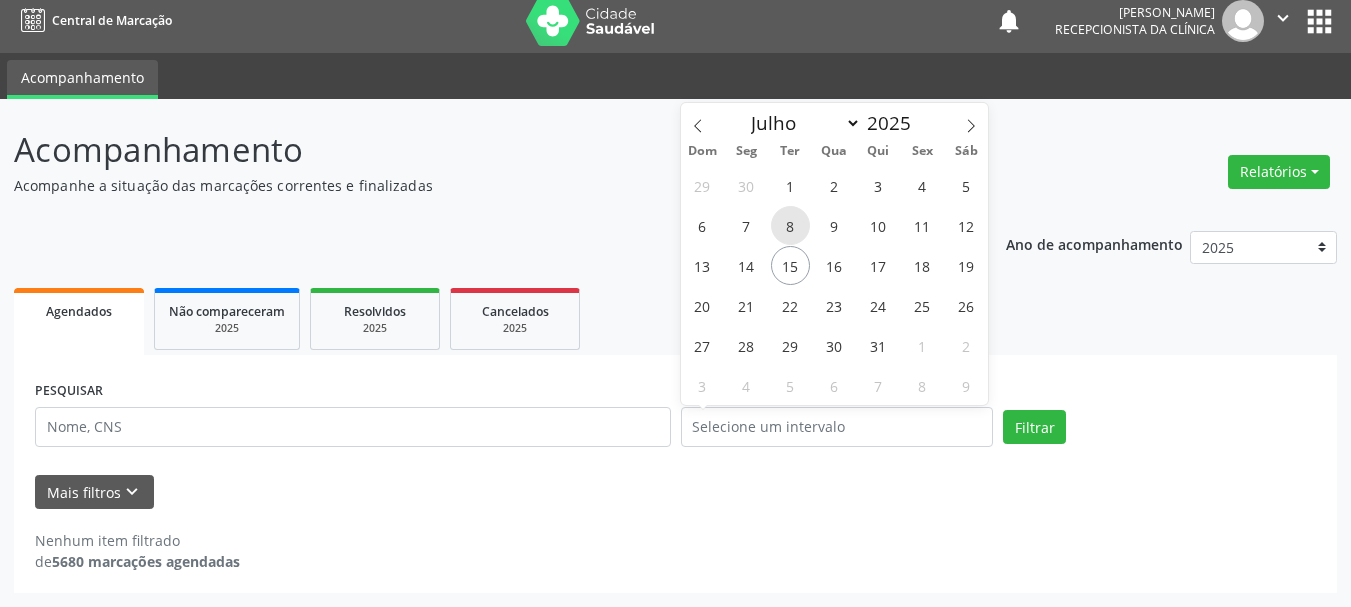 click on "8" at bounding box center (790, 225) 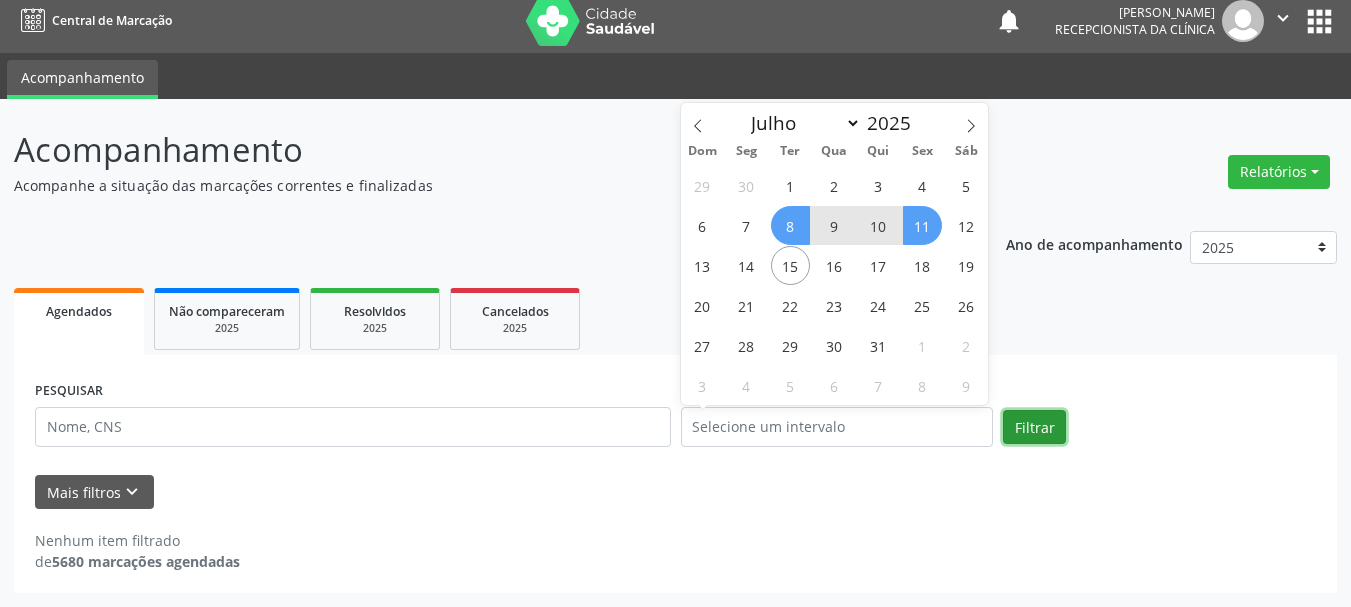 click on "Filtrar" at bounding box center (1034, 427) 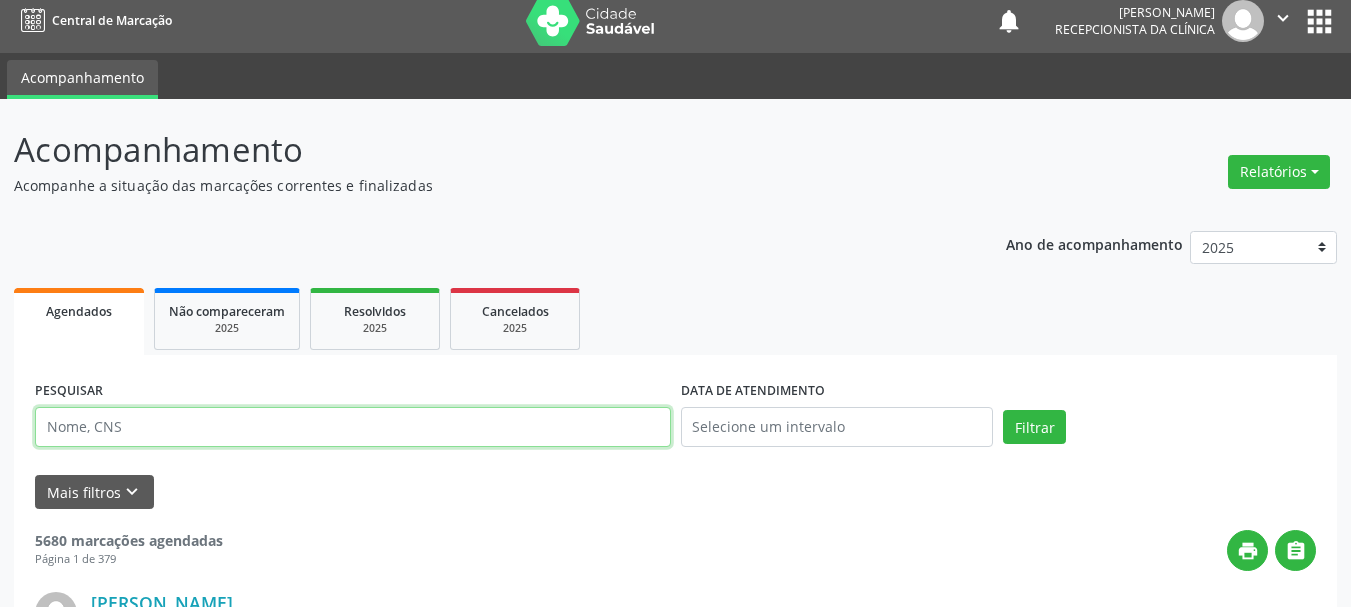 click at bounding box center (353, 427) 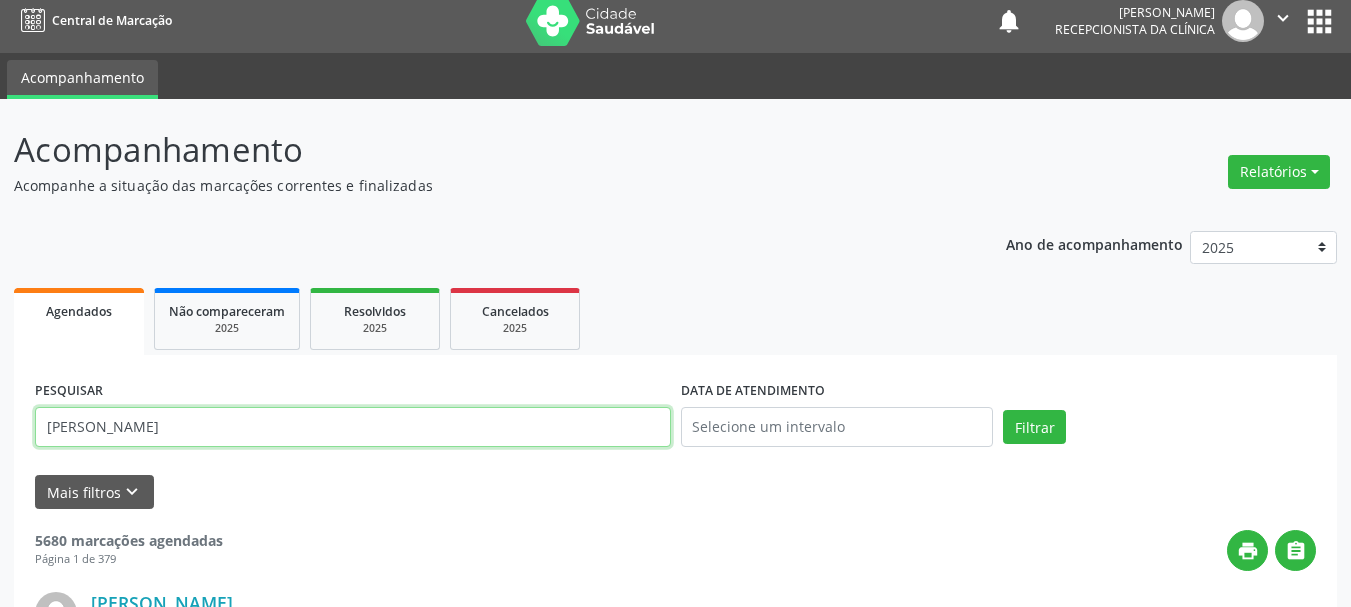 type on "[PERSON_NAME]" 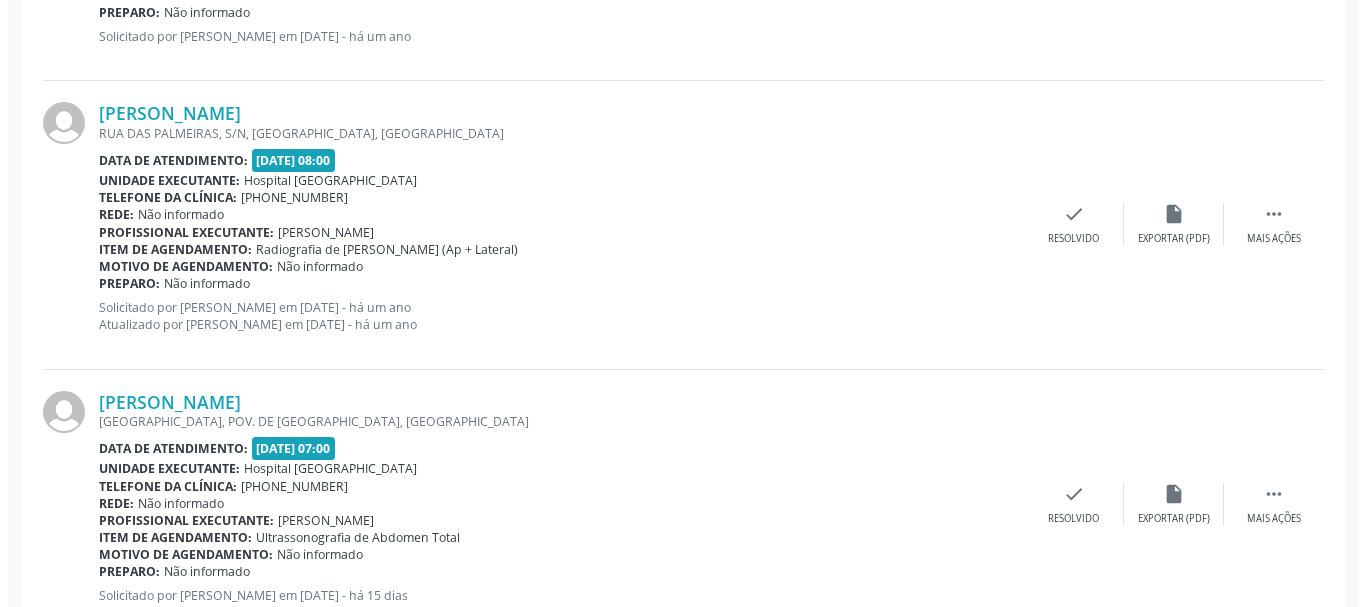 scroll, scrollTop: 811, scrollLeft: 0, axis: vertical 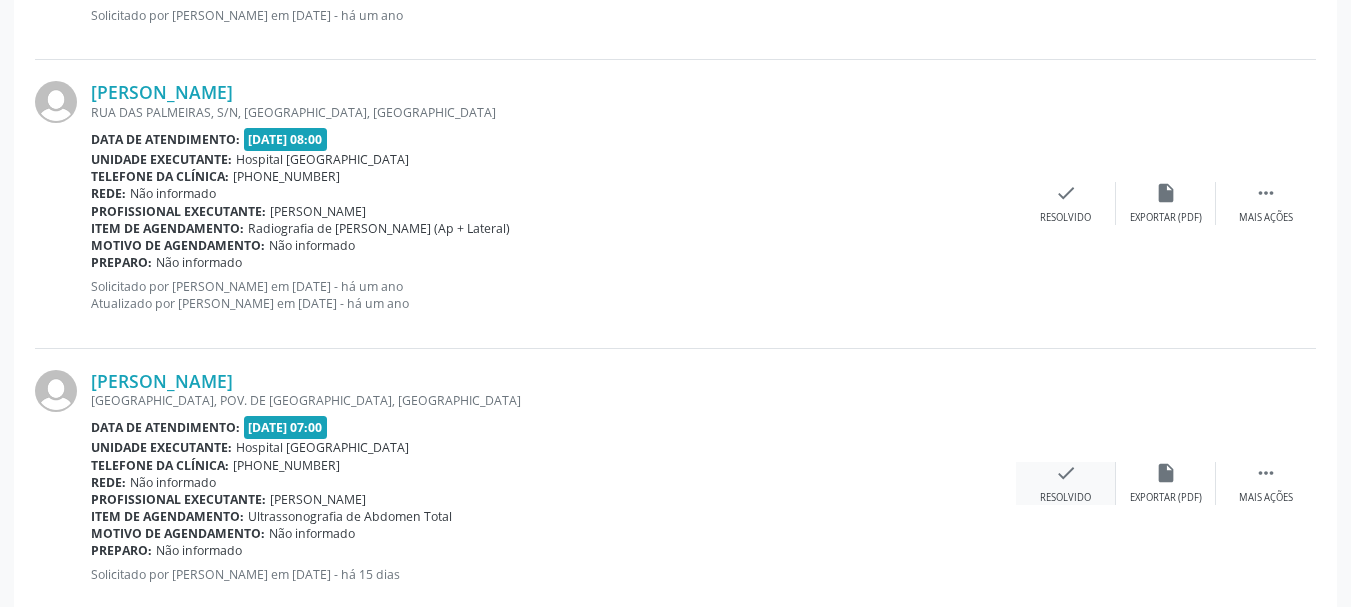 click on "check
Resolvido" at bounding box center [1066, 483] 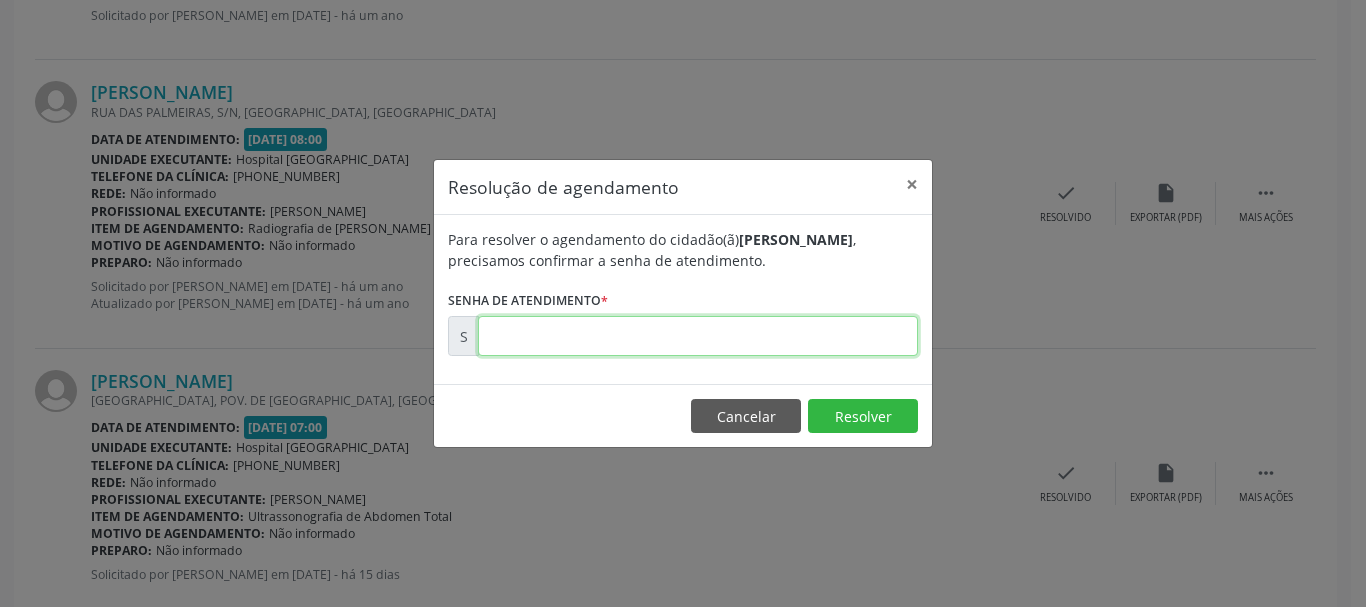 click at bounding box center [698, 336] 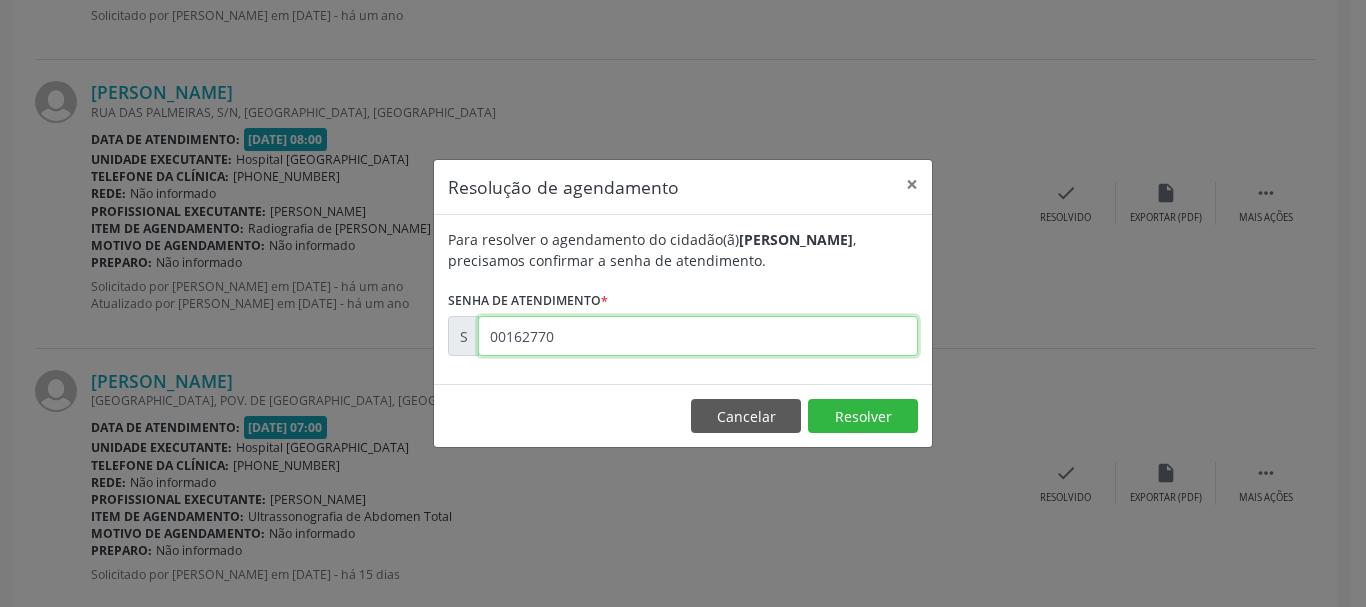type on "00162770" 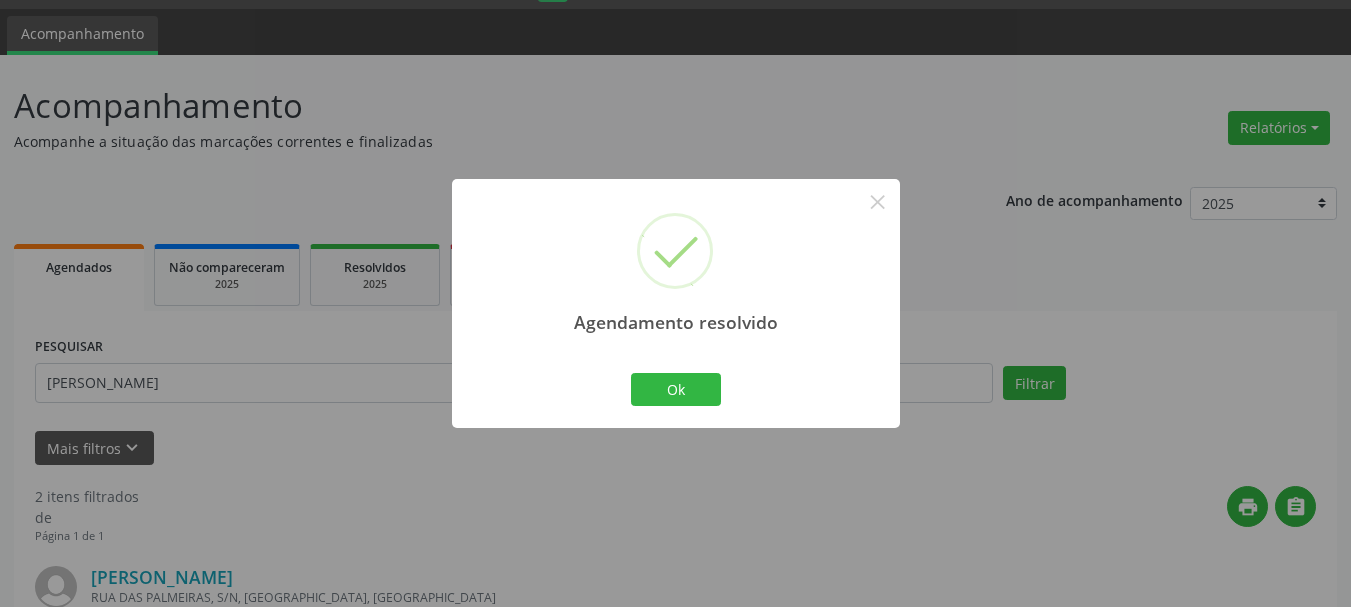 scroll, scrollTop: 587, scrollLeft: 0, axis: vertical 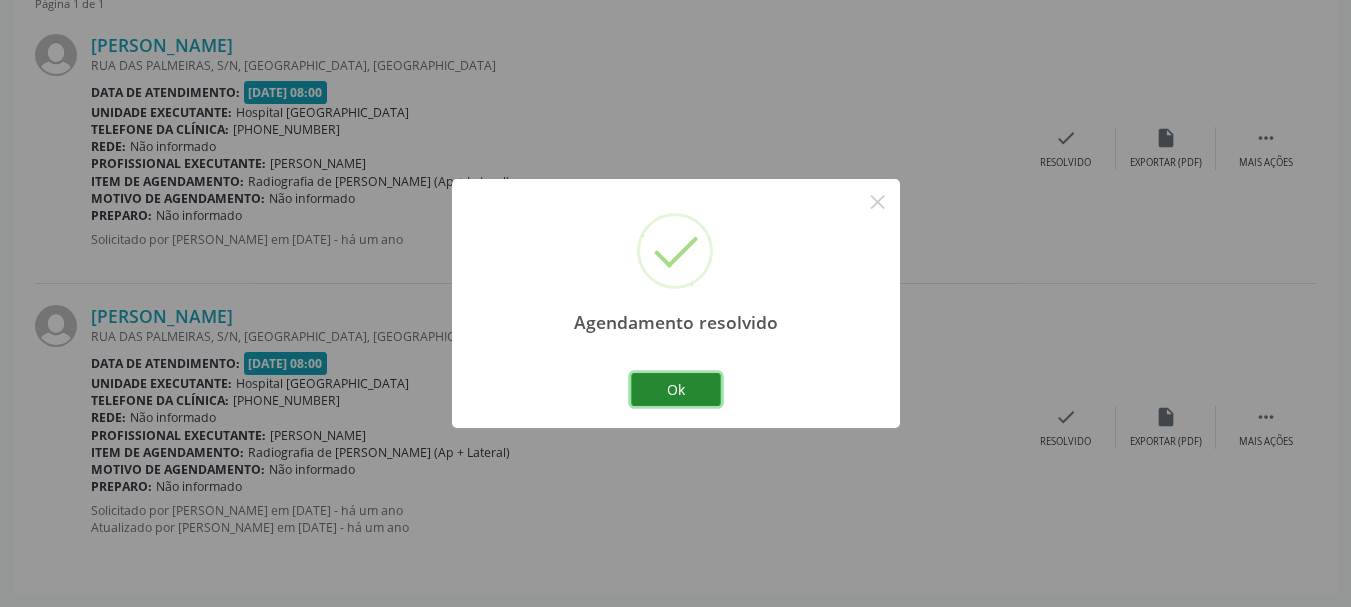 click on "Ok" at bounding box center [676, 390] 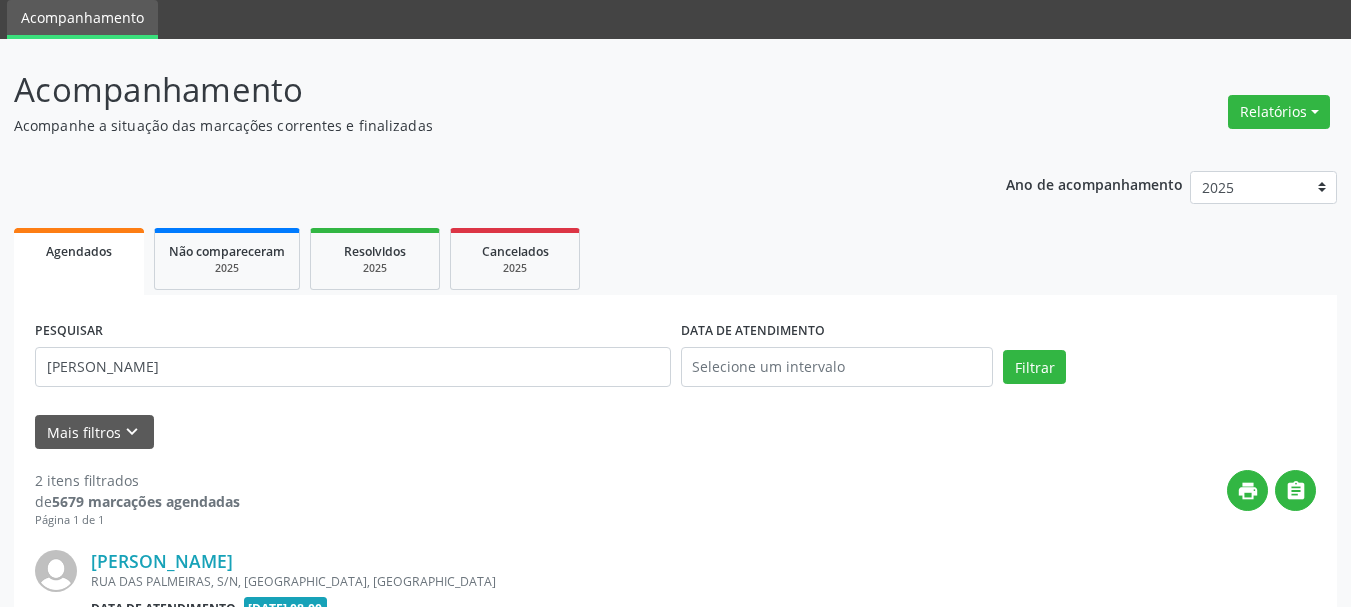 scroll, scrollTop: 0, scrollLeft: 0, axis: both 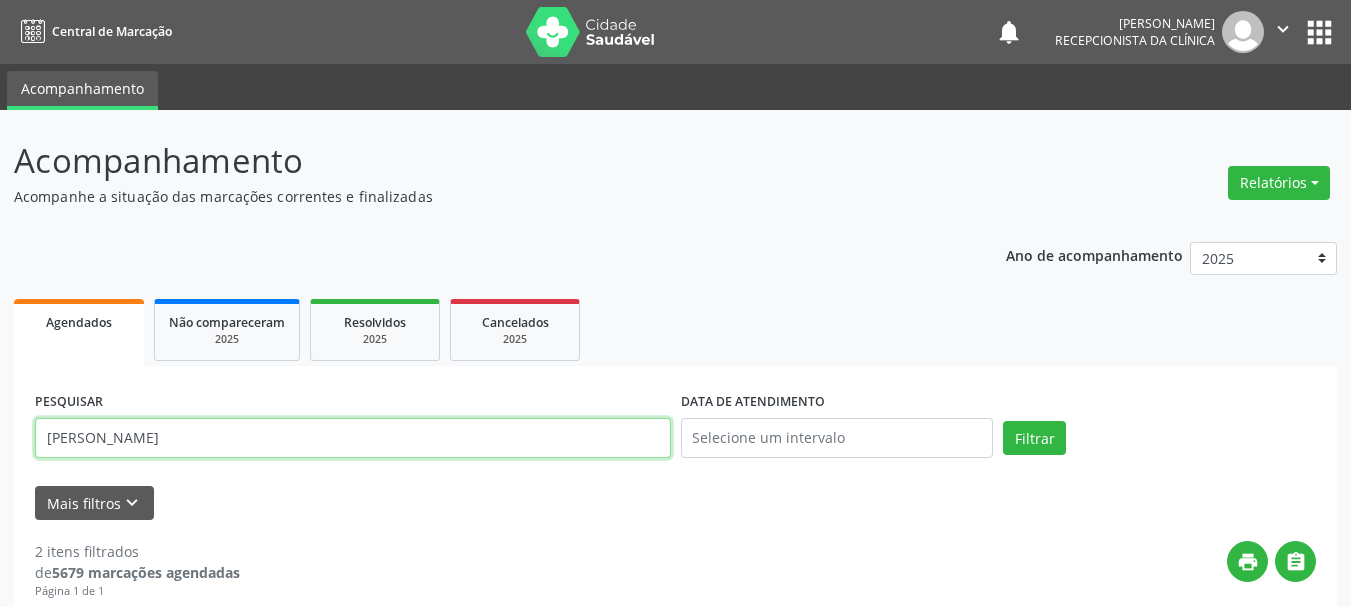 drag, startPoint x: 226, startPoint y: 440, endPoint x: 77, endPoint y: 438, distance: 149.01343 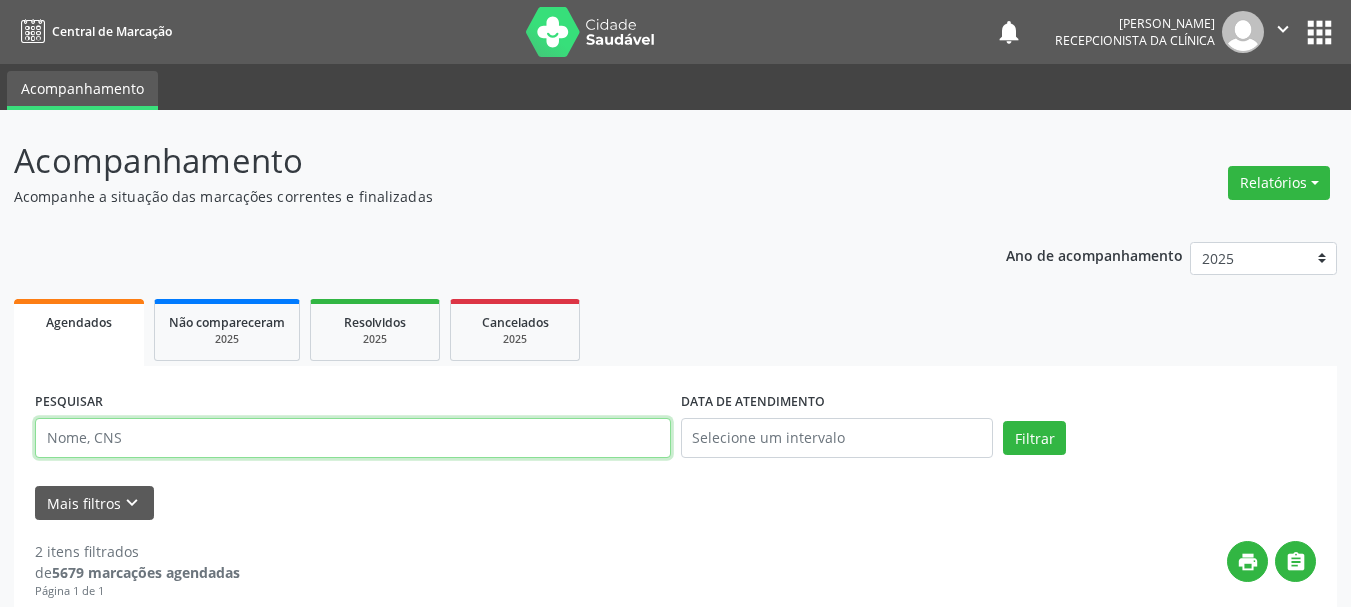 type 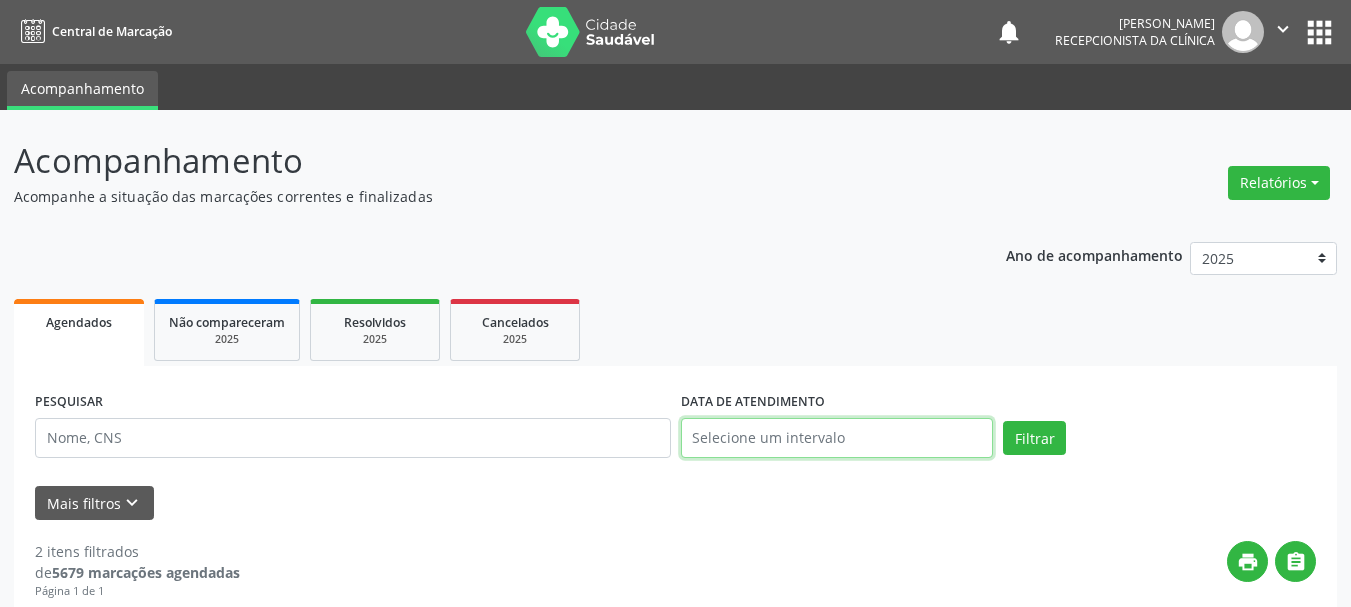 click at bounding box center [837, 438] 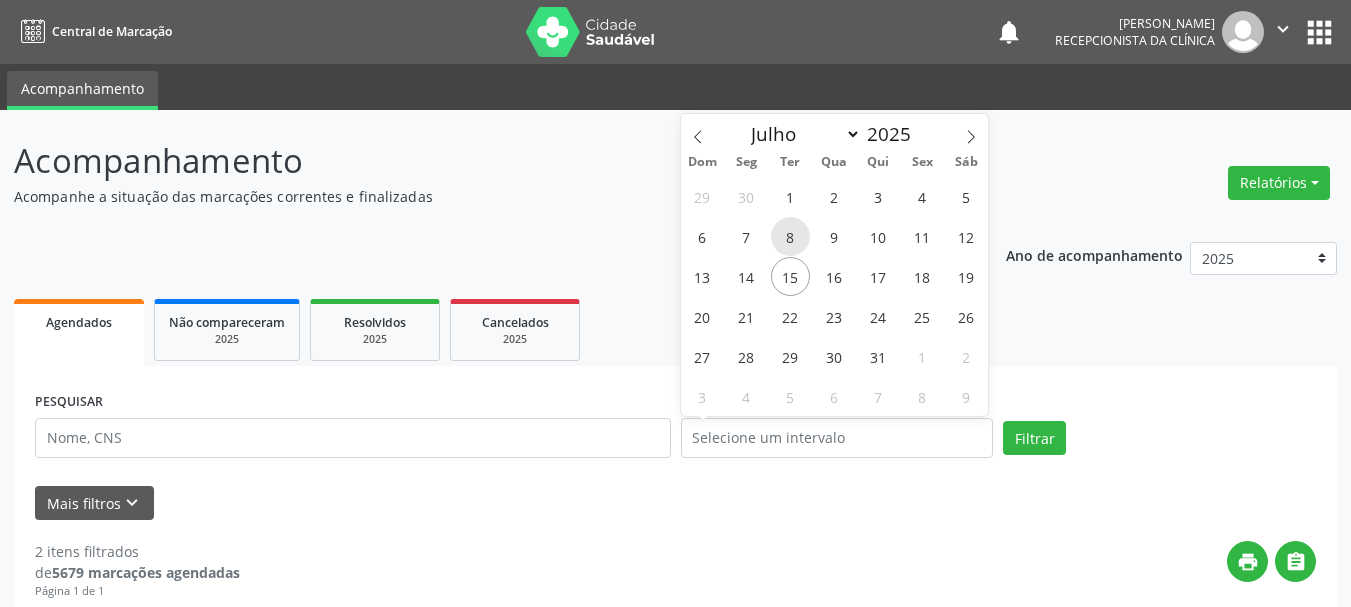 click on "8" at bounding box center (790, 236) 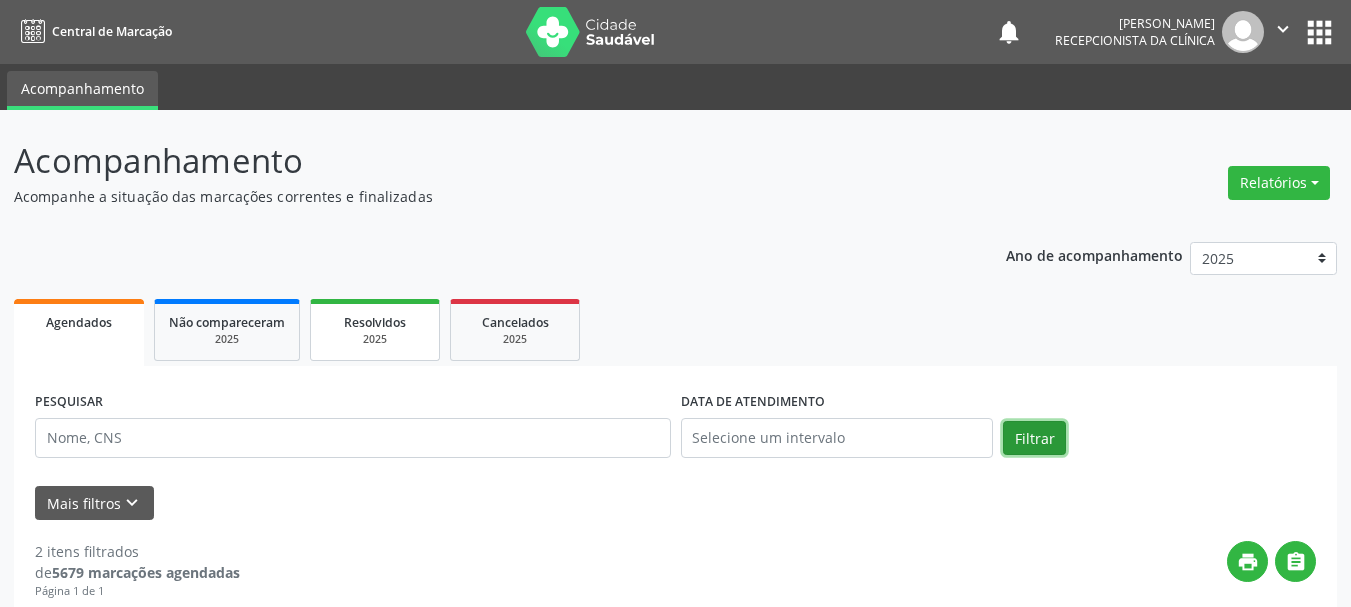 drag, startPoint x: 1039, startPoint y: 434, endPoint x: 358, endPoint y: 339, distance: 687.59436 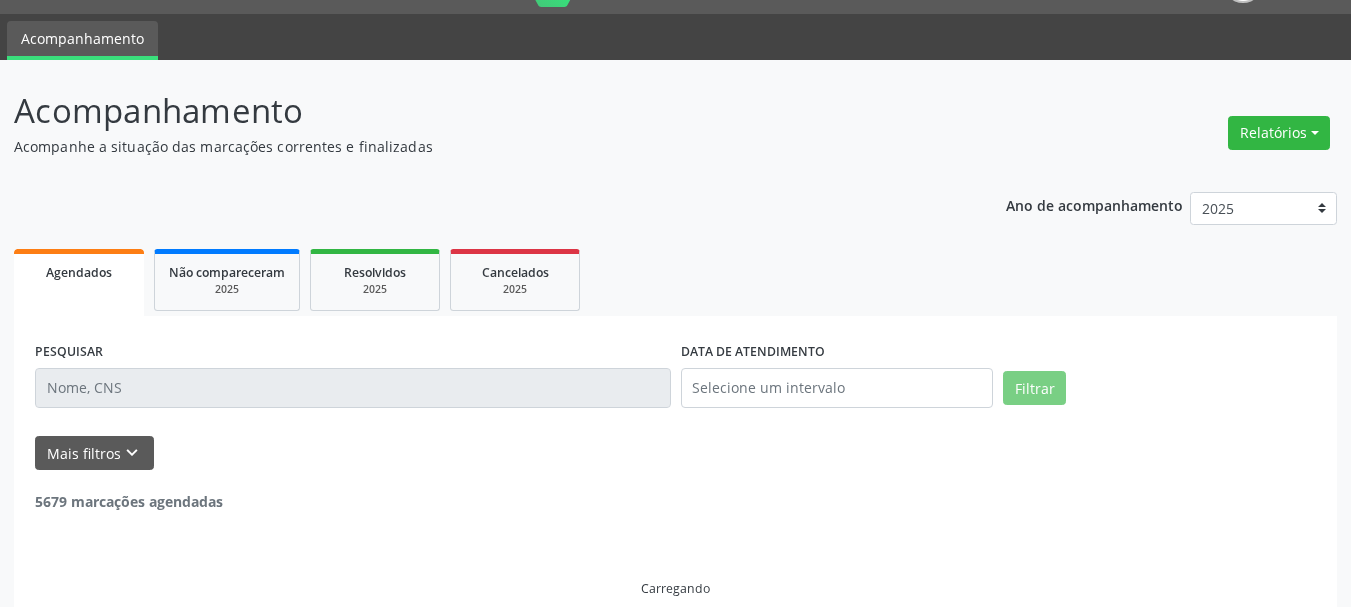 scroll, scrollTop: 76, scrollLeft: 0, axis: vertical 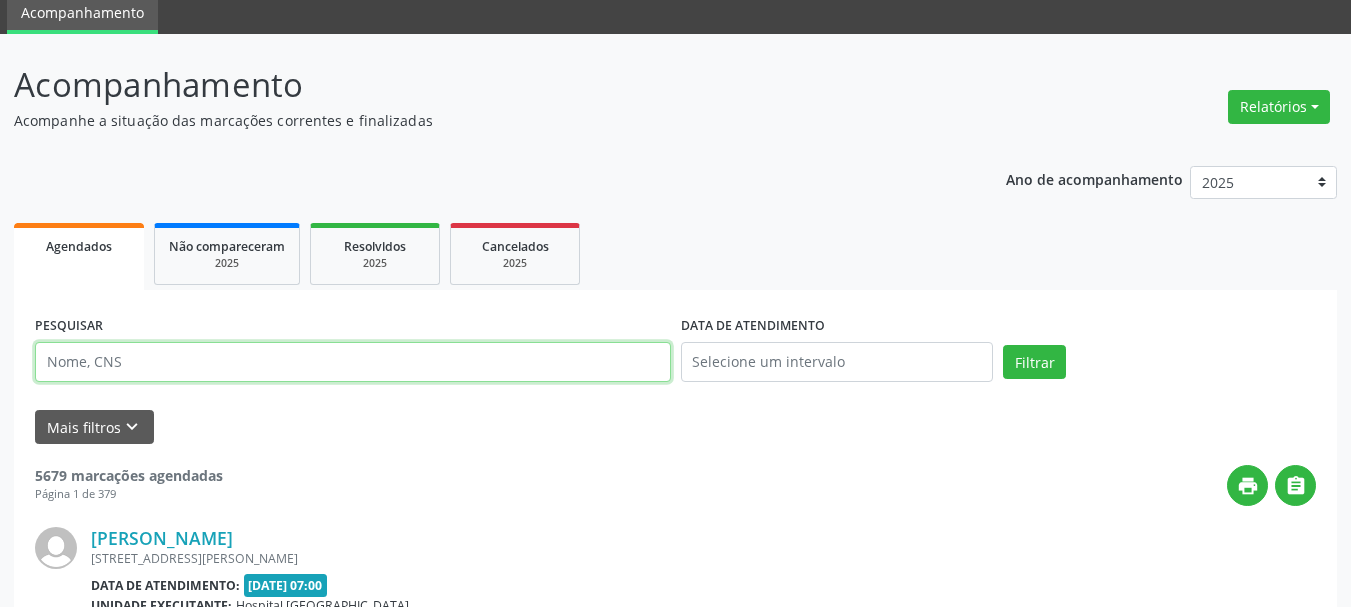 click at bounding box center [353, 362] 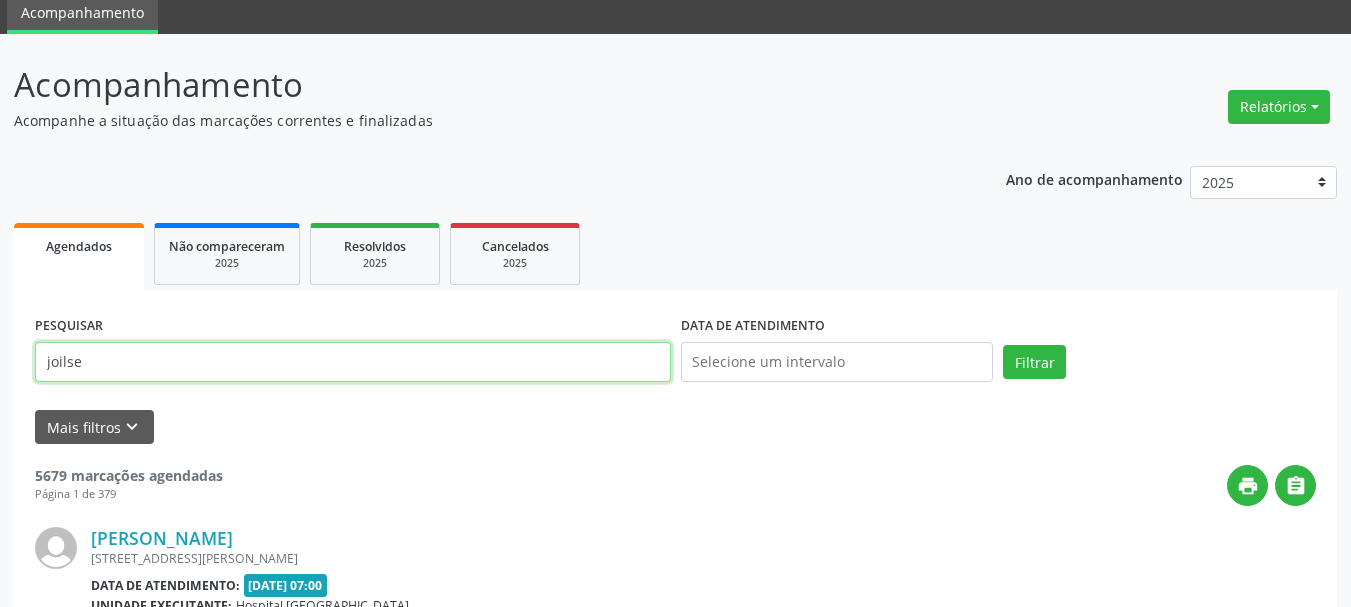 type on "joilse" 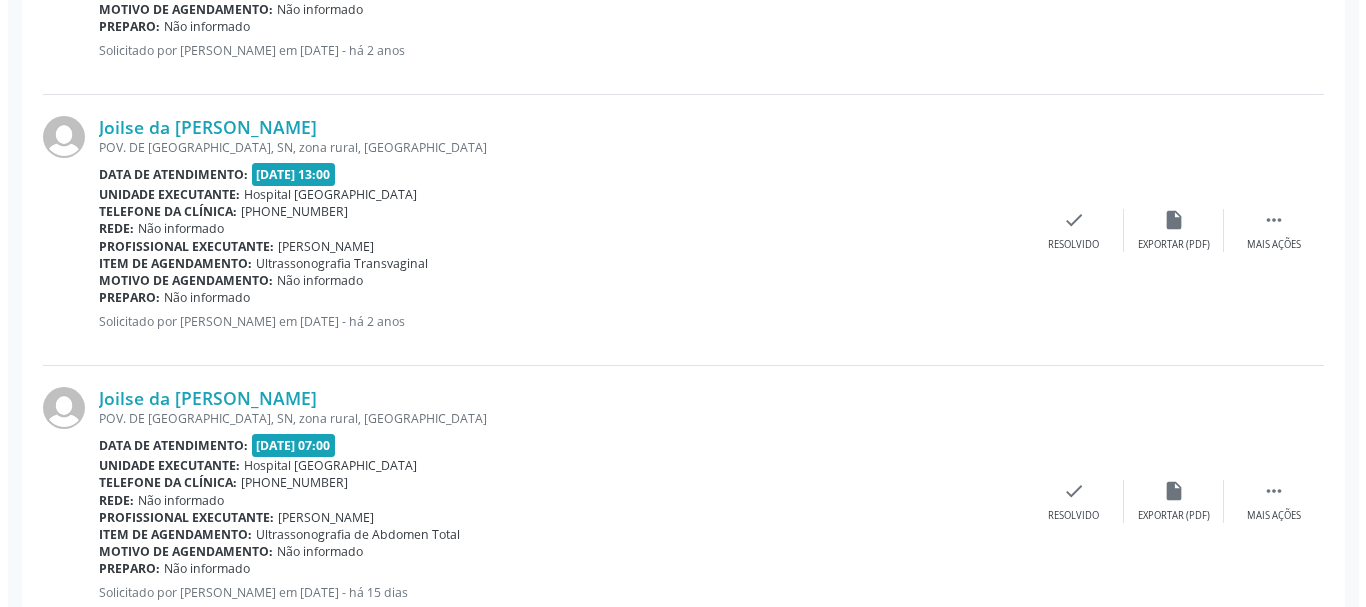 scroll, scrollTop: 840, scrollLeft: 0, axis: vertical 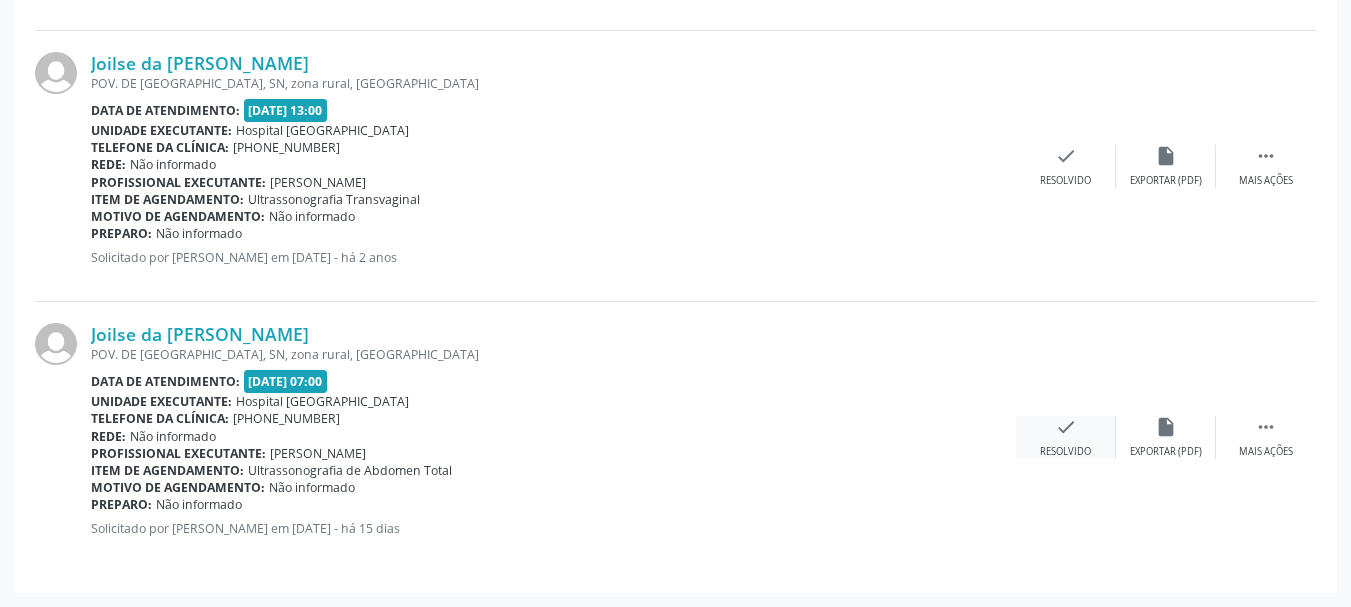 click on "check" at bounding box center [1066, 427] 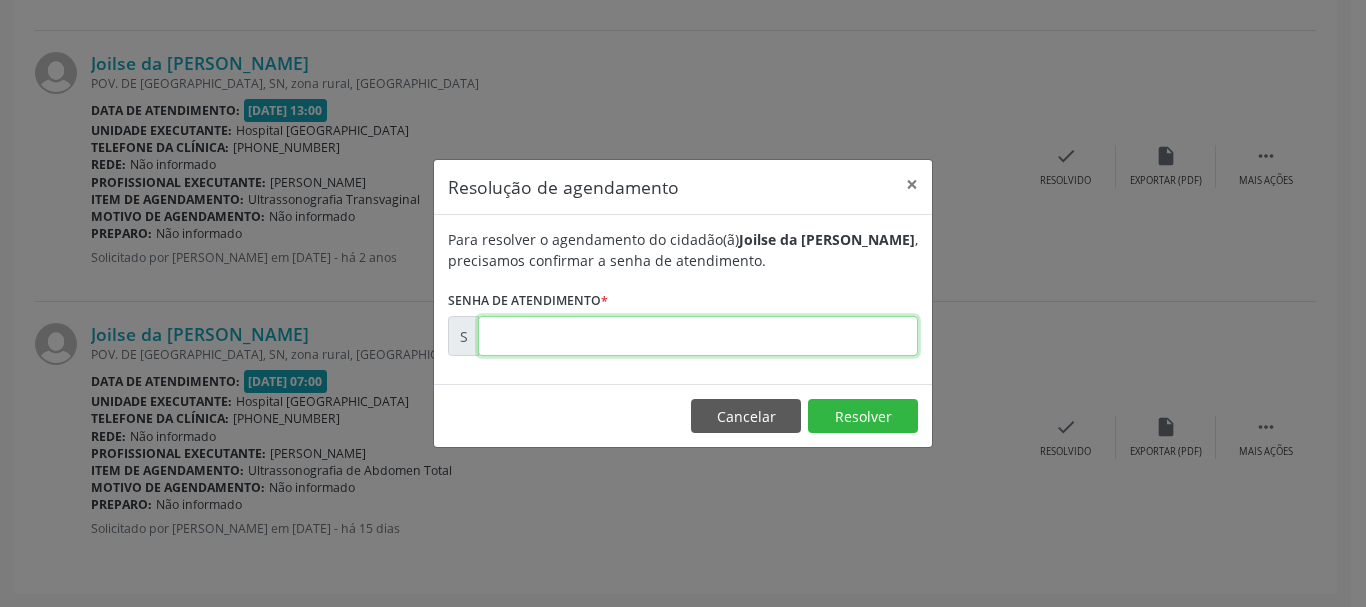 click at bounding box center (698, 336) 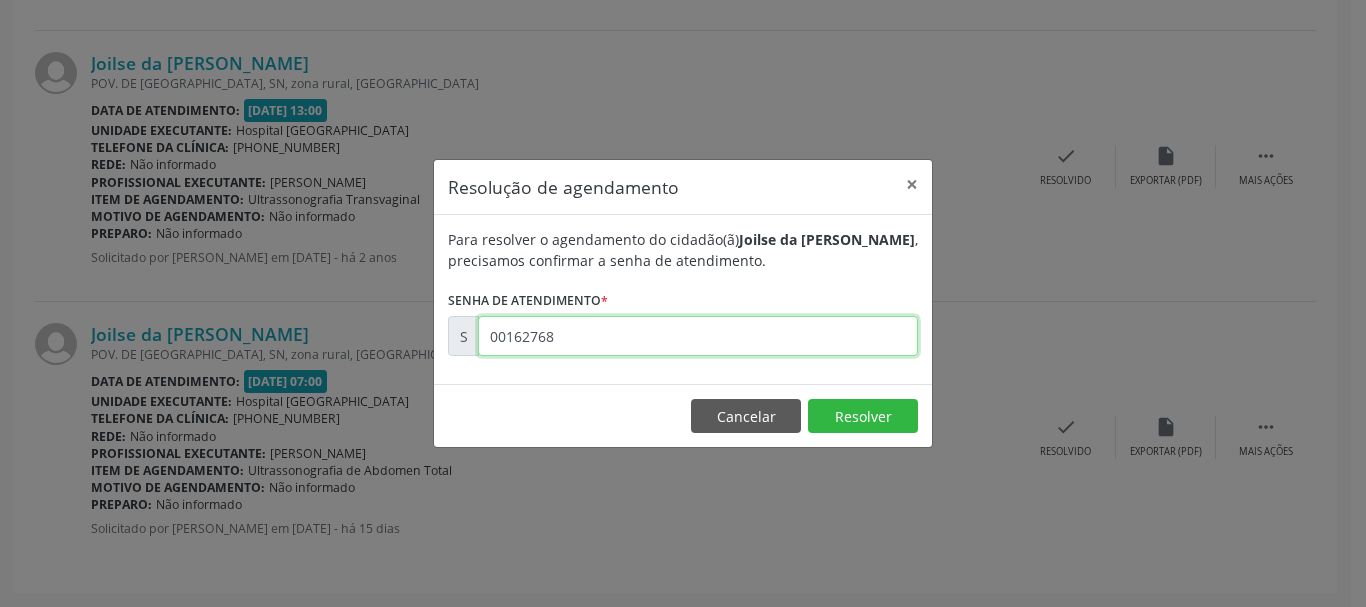 type on "00162768" 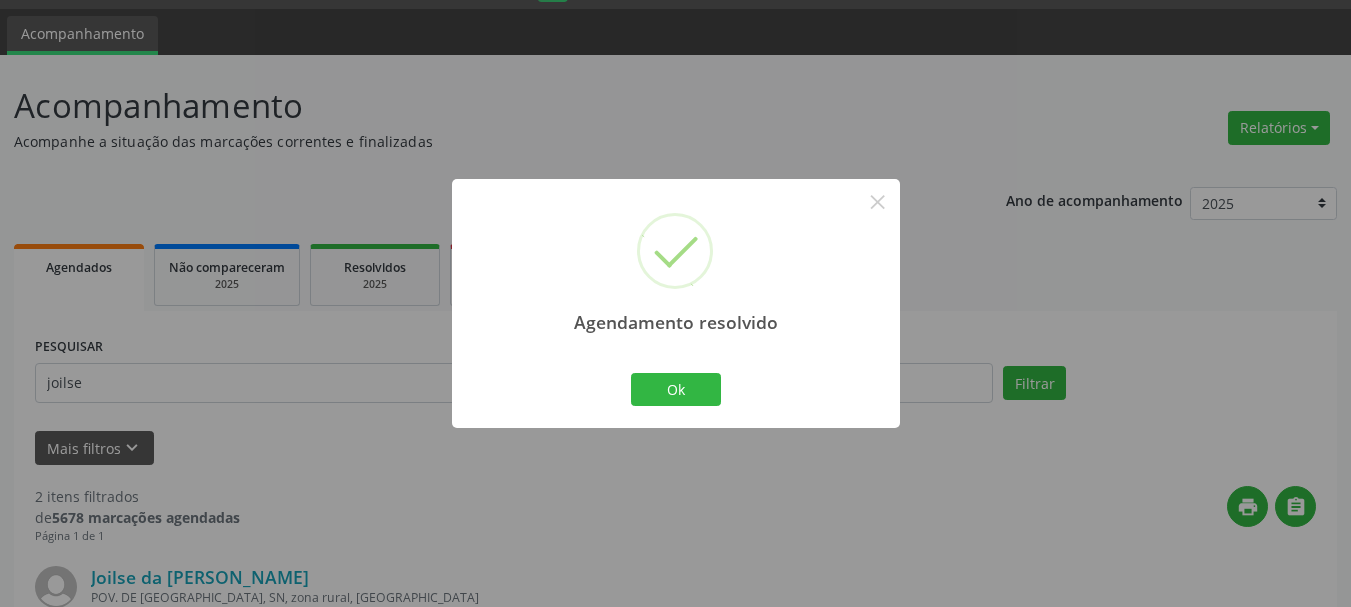 scroll, scrollTop: 569, scrollLeft: 0, axis: vertical 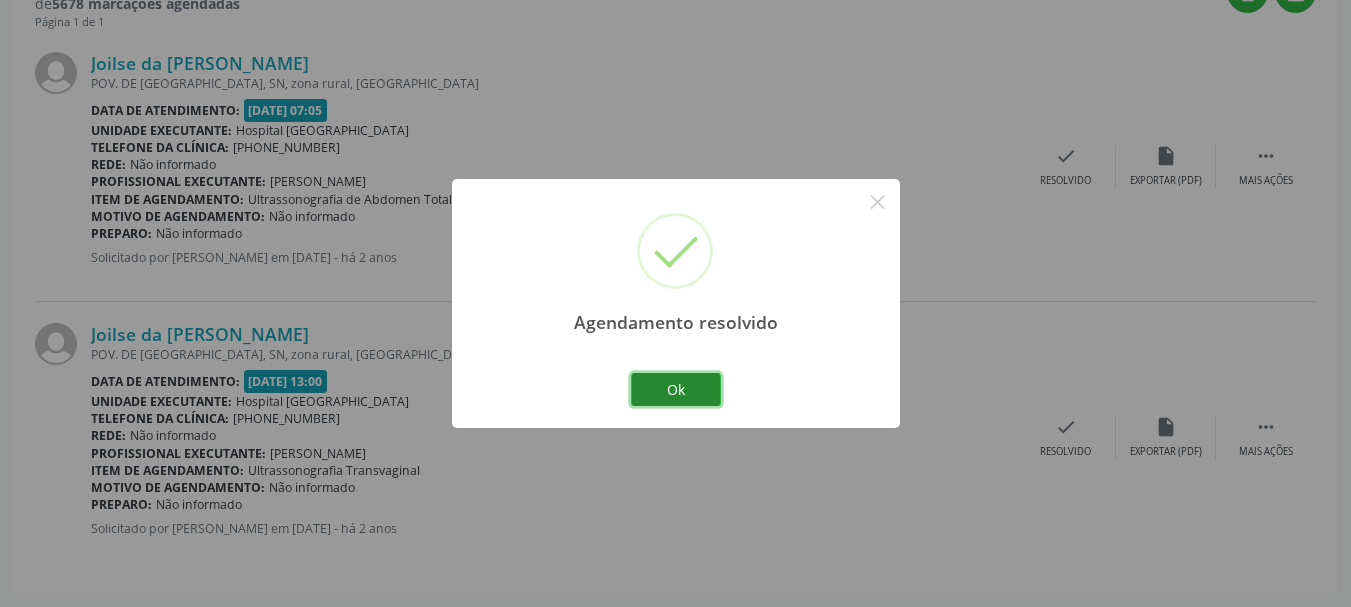 click on "Ok" at bounding box center (676, 390) 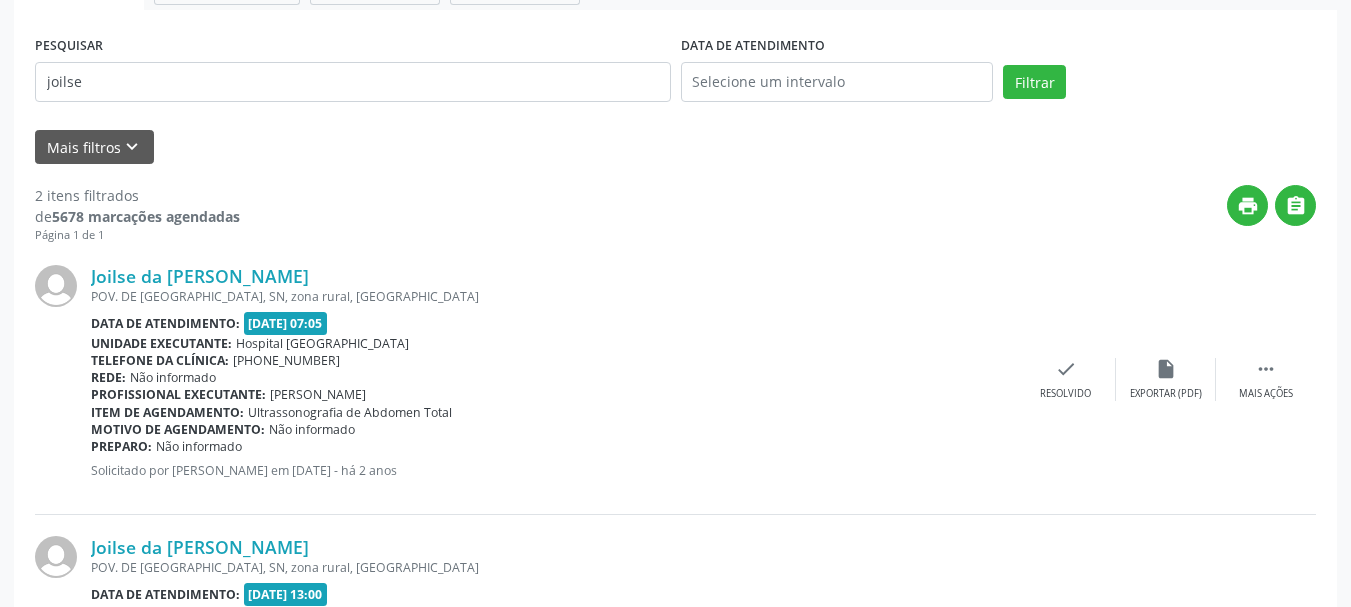 scroll, scrollTop: 269, scrollLeft: 0, axis: vertical 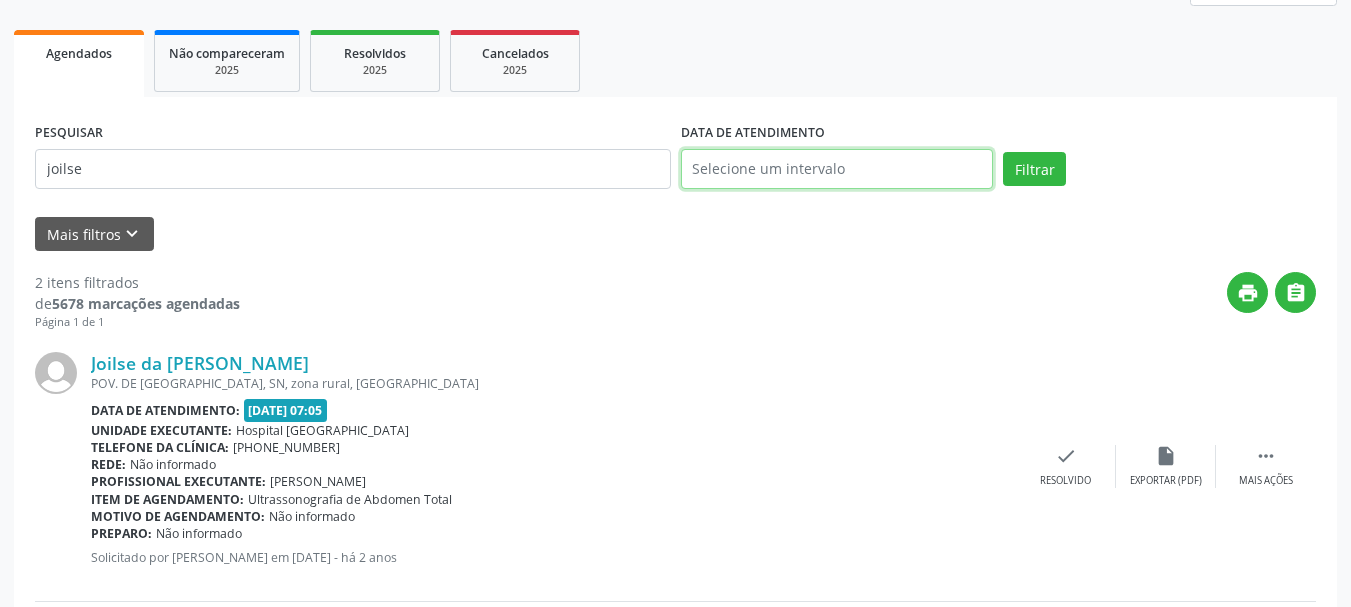 click at bounding box center (837, 169) 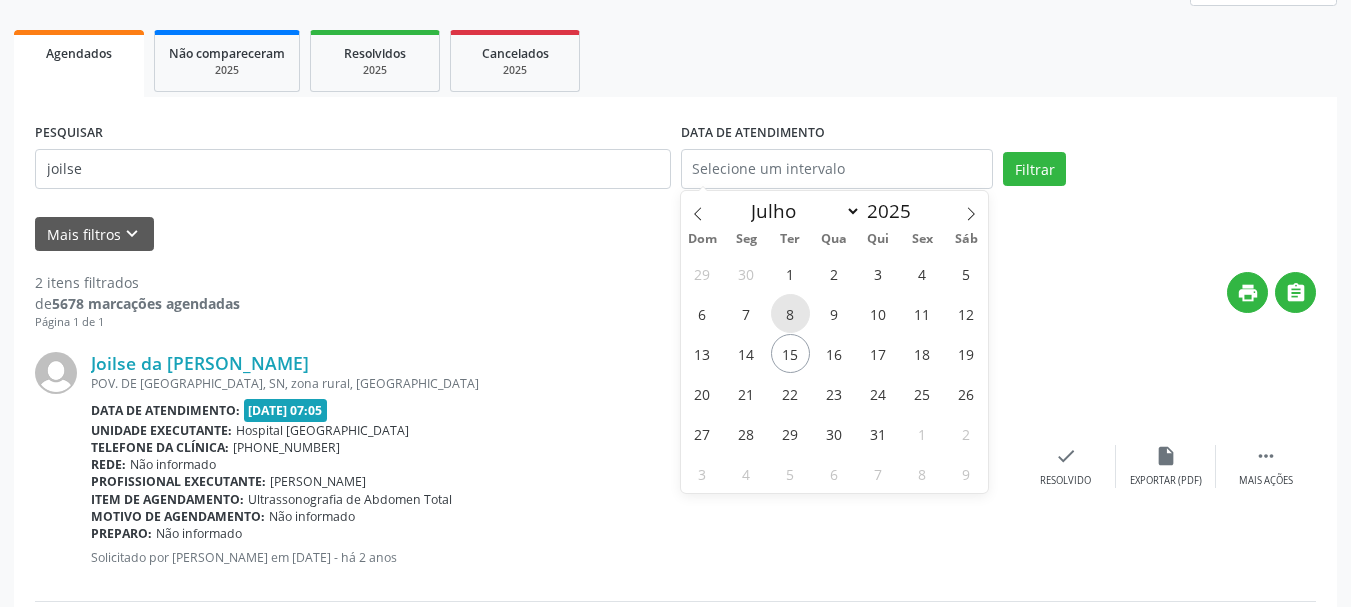click on "8" at bounding box center (790, 313) 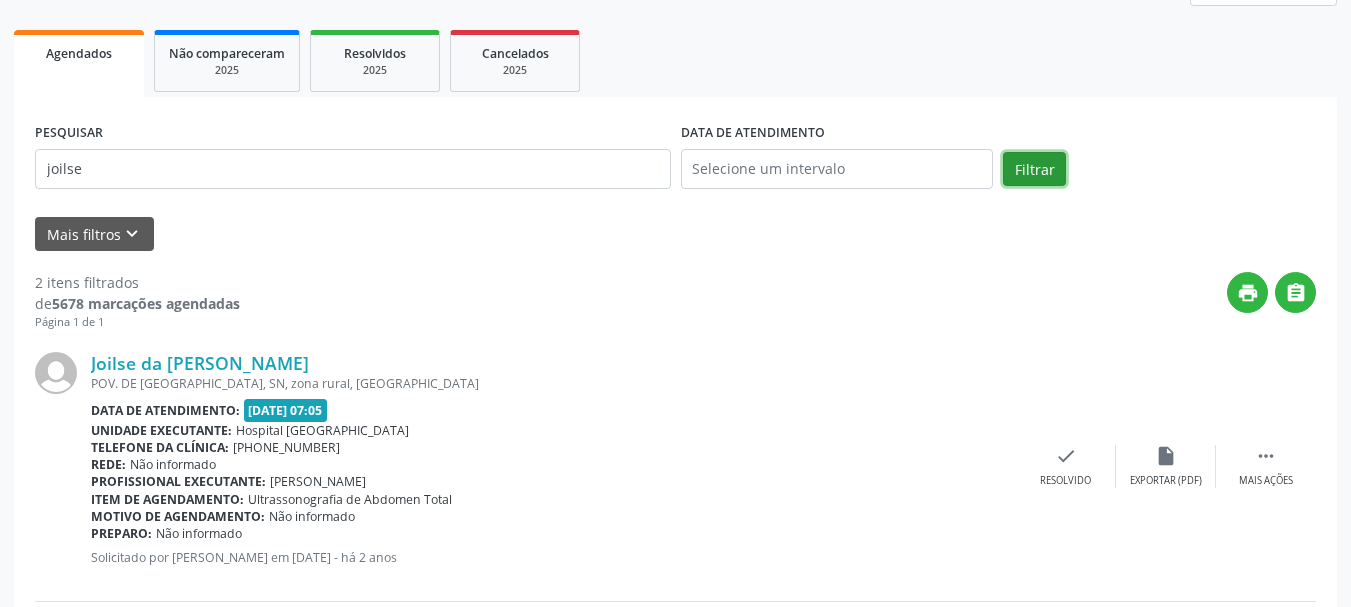 click on "Filtrar" at bounding box center (1034, 169) 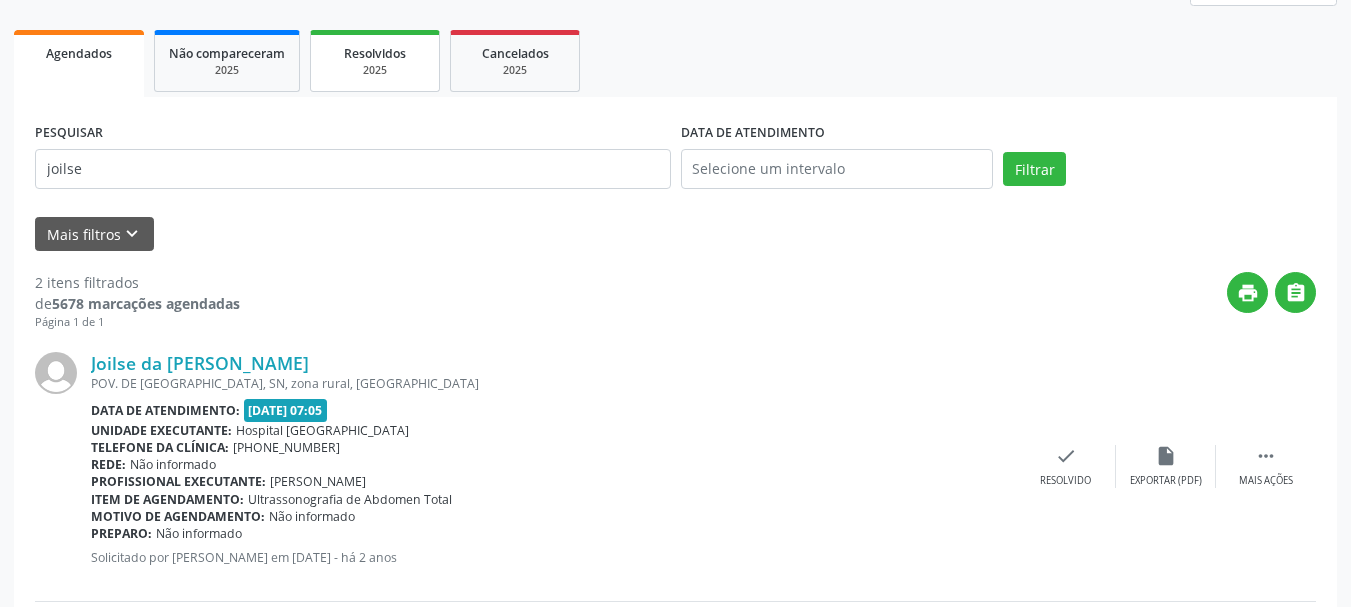 scroll, scrollTop: 76, scrollLeft: 0, axis: vertical 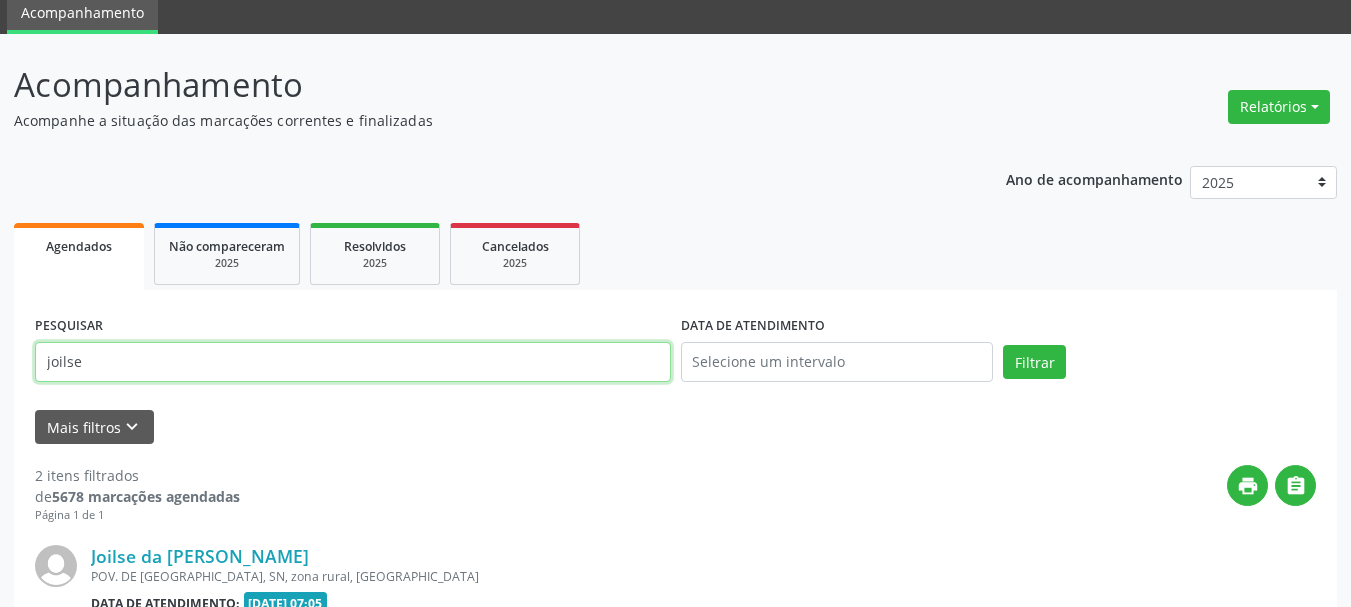 drag, startPoint x: 143, startPoint y: 369, endPoint x: 125, endPoint y: 340, distance: 34.132095 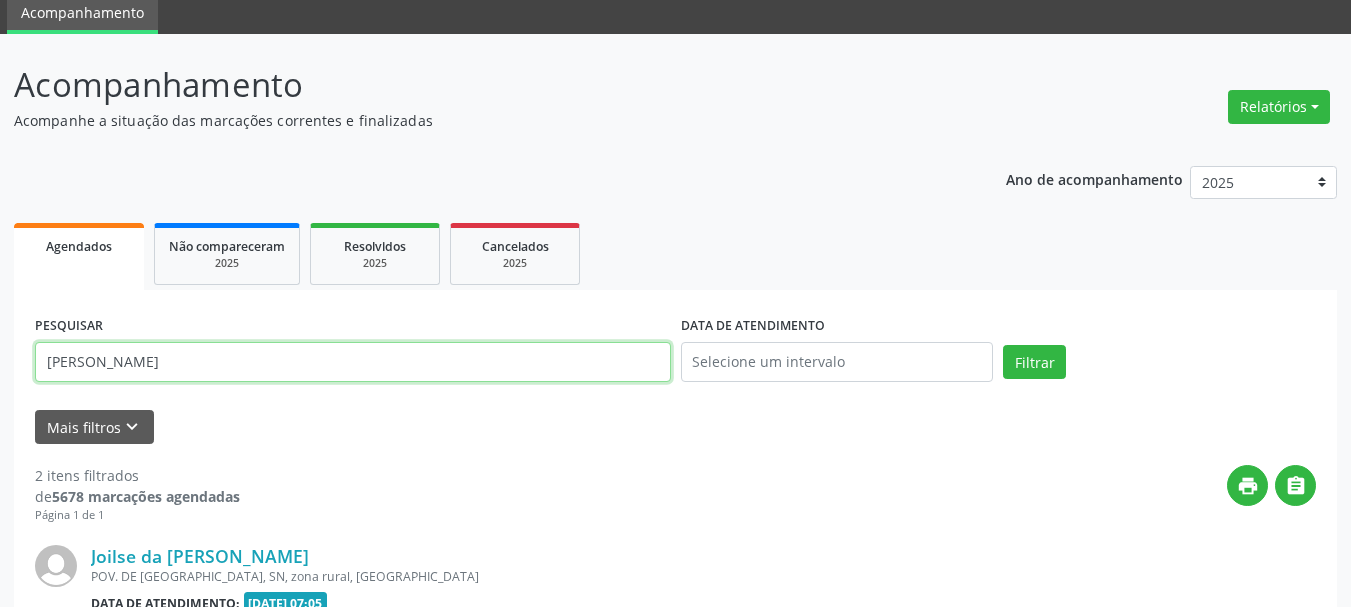 type on "[PERSON_NAME]" 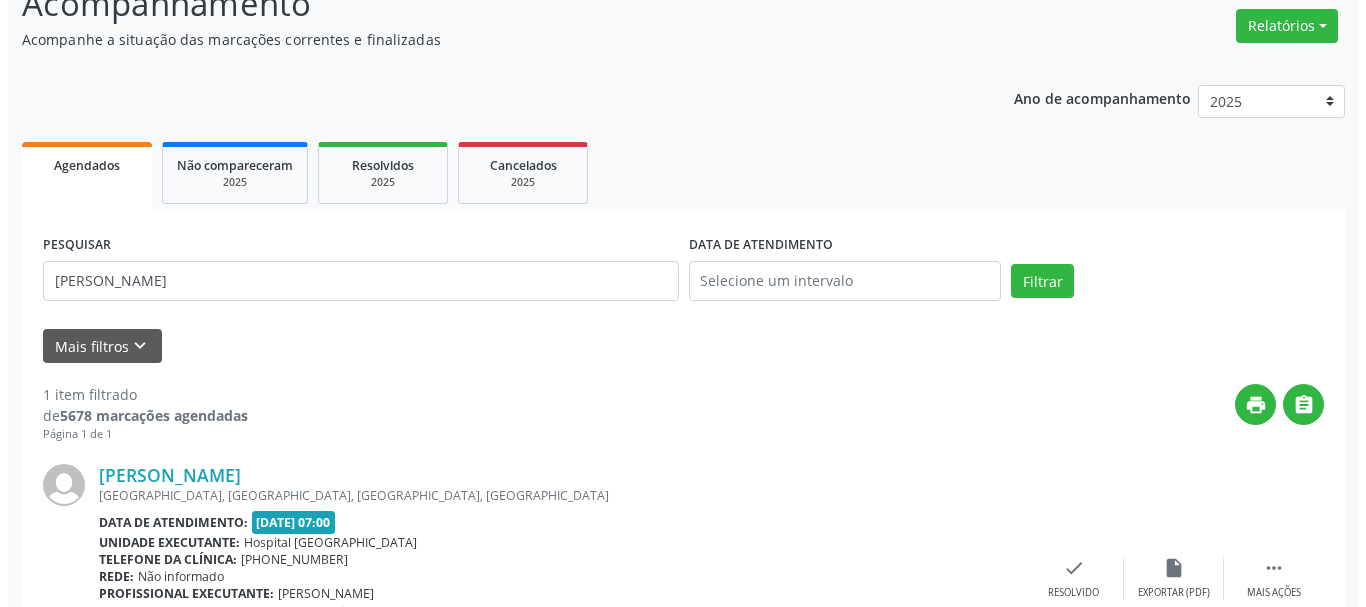 scroll, scrollTop: 276, scrollLeft: 0, axis: vertical 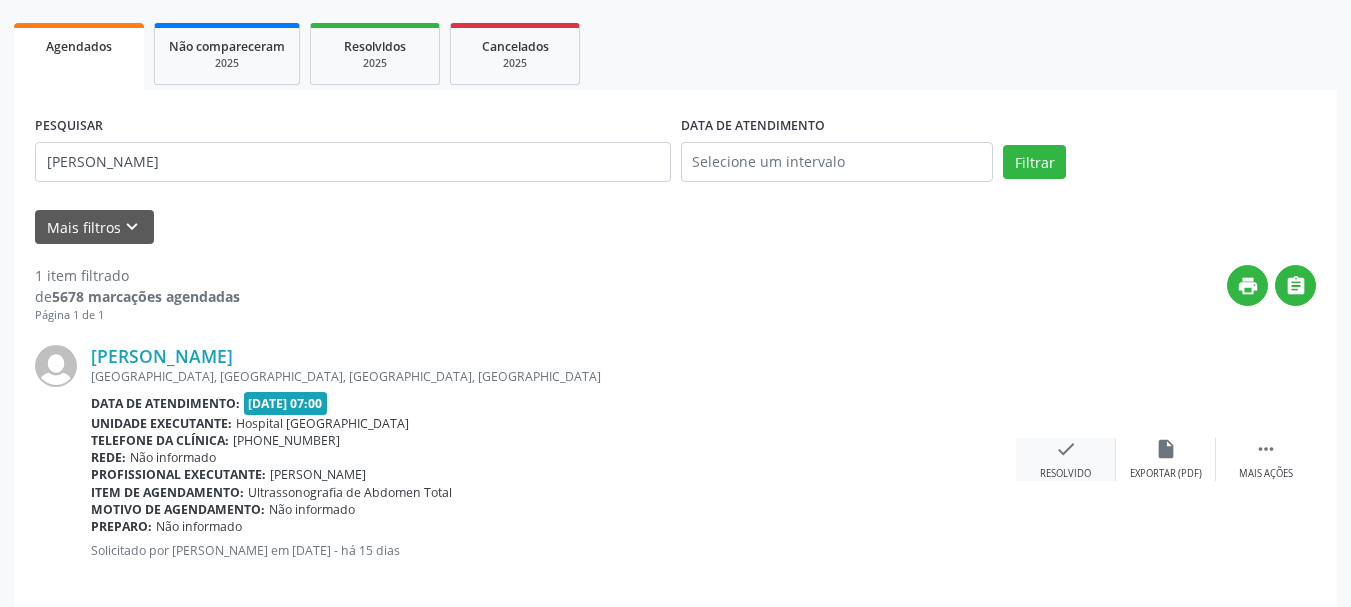 click on "check" at bounding box center [1066, 449] 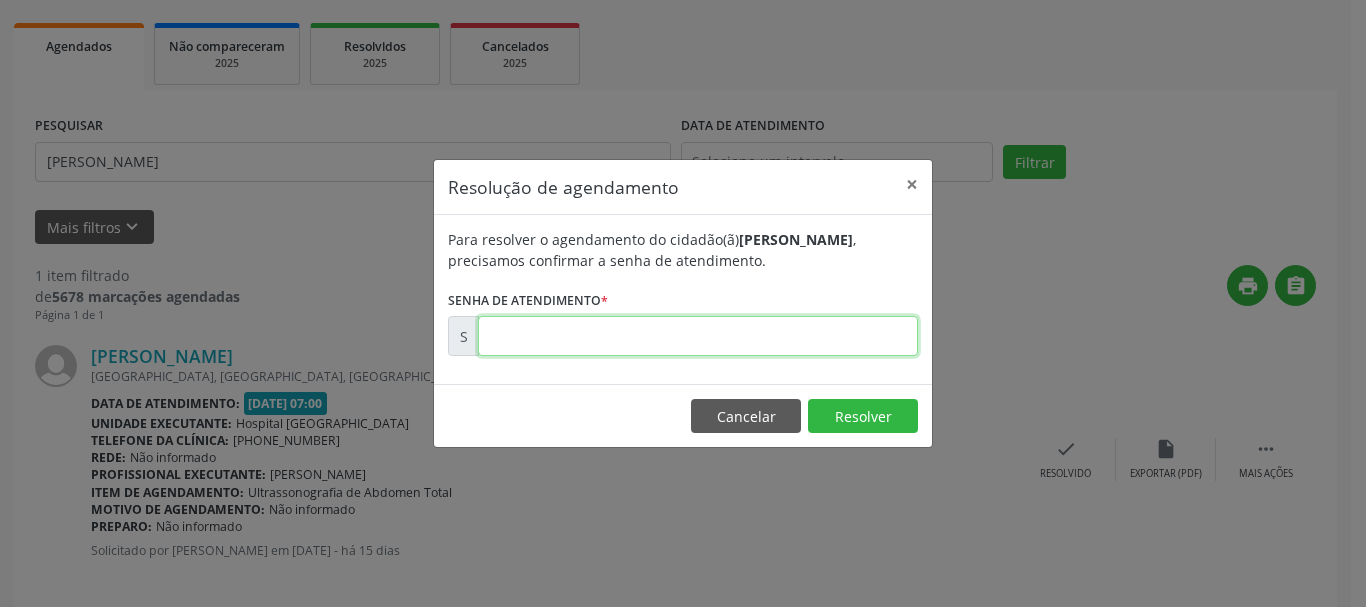 click at bounding box center (698, 336) 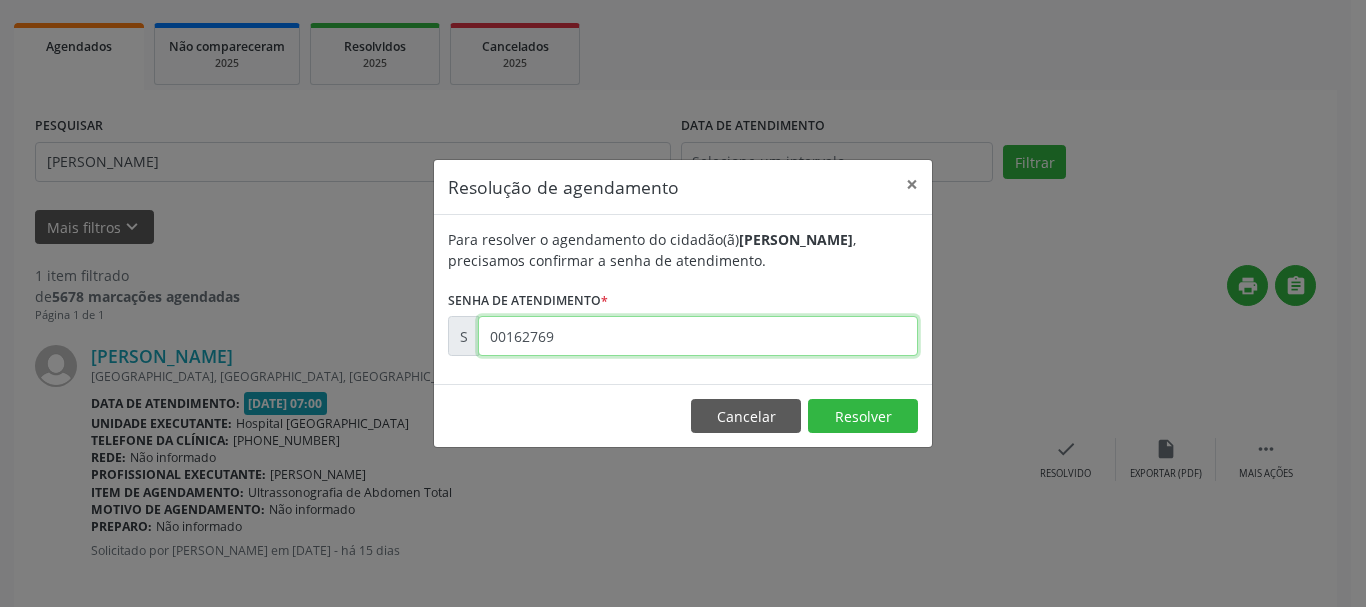 type on "00162769" 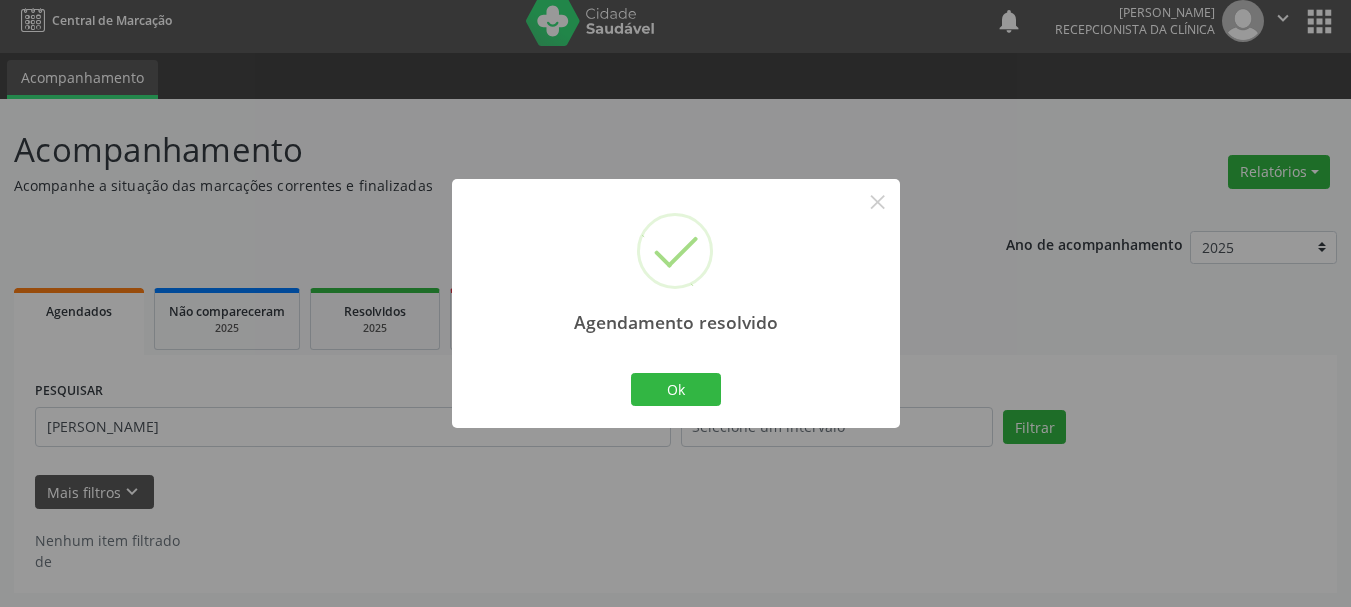 scroll, scrollTop: 11, scrollLeft: 0, axis: vertical 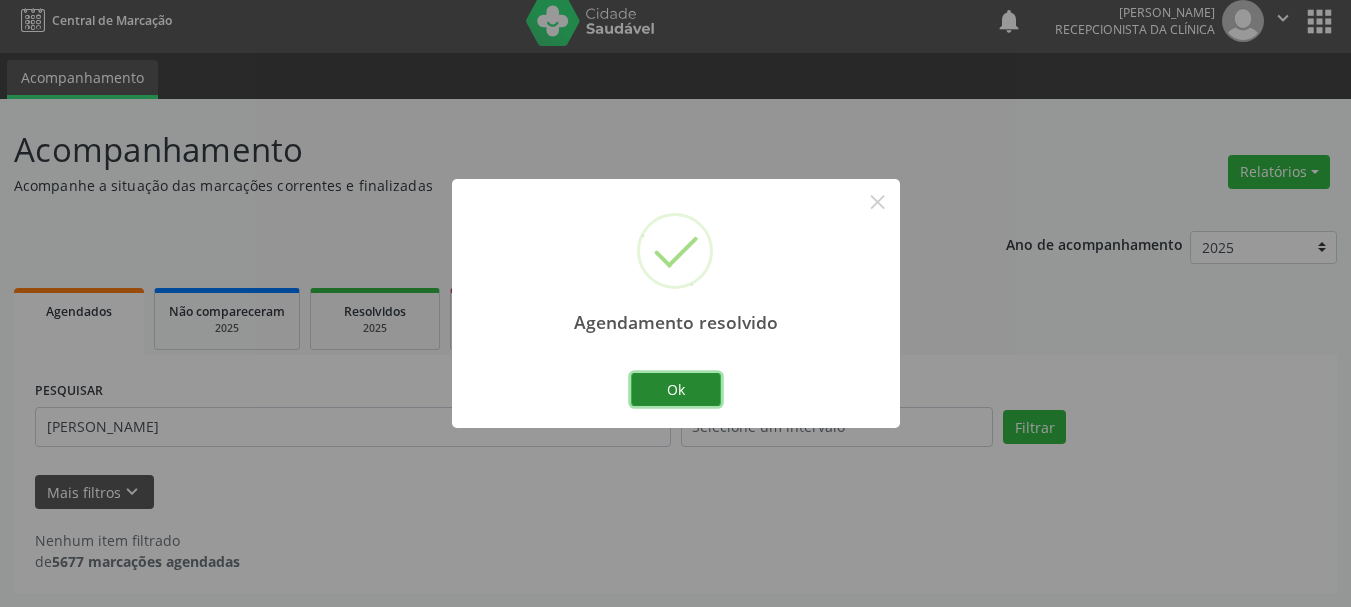 click on "Ok" at bounding box center (676, 390) 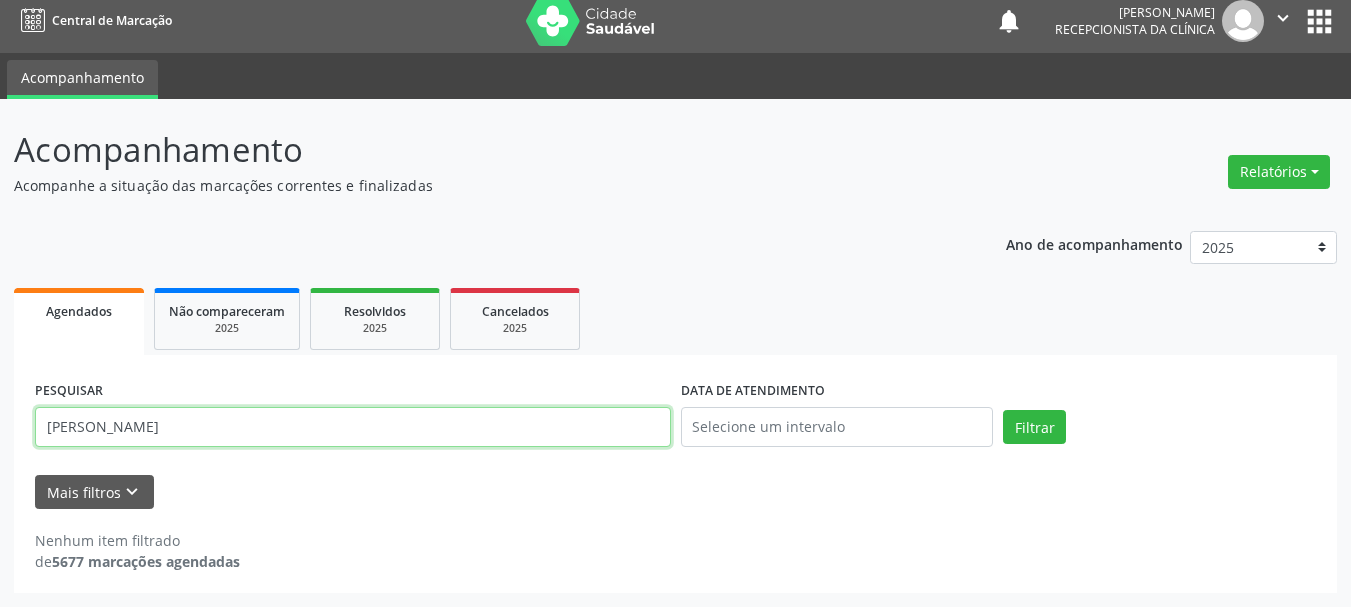 drag, startPoint x: 86, startPoint y: 429, endPoint x: 22, endPoint y: 446, distance: 66.21933 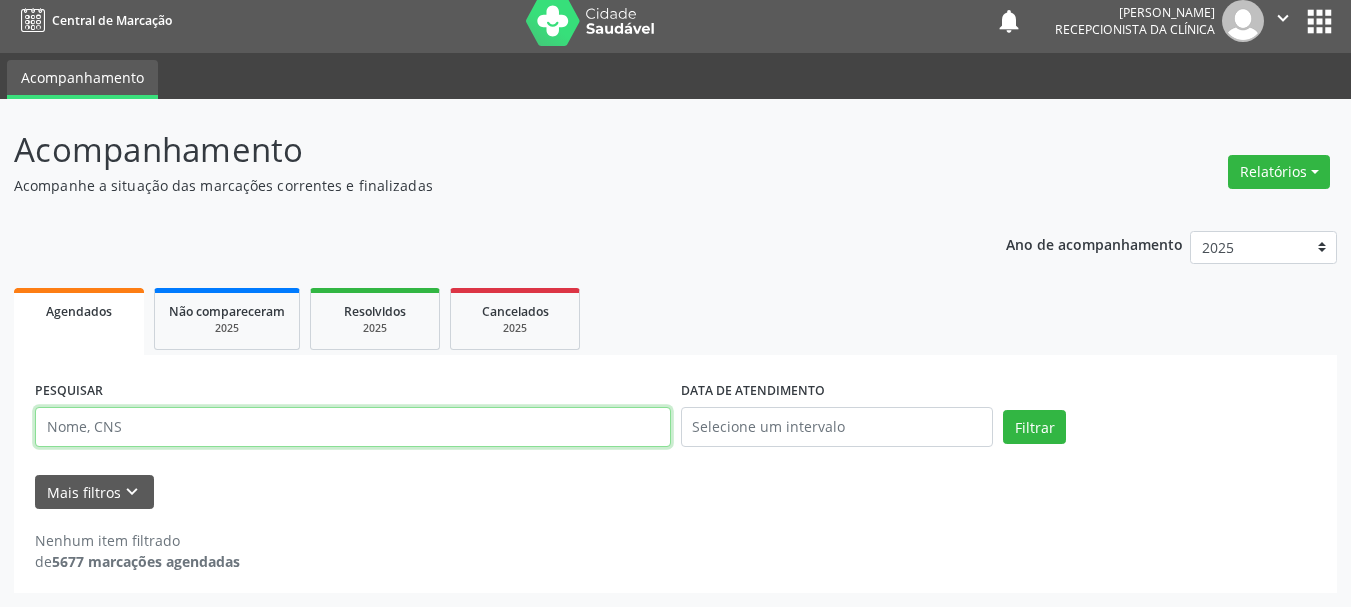type 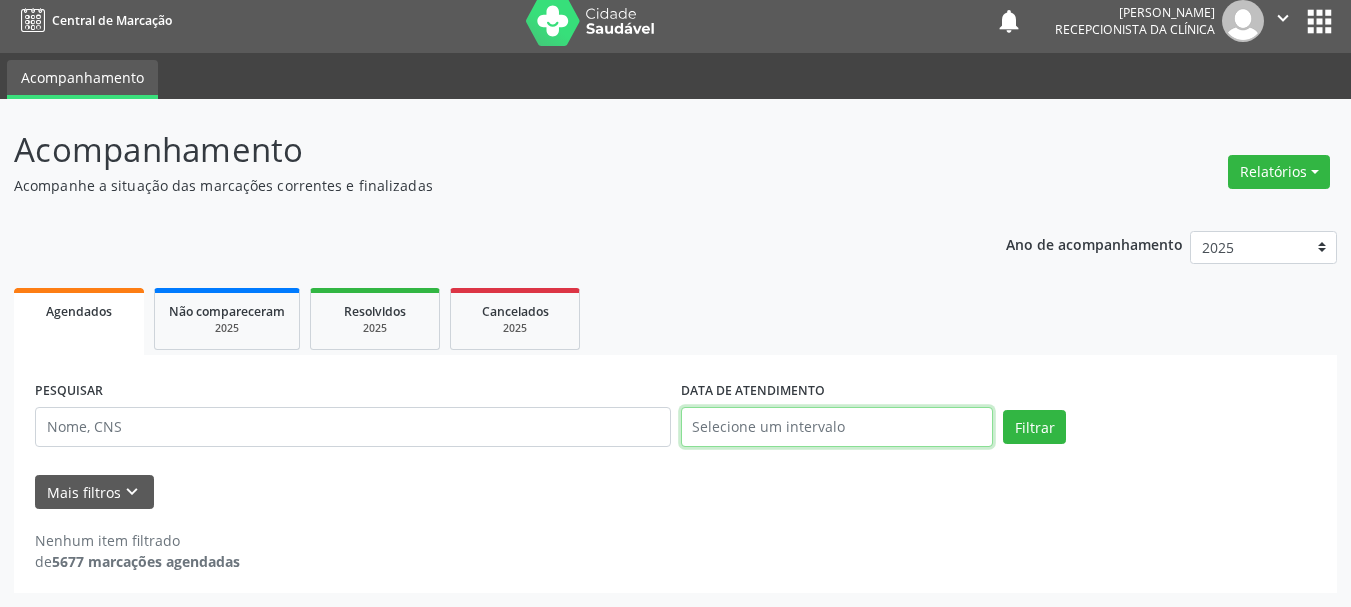 click at bounding box center [837, 427] 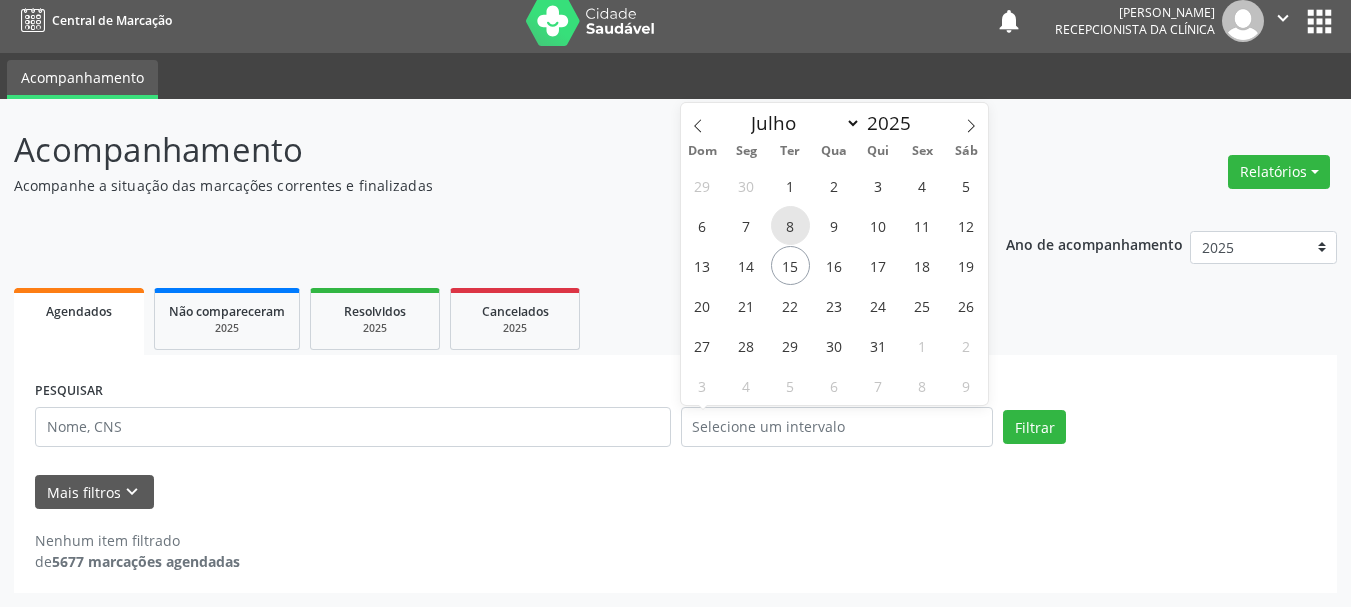 click on "8" at bounding box center [790, 225] 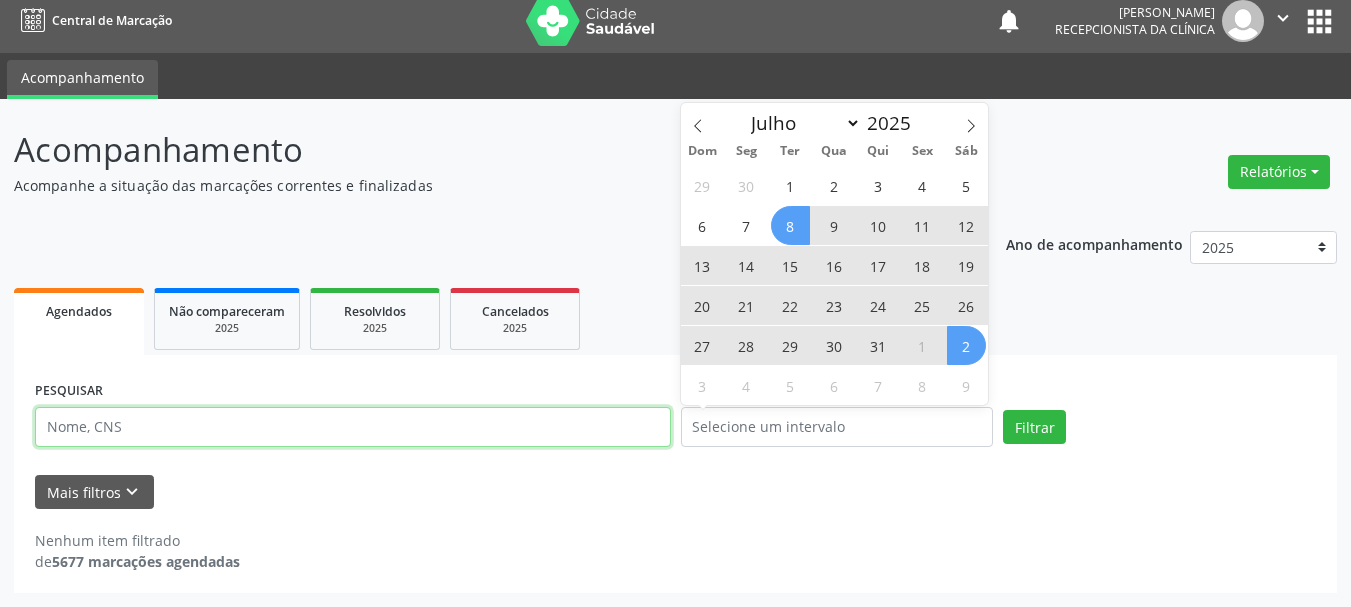 click at bounding box center (353, 427) 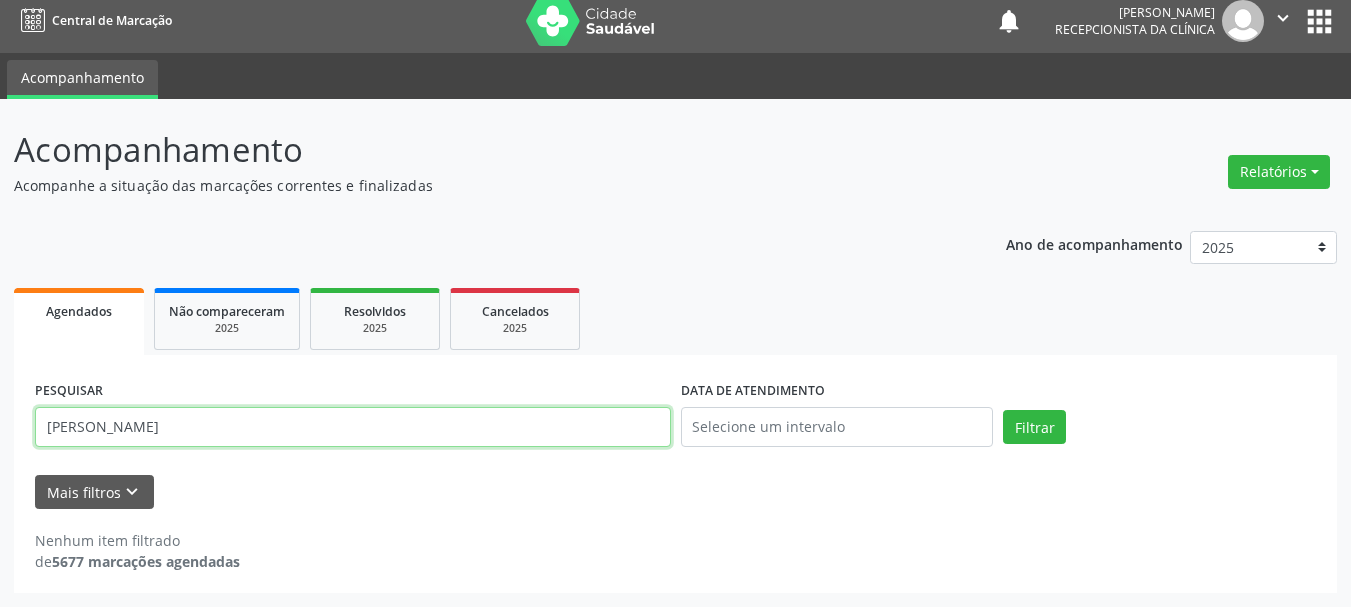 type on "[PERSON_NAME]" 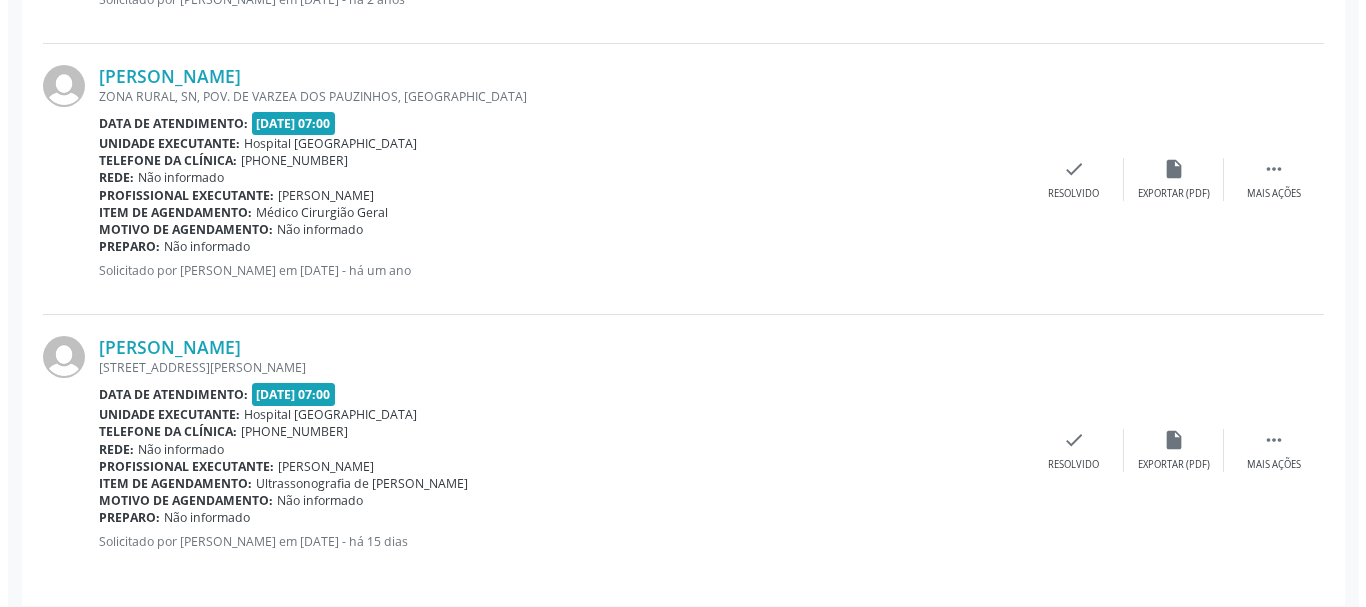 scroll, scrollTop: 840, scrollLeft: 0, axis: vertical 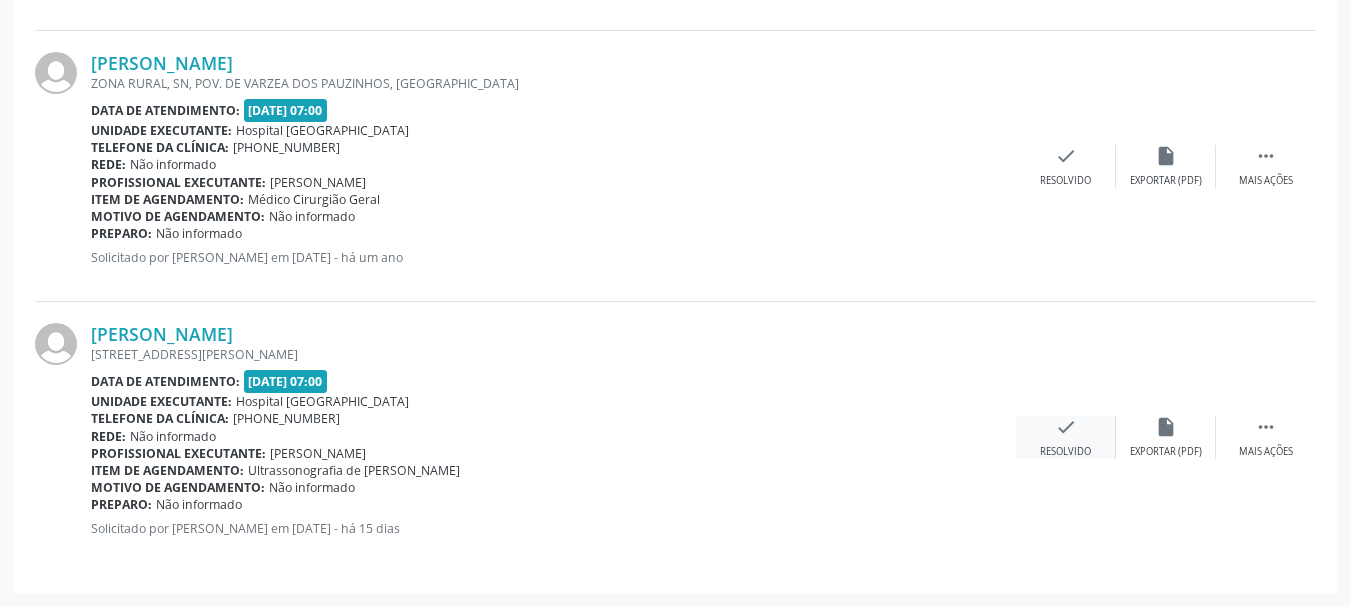 click on "check
Resolvido" at bounding box center [1066, 437] 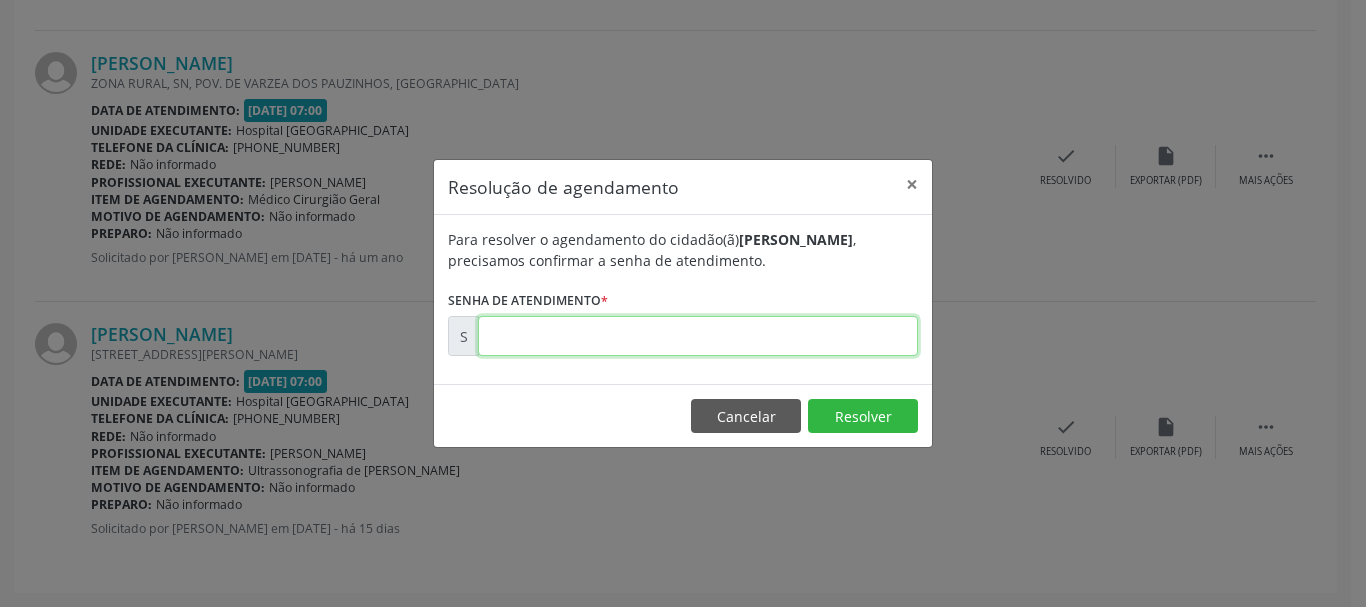 click at bounding box center (698, 336) 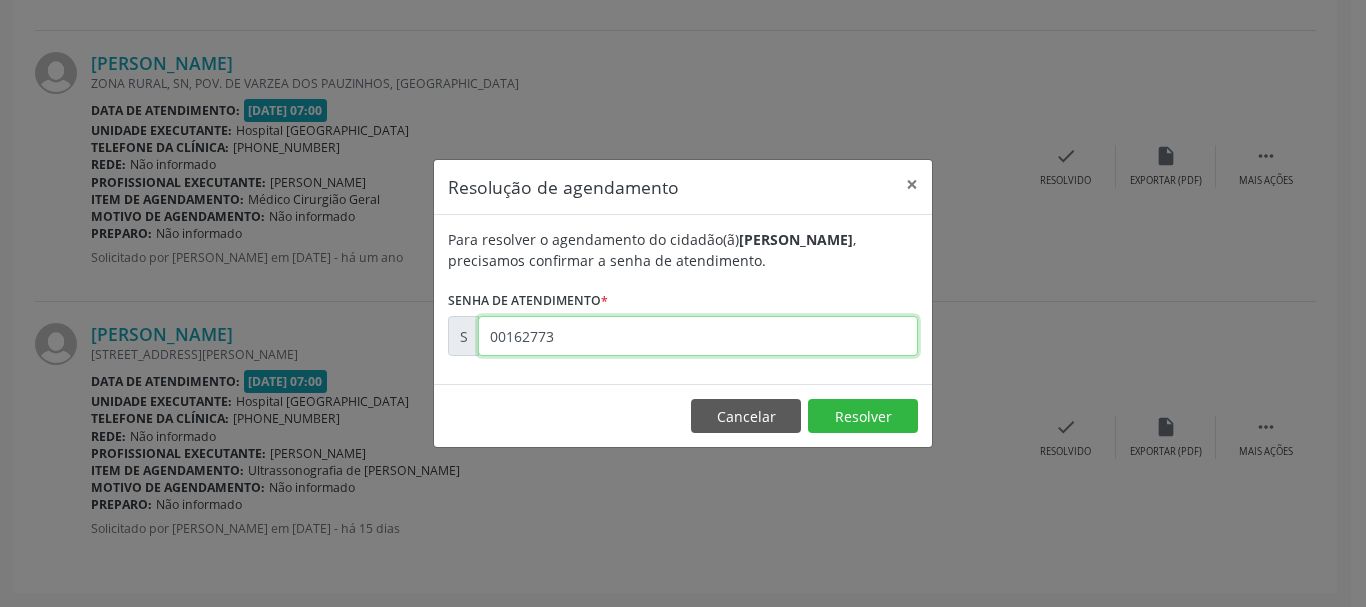 type on "00162773" 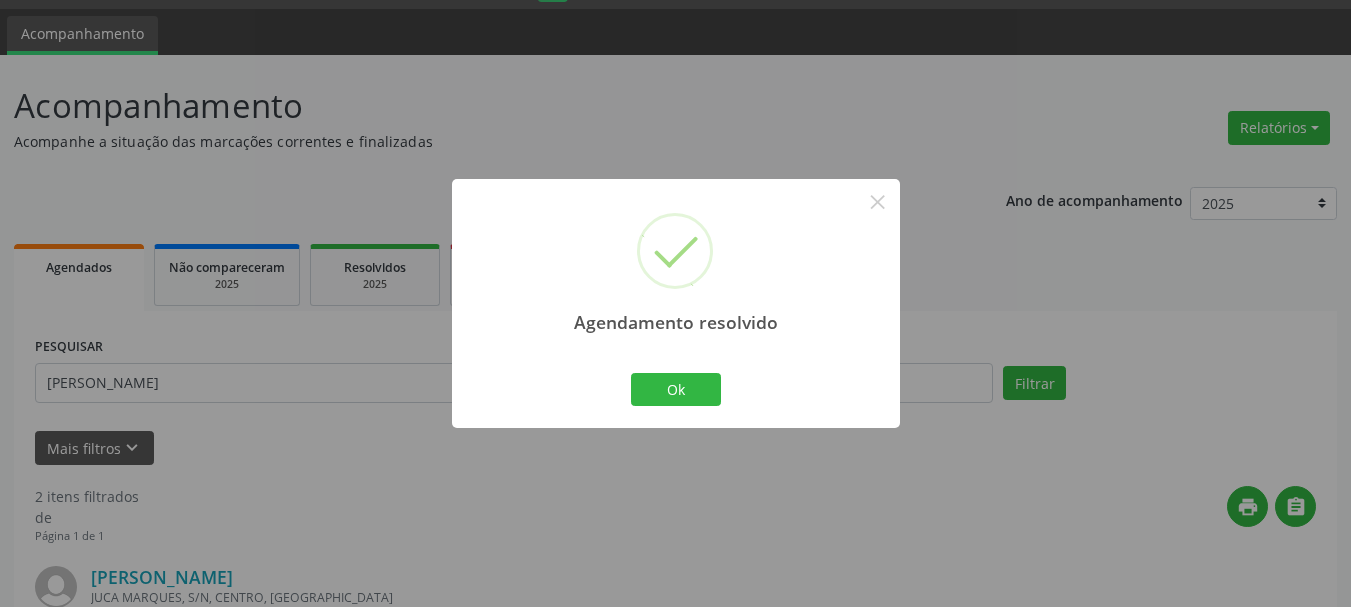 scroll, scrollTop: 569, scrollLeft: 0, axis: vertical 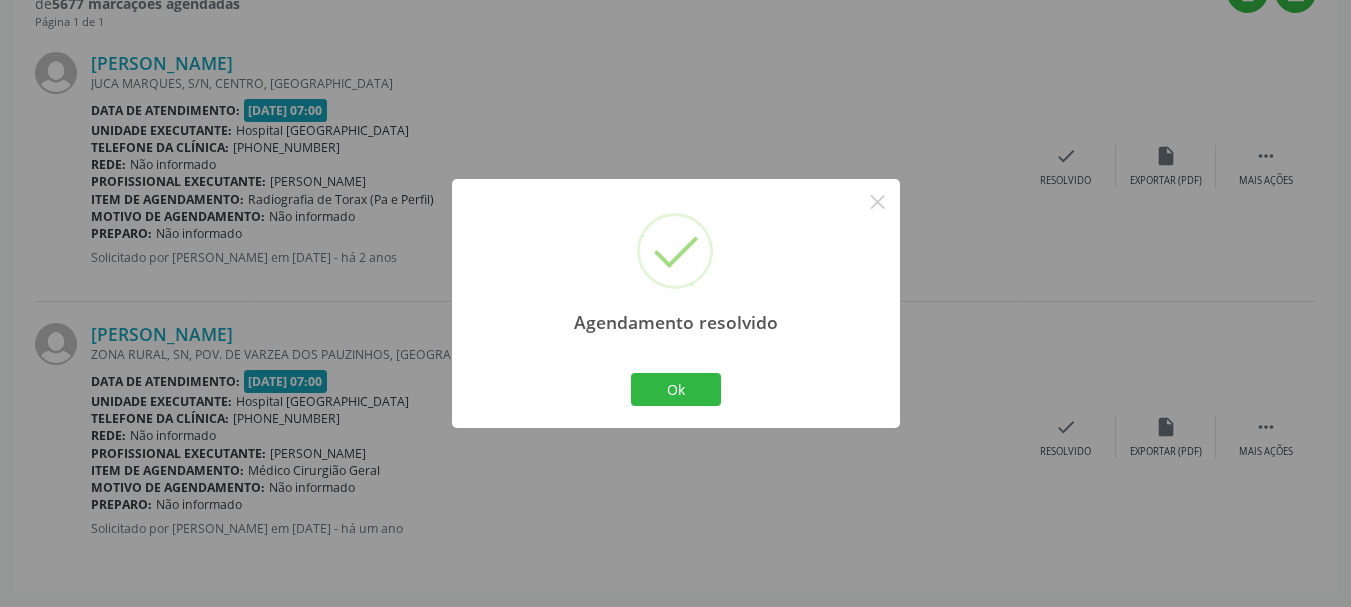 click on "Ok Cancel" at bounding box center (675, 389) 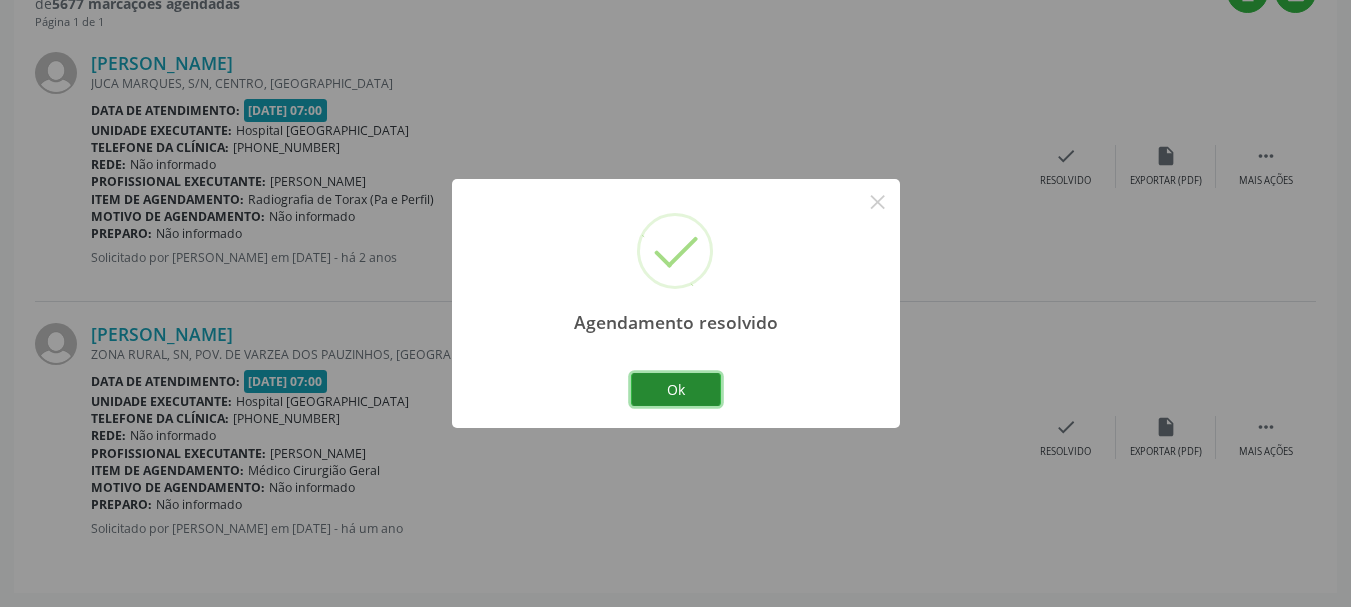 click on "Ok" at bounding box center [676, 390] 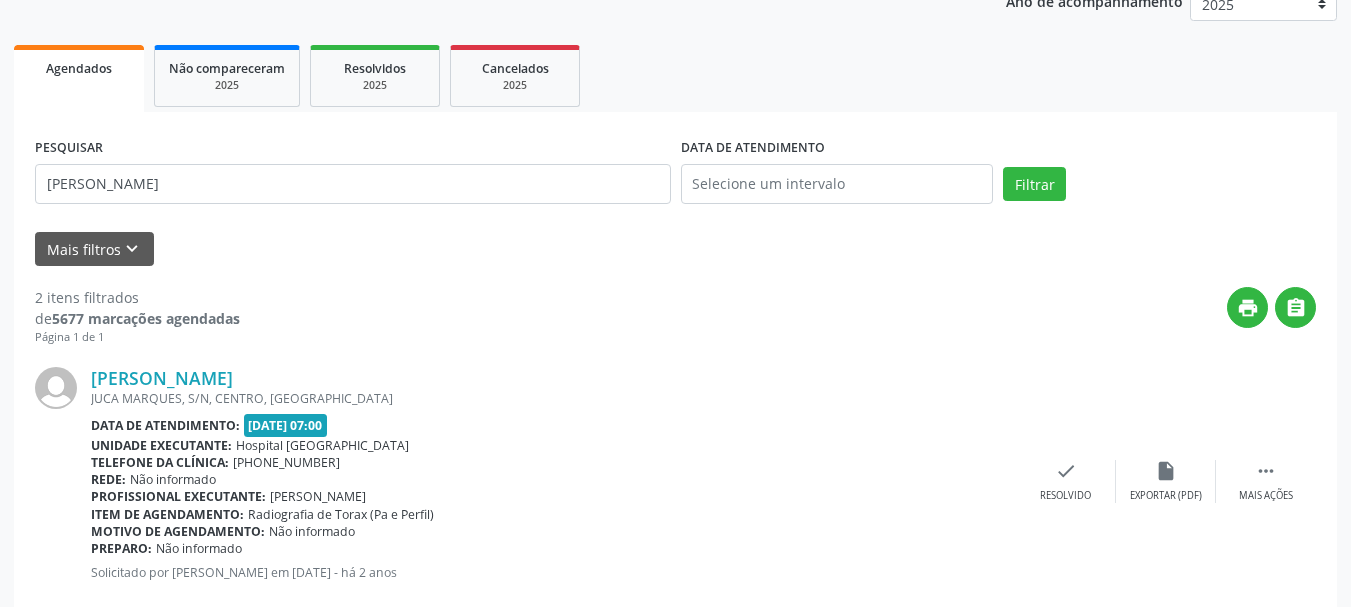 scroll, scrollTop: 169, scrollLeft: 0, axis: vertical 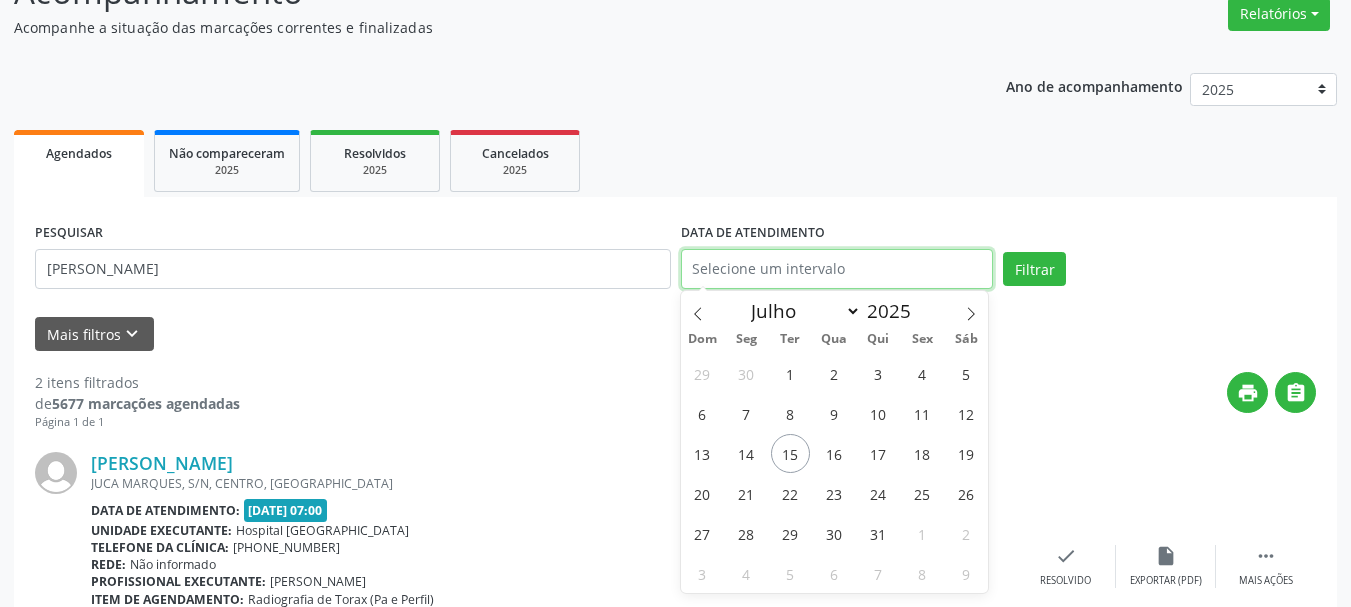 click at bounding box center [837, 269] 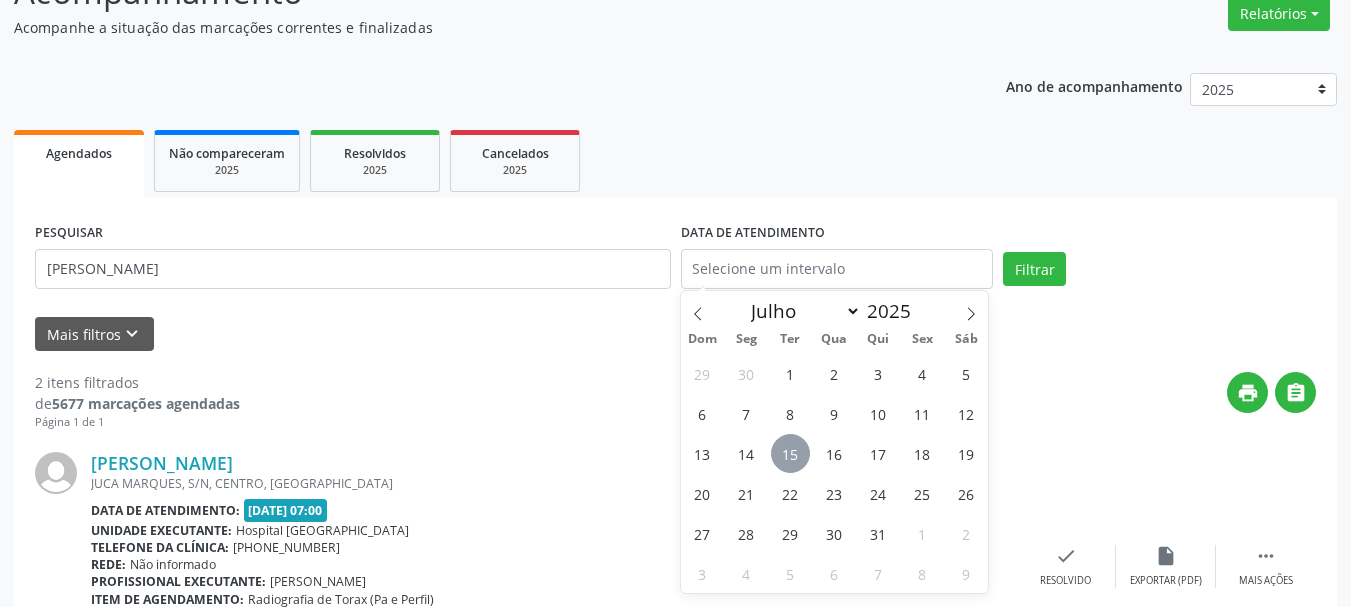 click on "15" at bounding box center (790, 453) 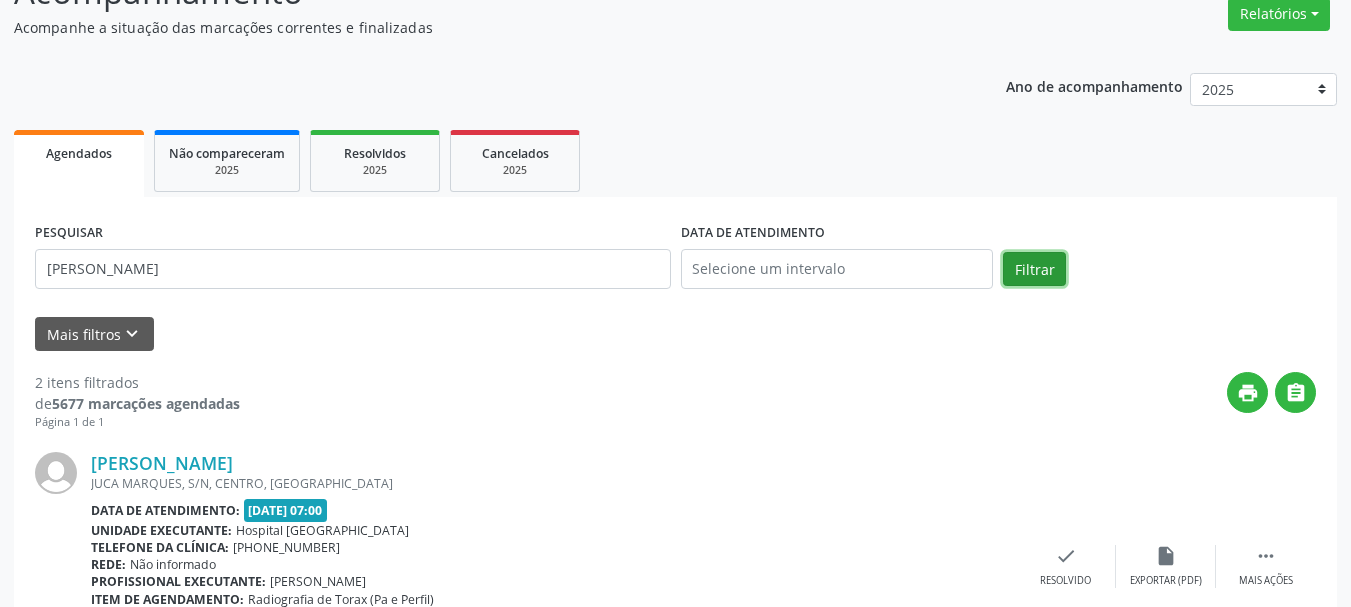 click on "Filtrar" at bounding box center (1034, 269) 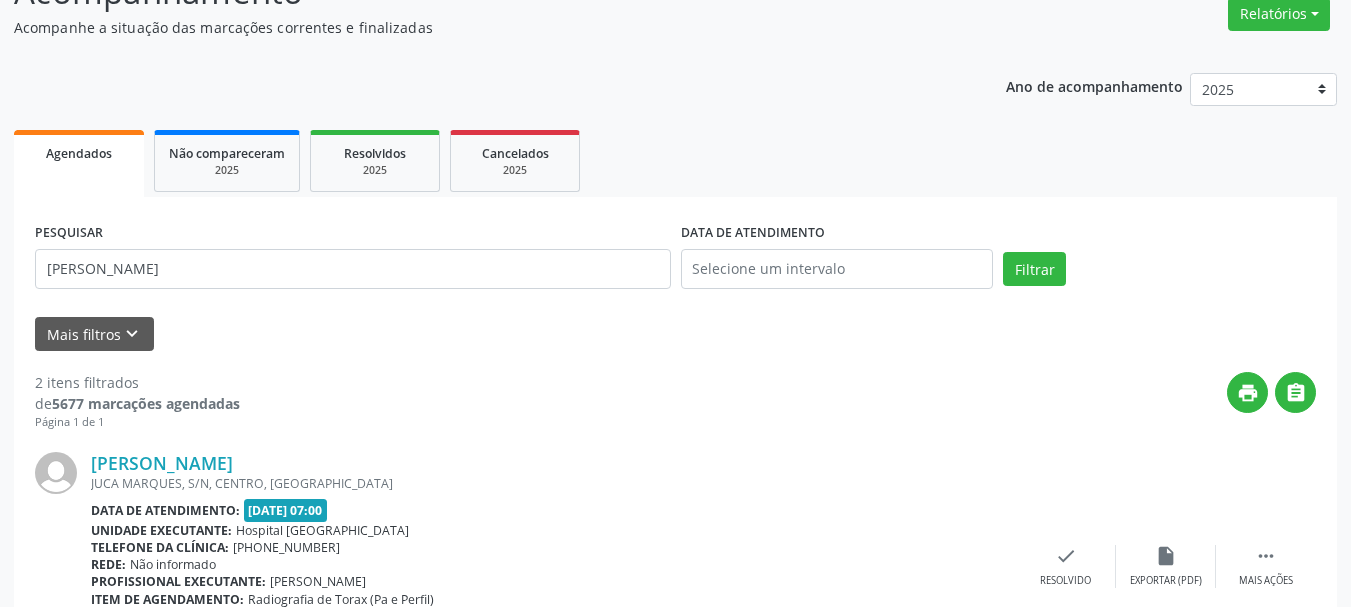 scroll, scrollTop: 76, scrollLeft: 0, axis: vertical 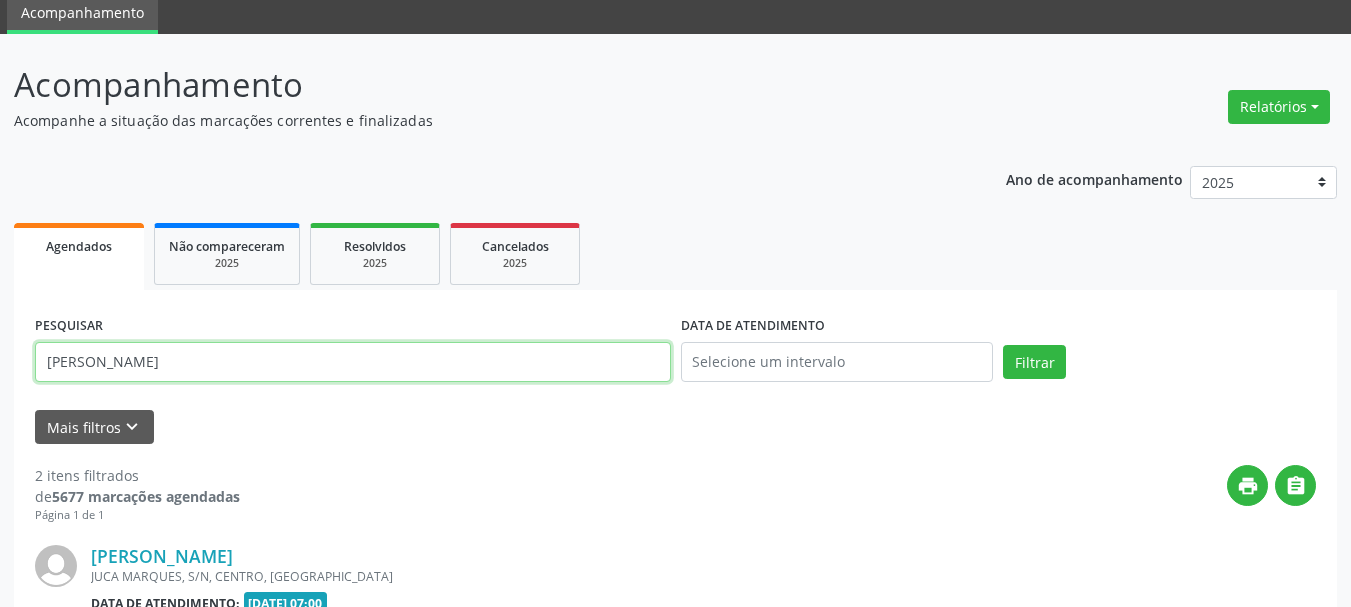 drag, startPoint x: 148, startPoint y: 364, endPoint x: 371, endPoint y: 410, distance: 227.69498 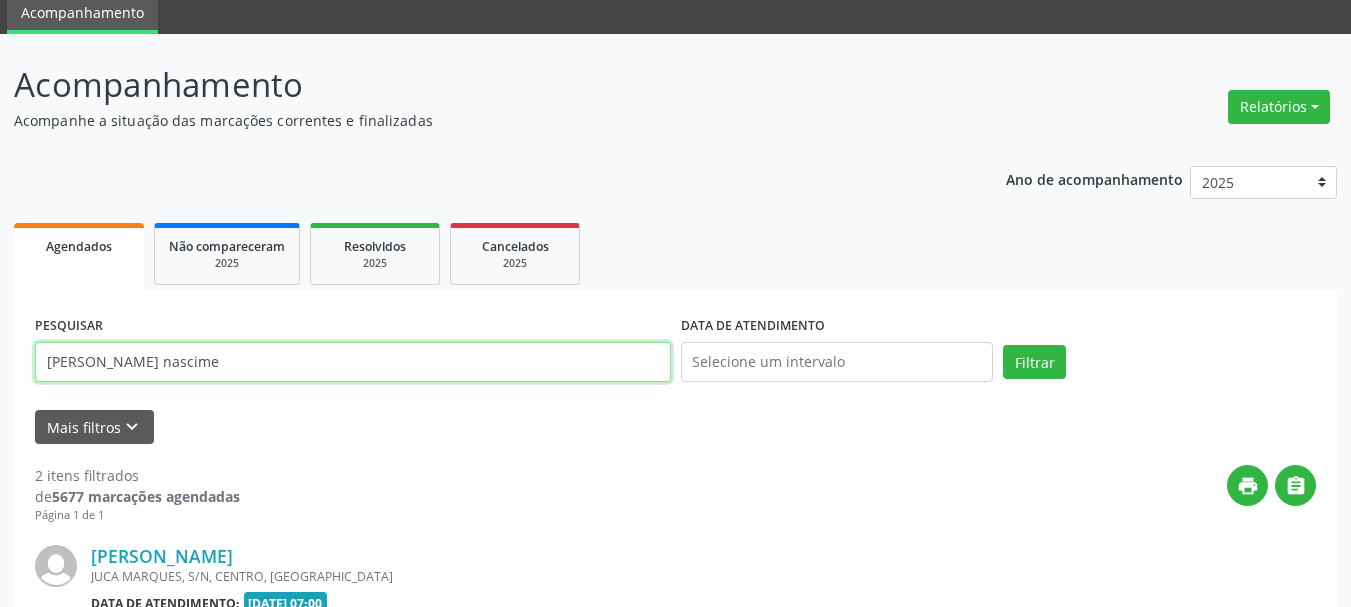 type on "[PERSON_NAME] nascime" 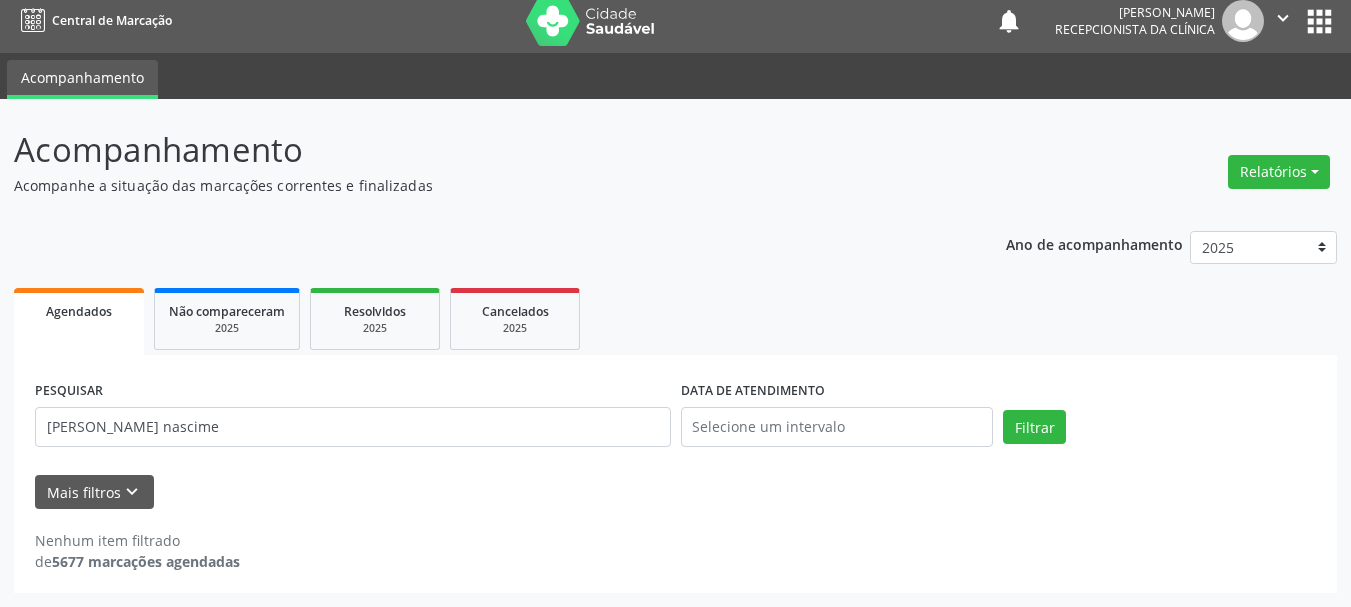scroll, scrollTop: 11, scrollLeft: 0, axis: vertical 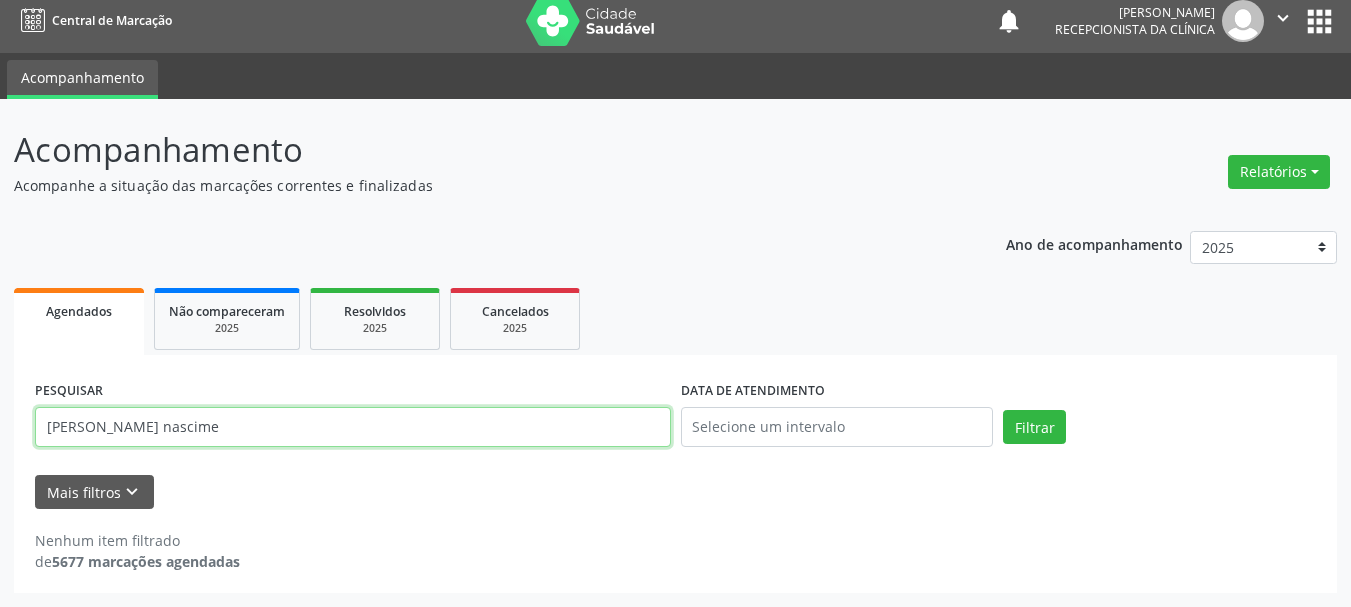 drag, startPoint x: 220, startPoint y: 429, endPoint x: 0, endPoint y: 461, distance: 222.3151 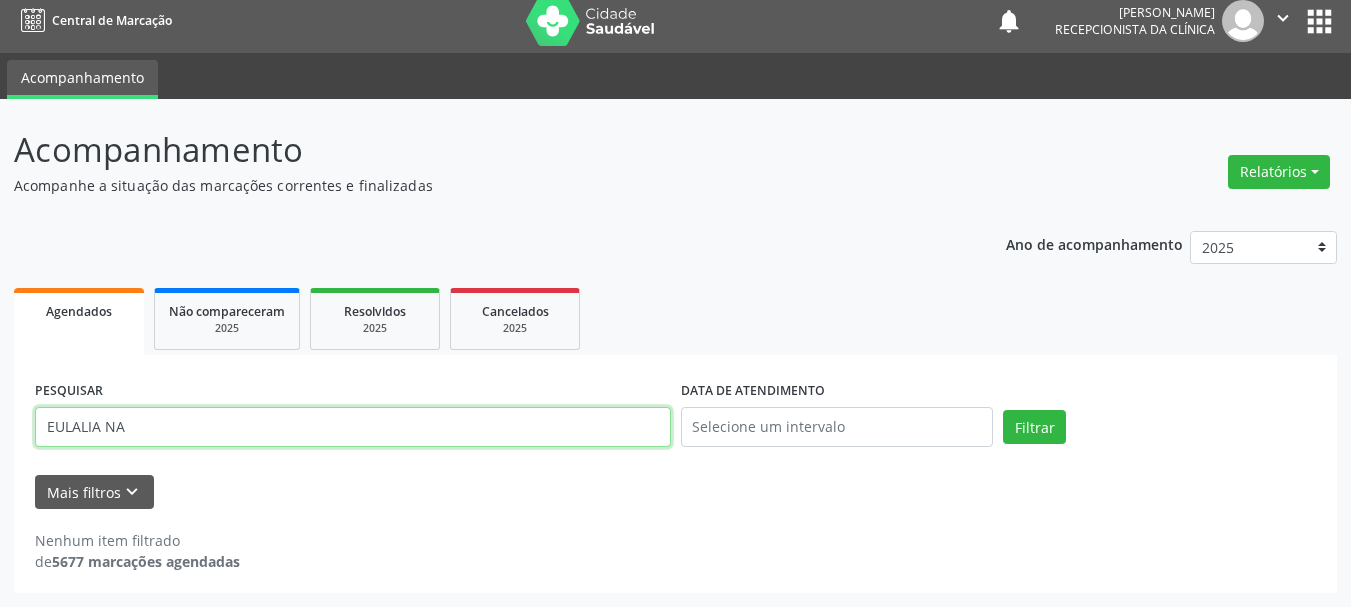 click on "Filtrar" at bounding box center [1034, 427] 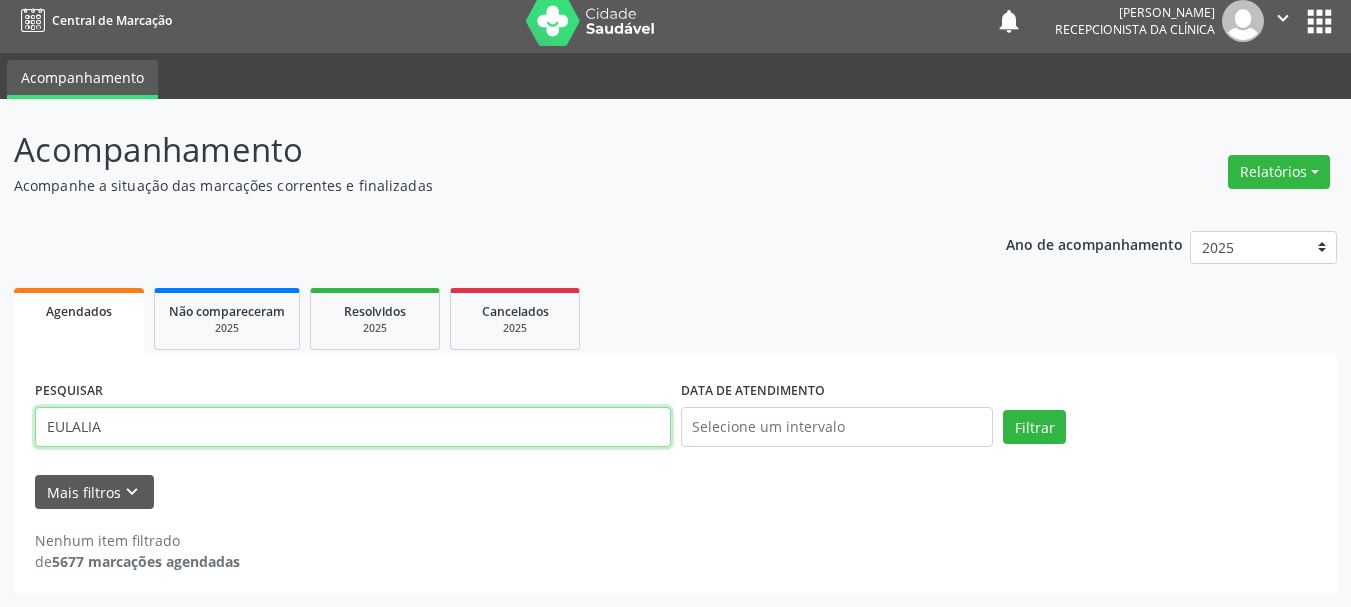 click on "Filtrar" at bounding box center [1034, 427] 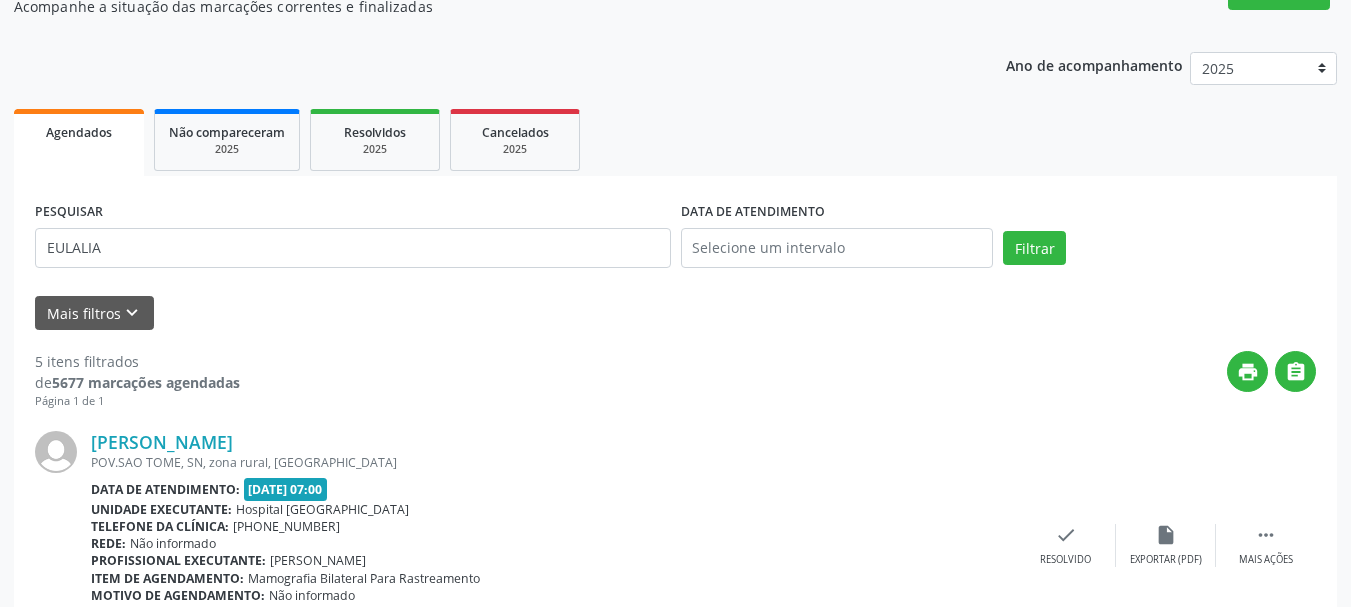 scroll, scrollTop: 183, scrollLeft: 0, axis: vertical 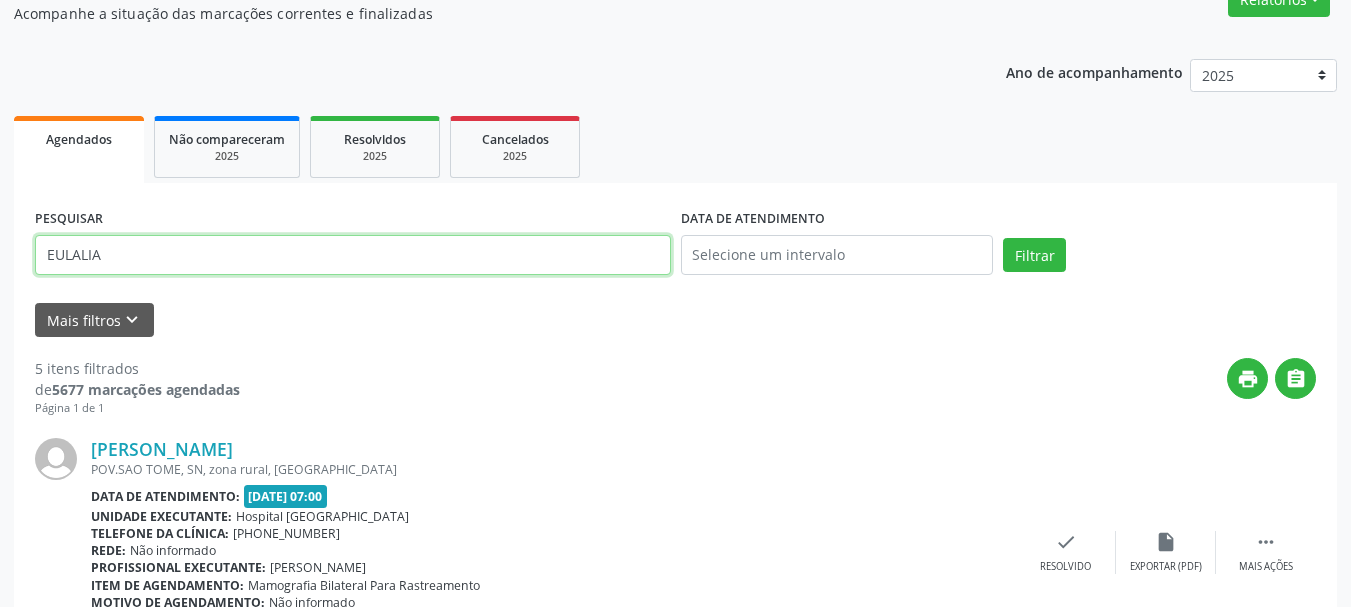 click on "EULALIA" at bounding box center (353, 255) 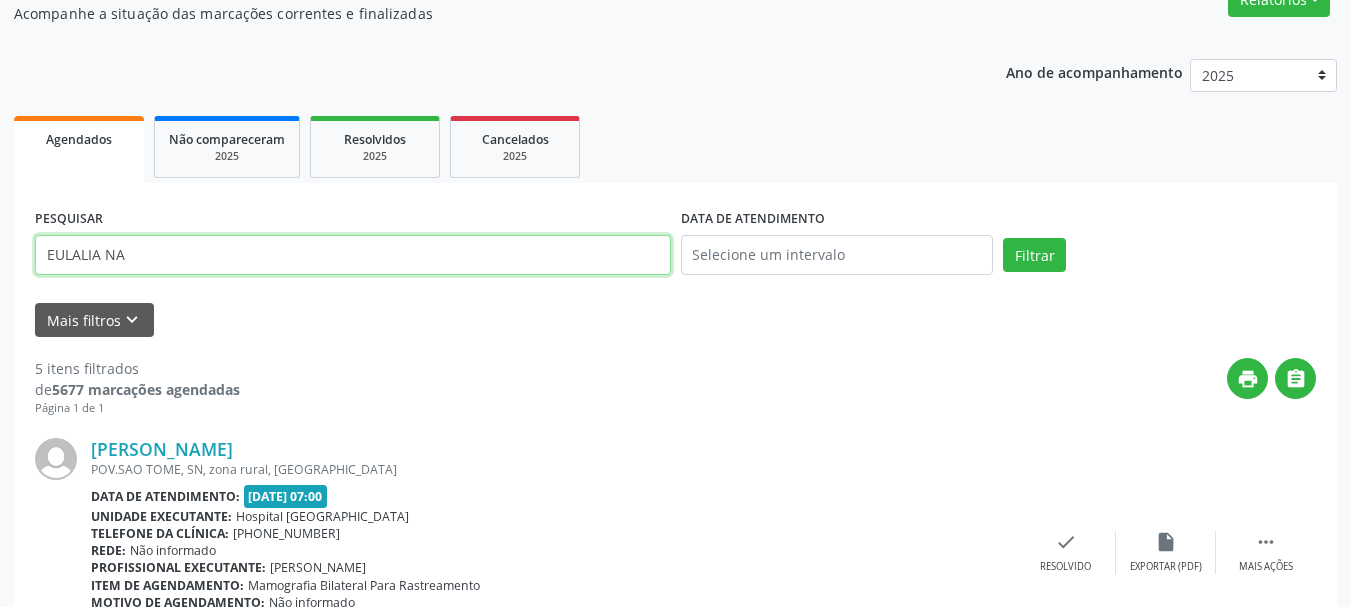 type on "EULALIA NA" 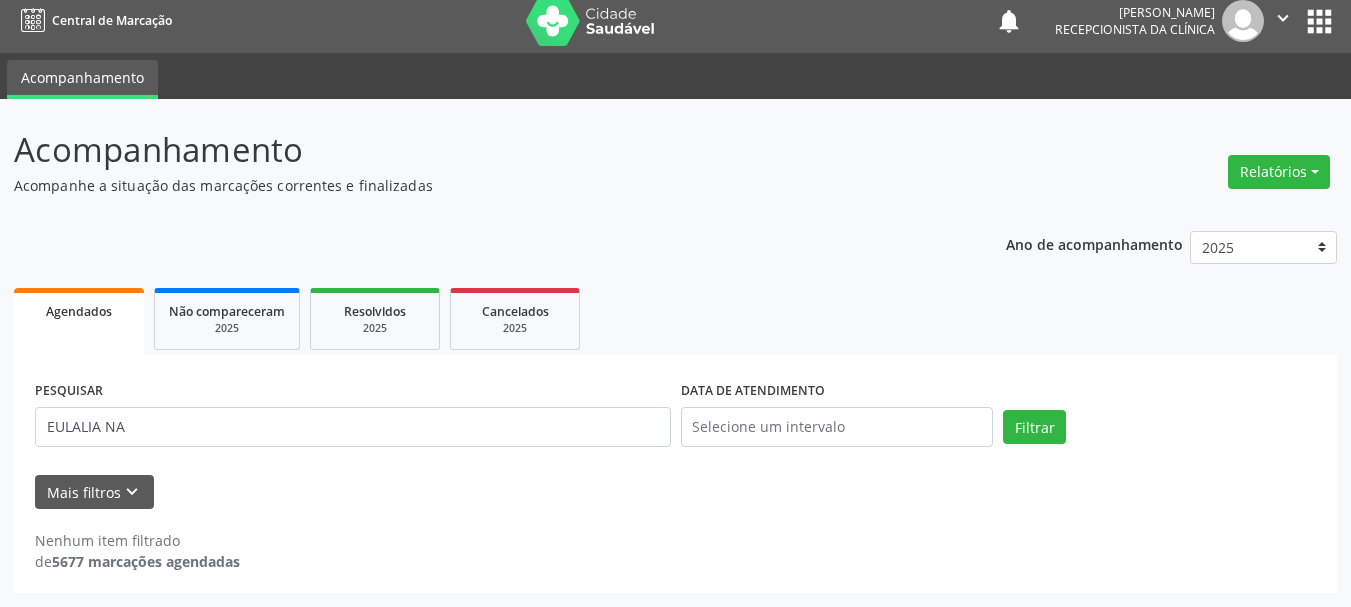 scroll, scrollTop: 11, scrollLeft: 0, axis: vertical 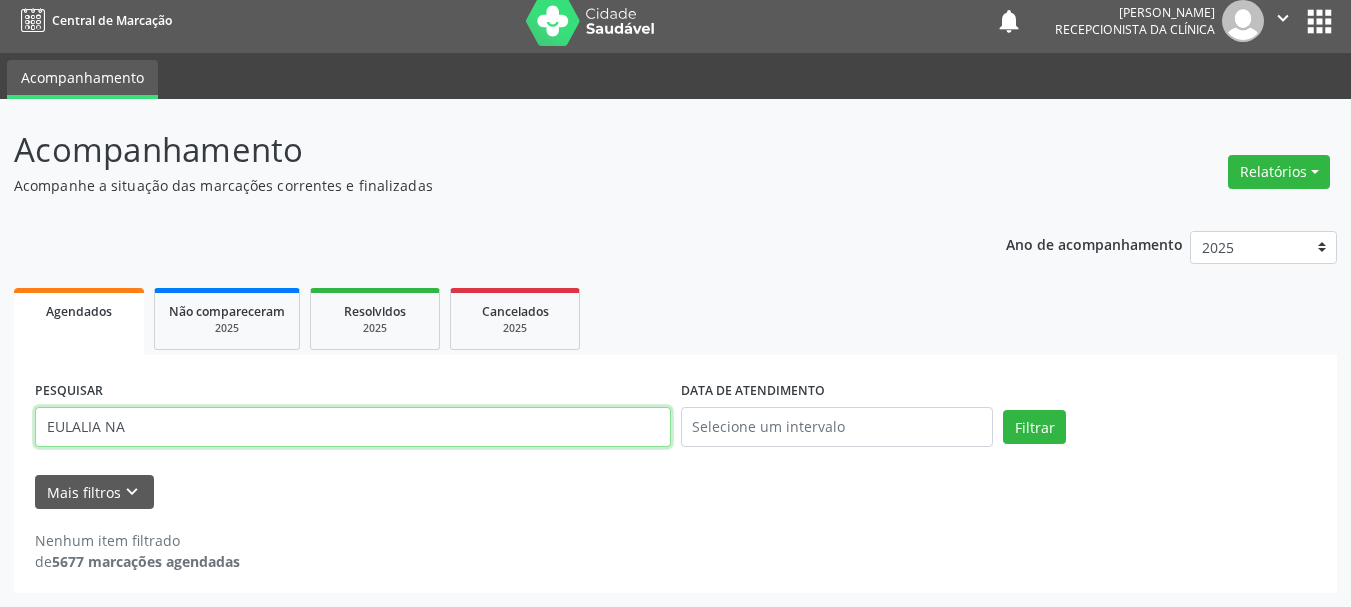 click on "EULALIA NA" at bounding box center (353, 427) 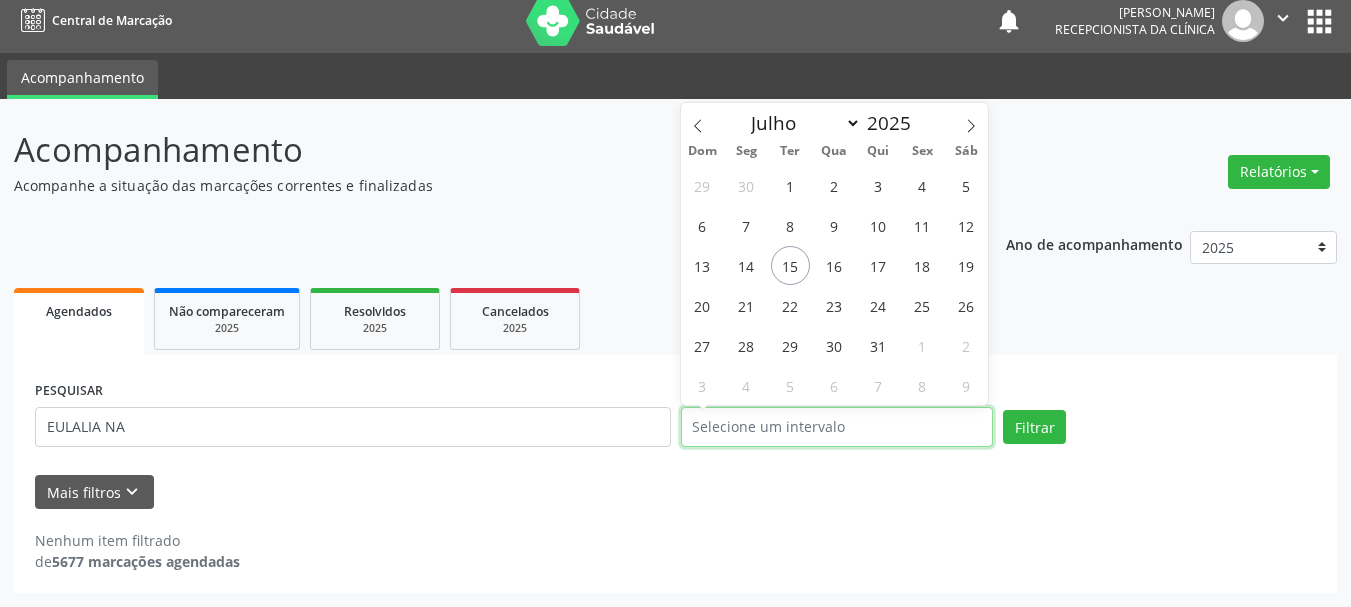 click at bounding box center [837, 427] 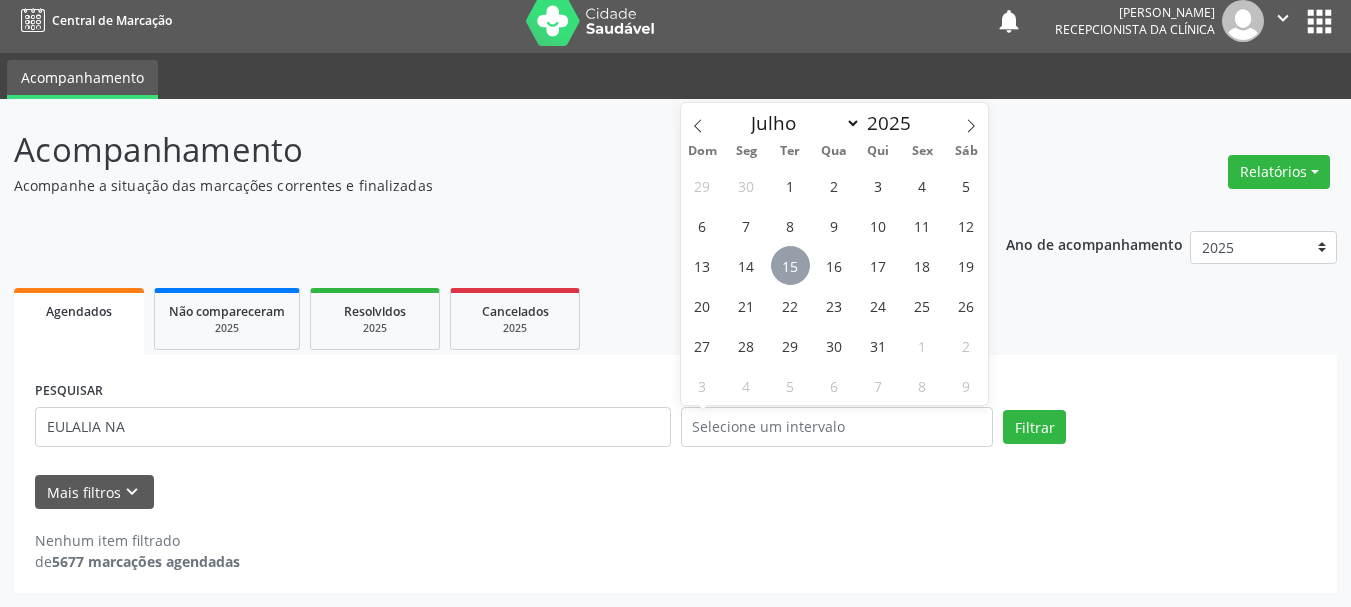 click on "15" at bounding box center (790, 265) 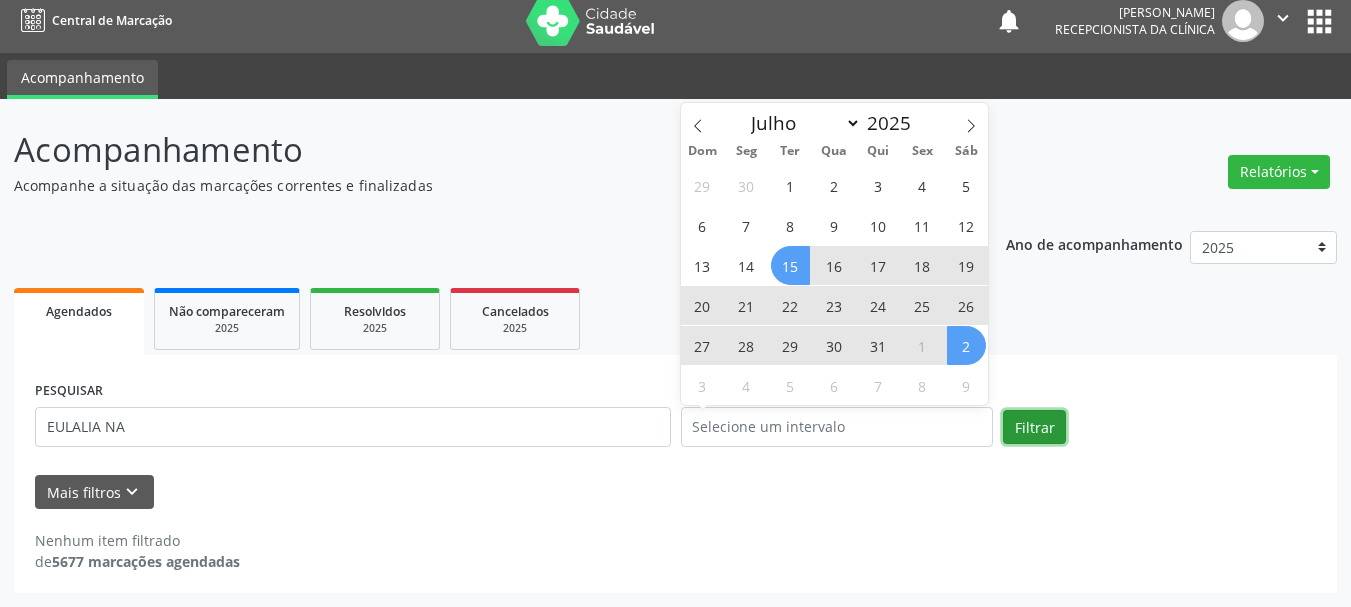 click on "Filtrar" at bounding box center (1034, 427) 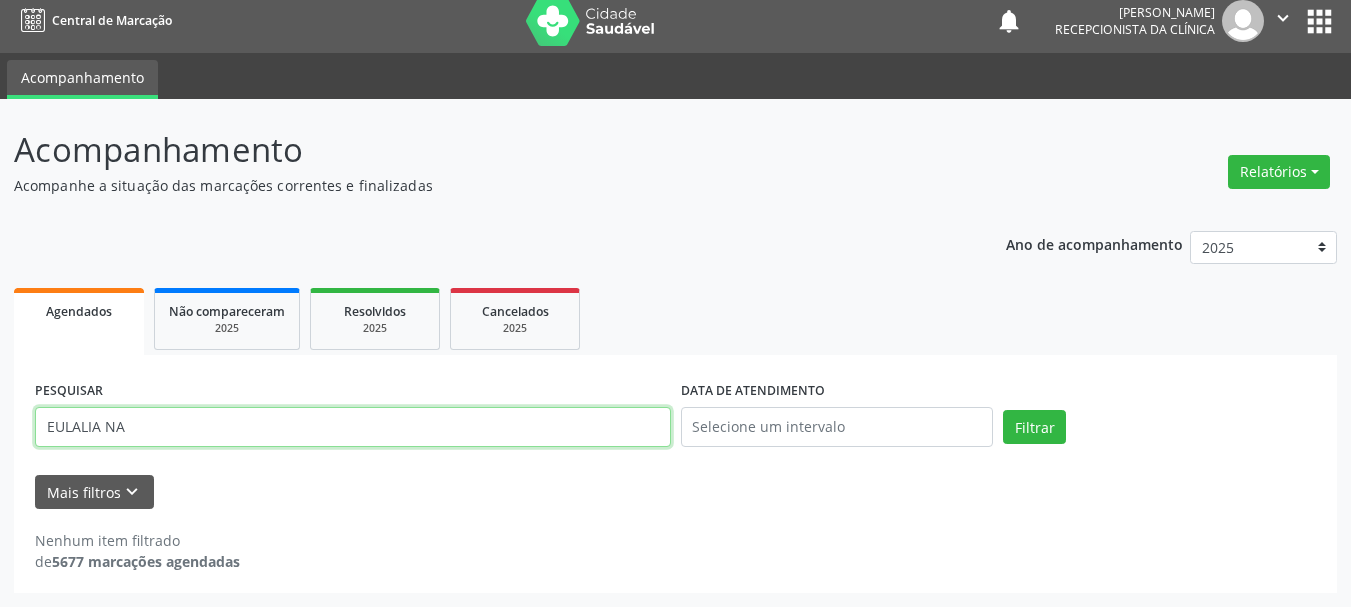 click on "EULALIA NA" at bounding box center (353, 427) 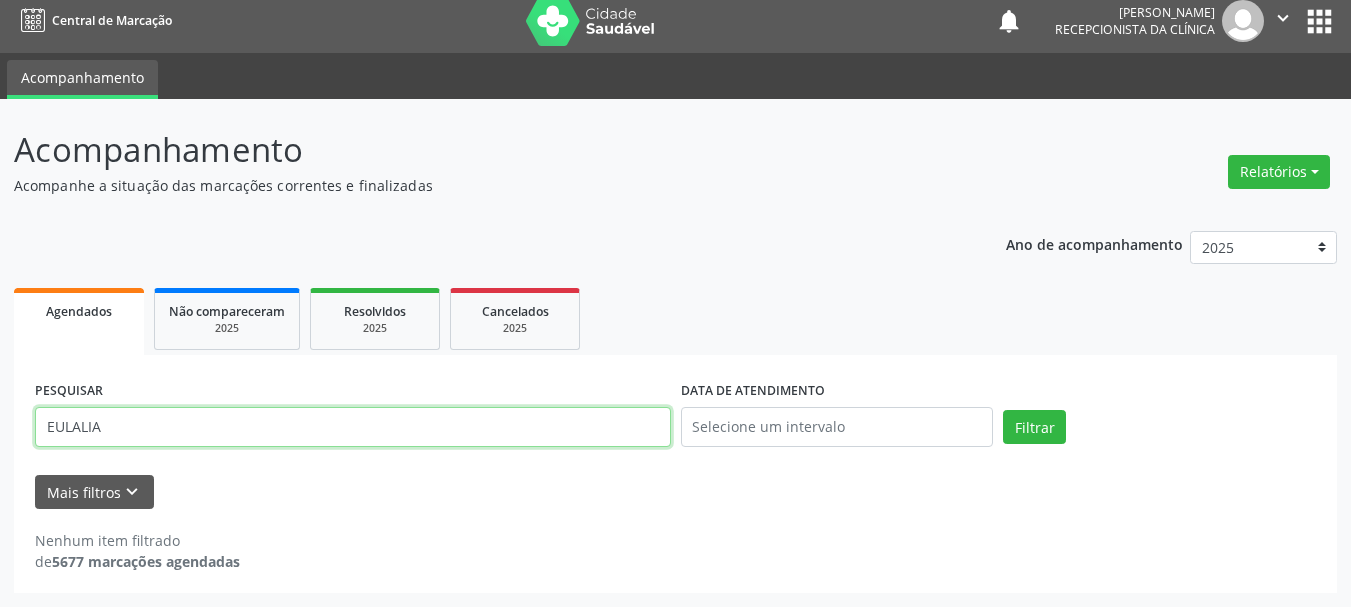 click on "Filtrar" at bounding box center (1034, 427) 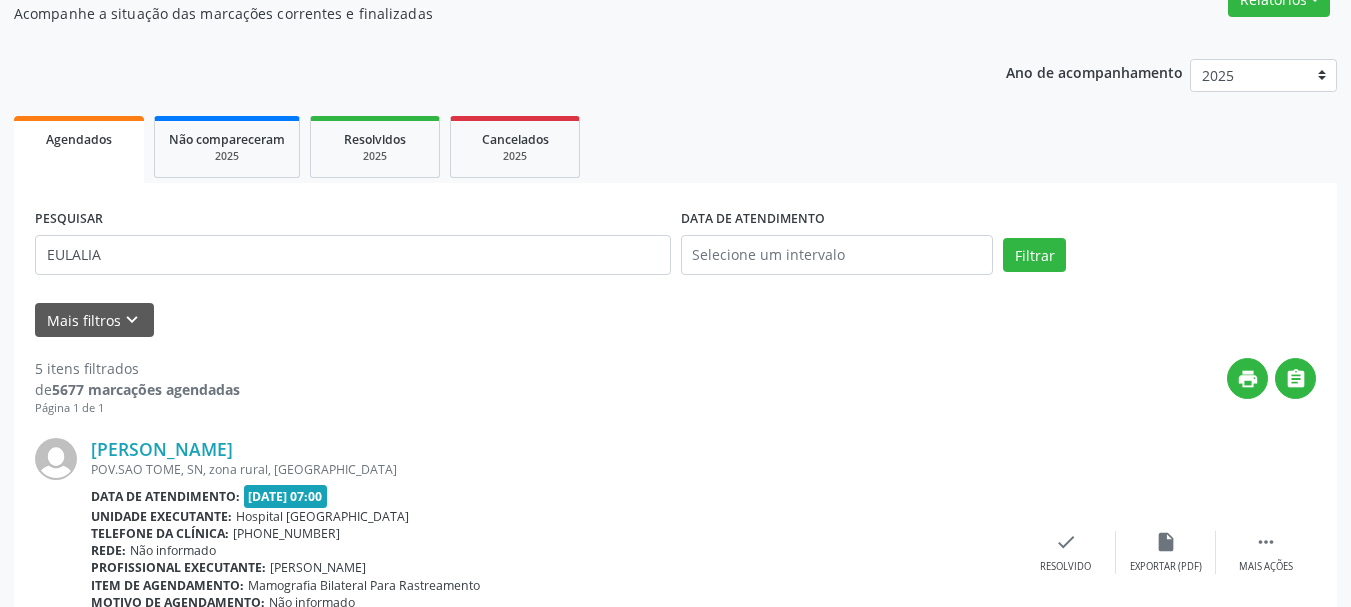 scroll, scrollTop: 83, scrollLeft: 0, axis: vertical 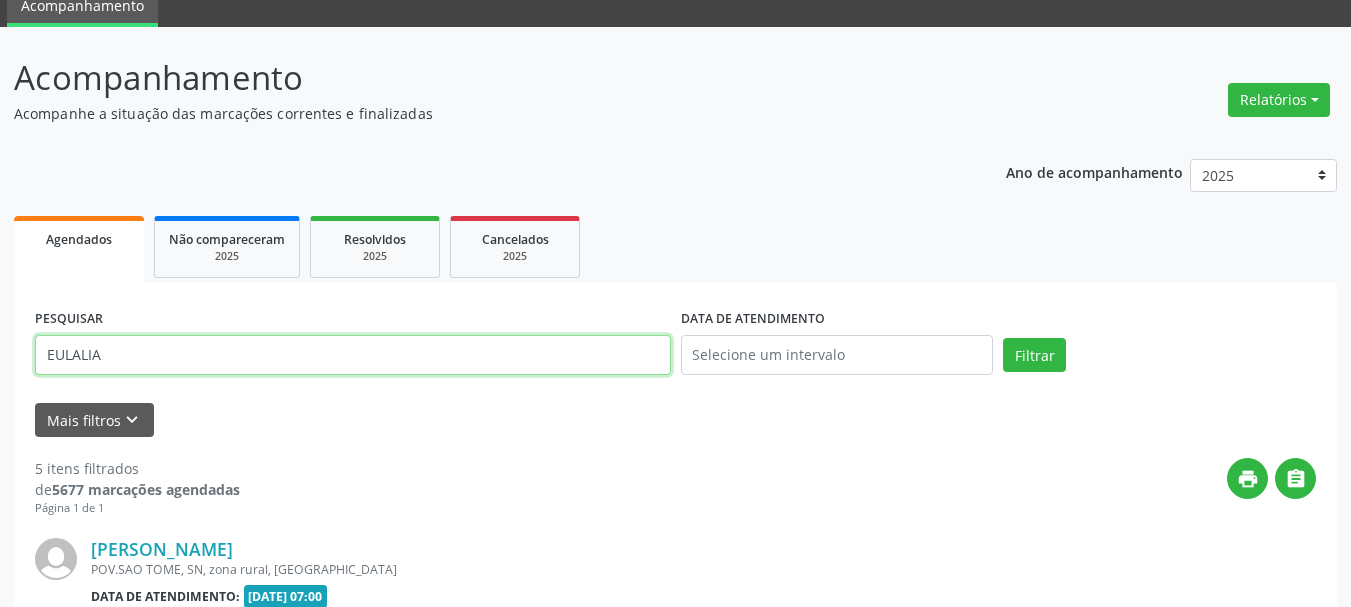 click on "EULALIA" at bounding box center [353, 355] 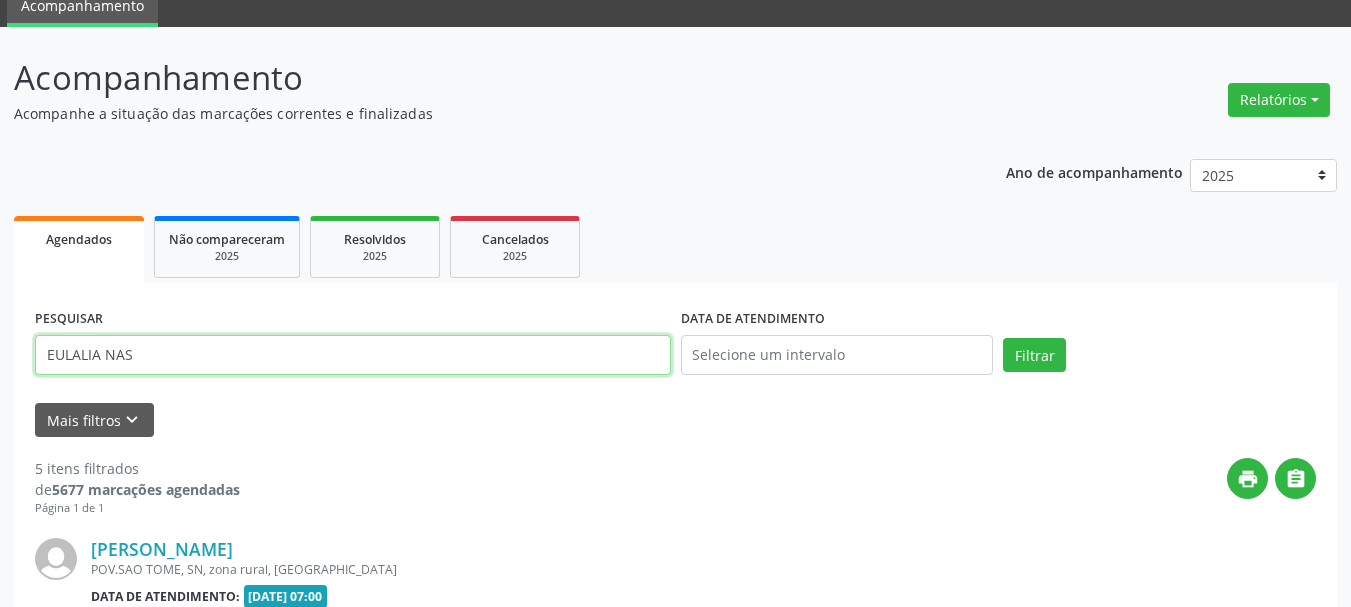click on "Filtrar" at bounding box center (1034, 355) 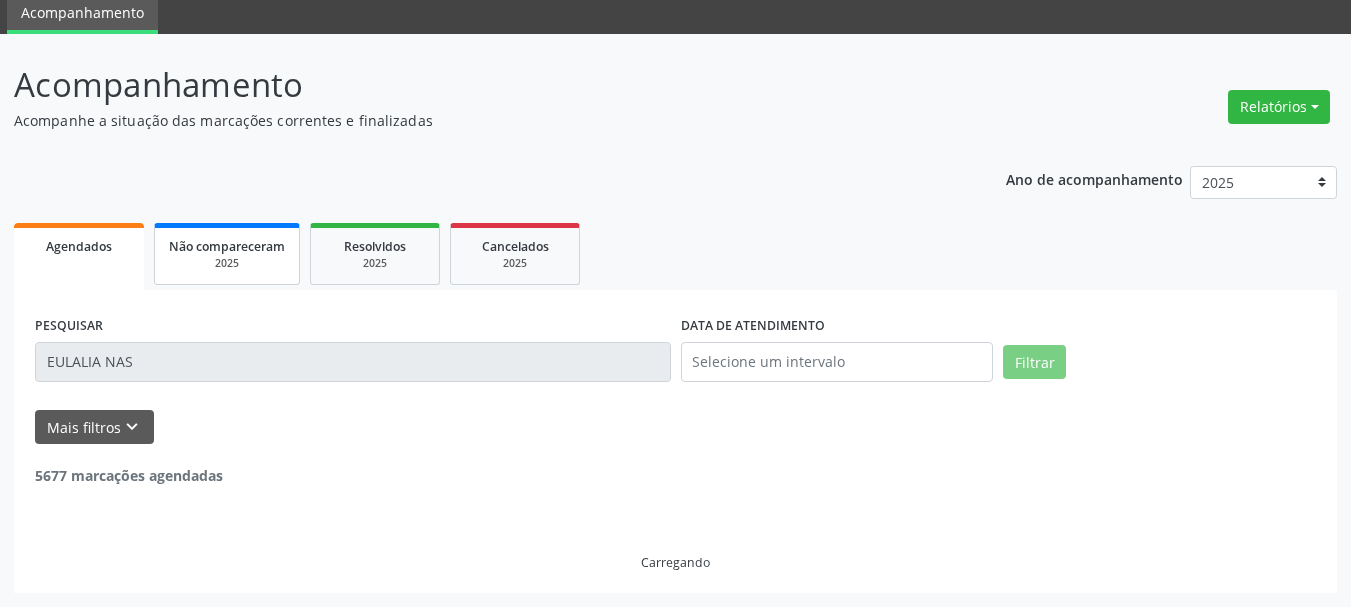 scroll, scrollTop: 11, scrollLeft: 0, axis: vertical 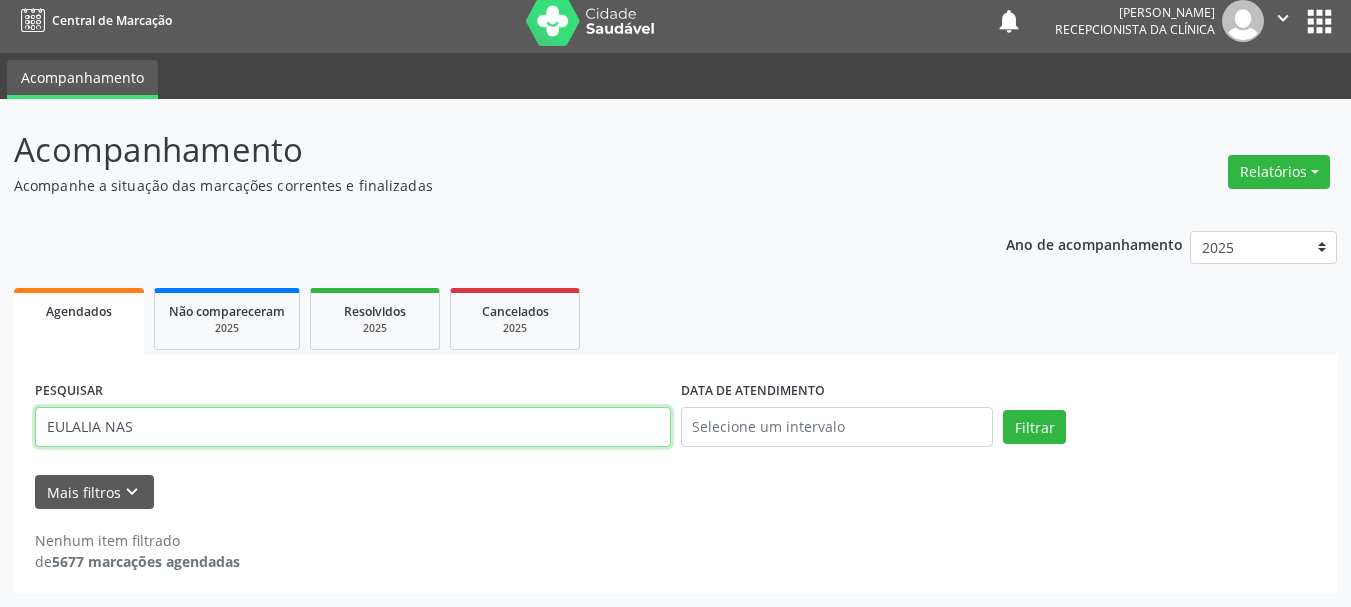 click on "EULALIA NAS" at bounding box center [353, 427] 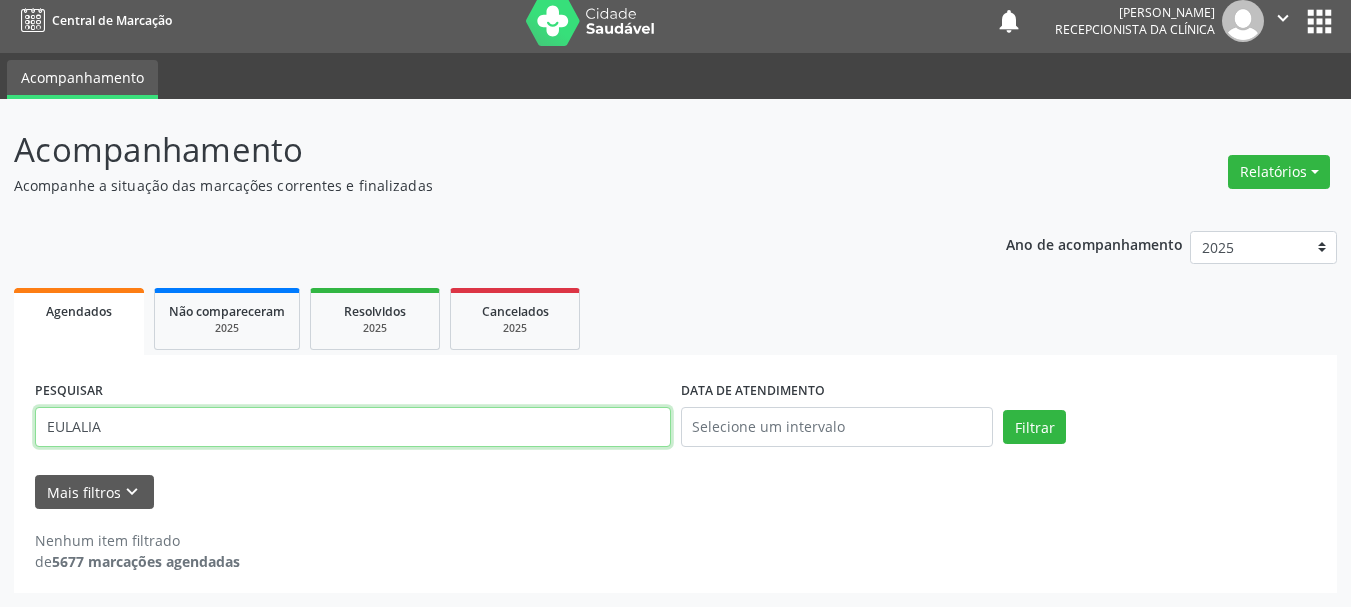 type on "EULALIA" 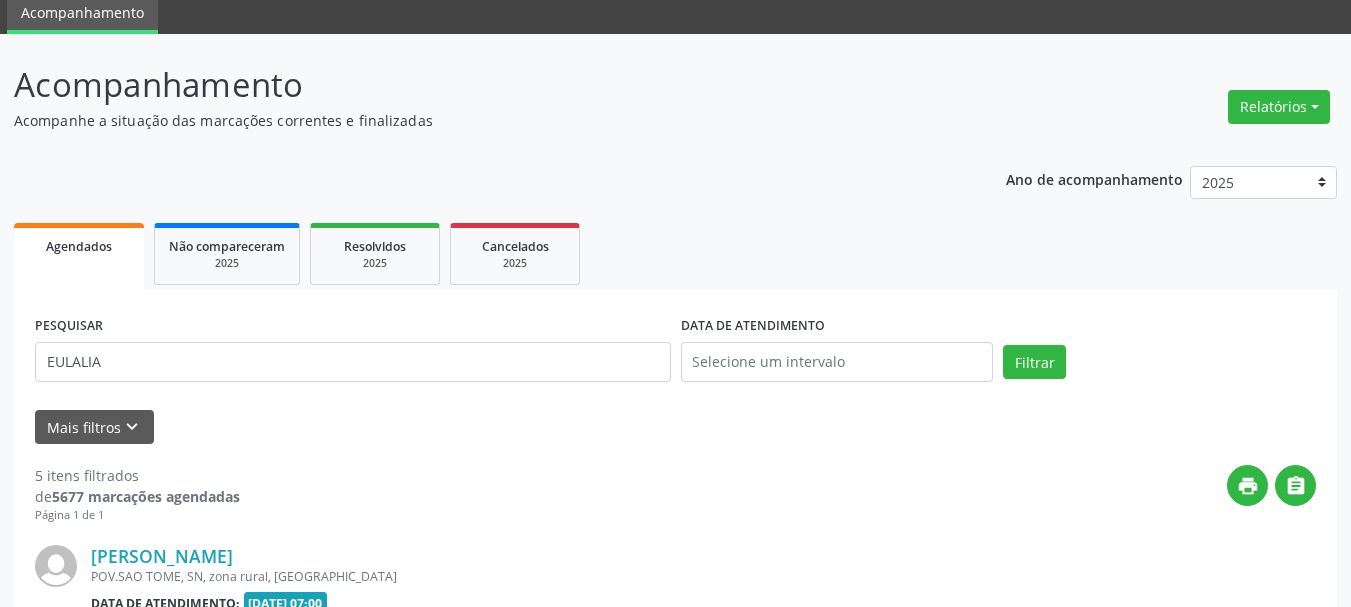 scroll, scrollTop: 176, scrollLeft: 0, axis: vertical 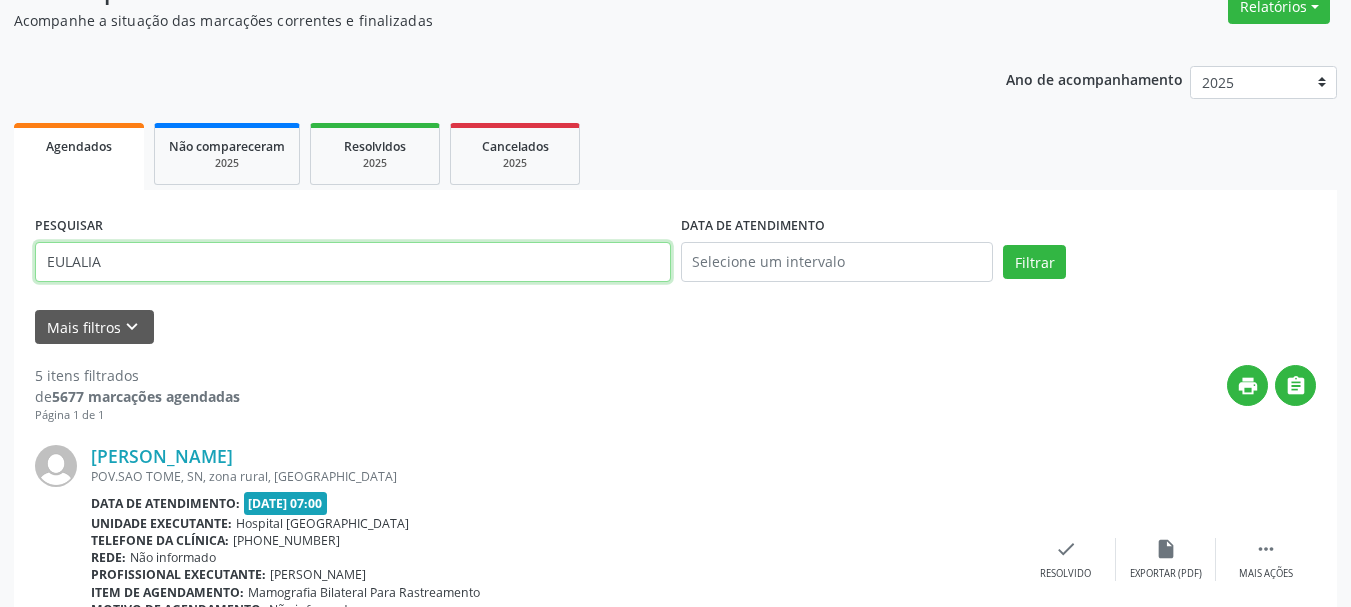 drag, startPoint x: 164, startPoint y: 263, endPoint x: 525, endPoint y: 263, distance: 361 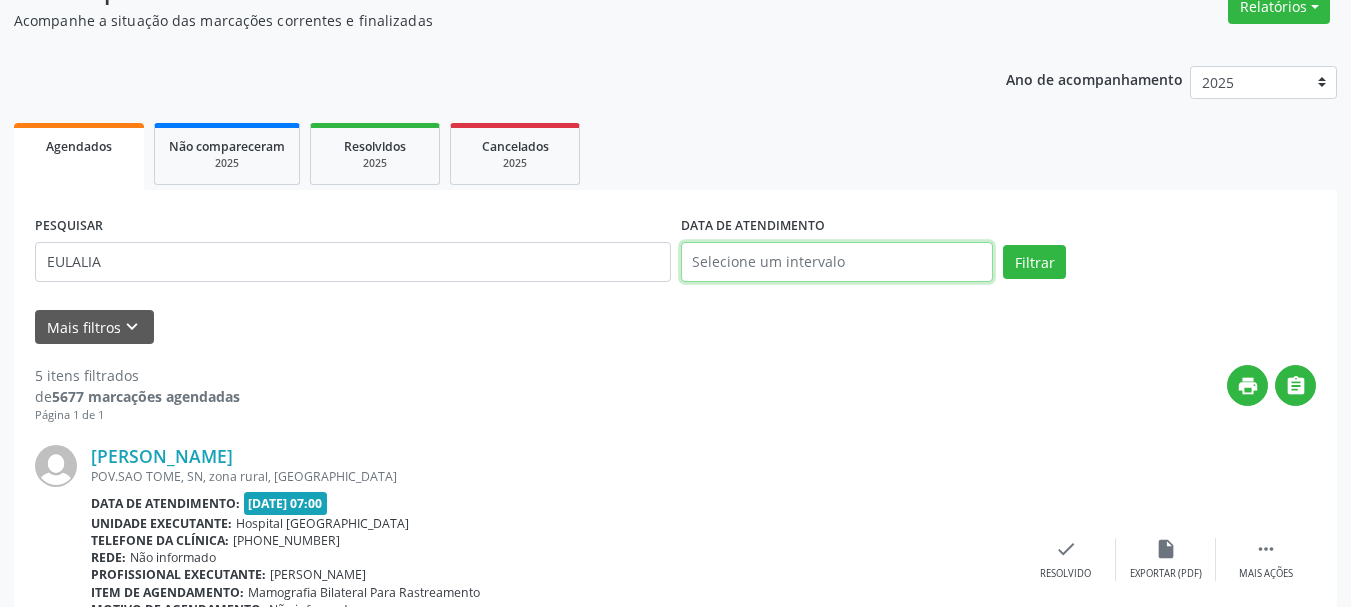 drag, startPoint x: 875, startPoint y: 265, endPoint x: 844, endPoint y: 272, distance: 31.780497 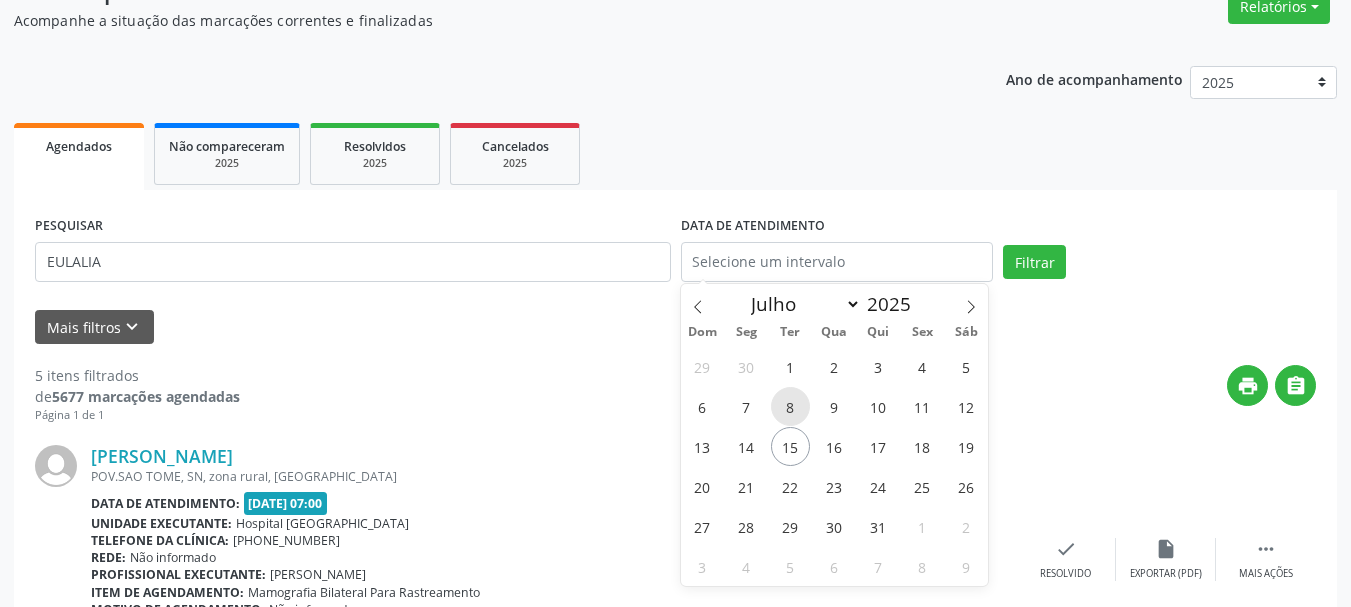 click on "8" at bounding box center (790, 406) 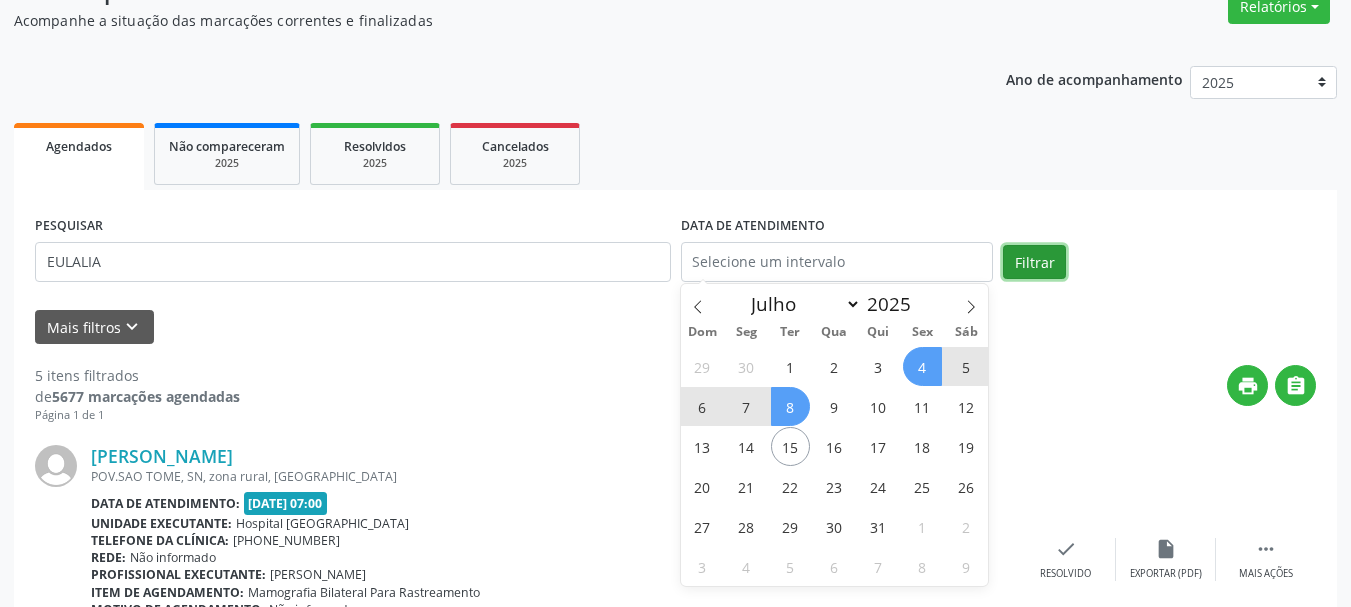 click on "Filtrar" at bounding box center [1034, 262] 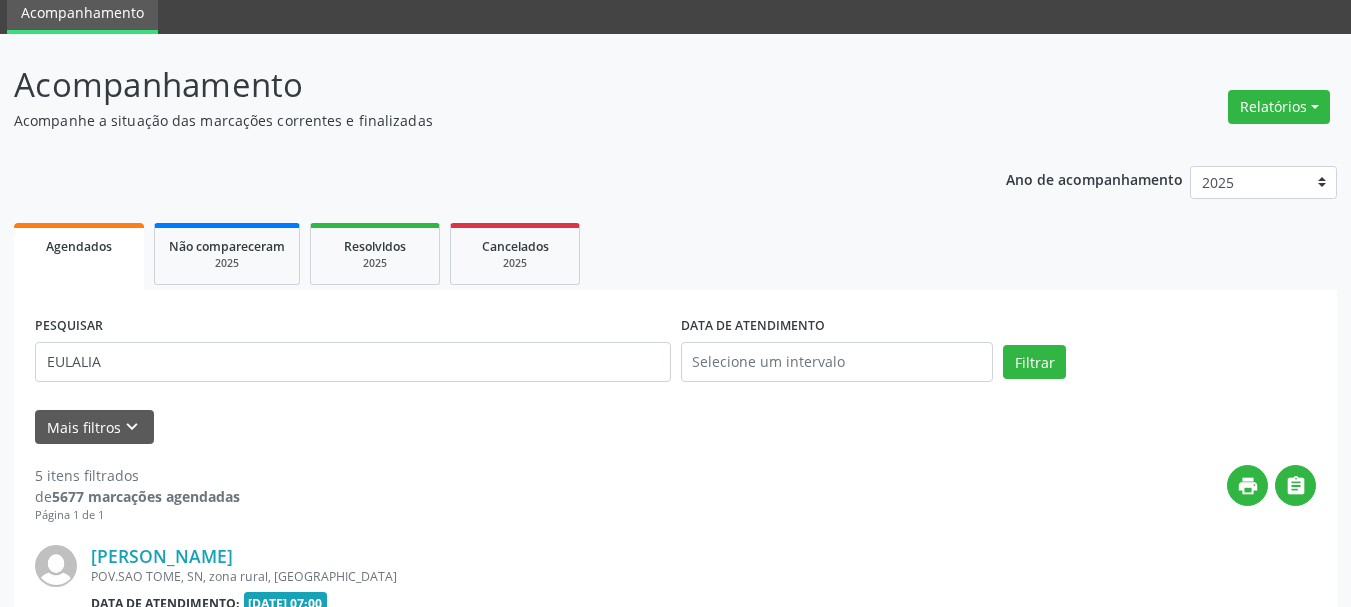 scroll, scrollTop: 176, scrollLeft: 0, axis: vertical 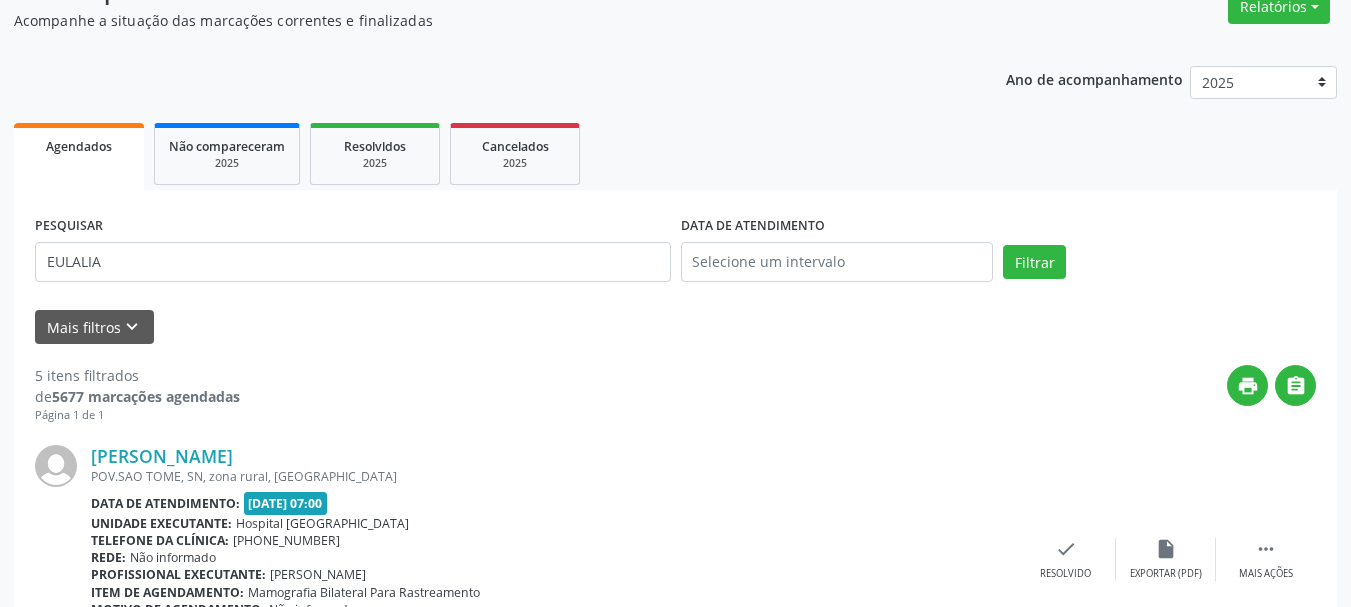 click on "print   " at bounding box center [778, 394] 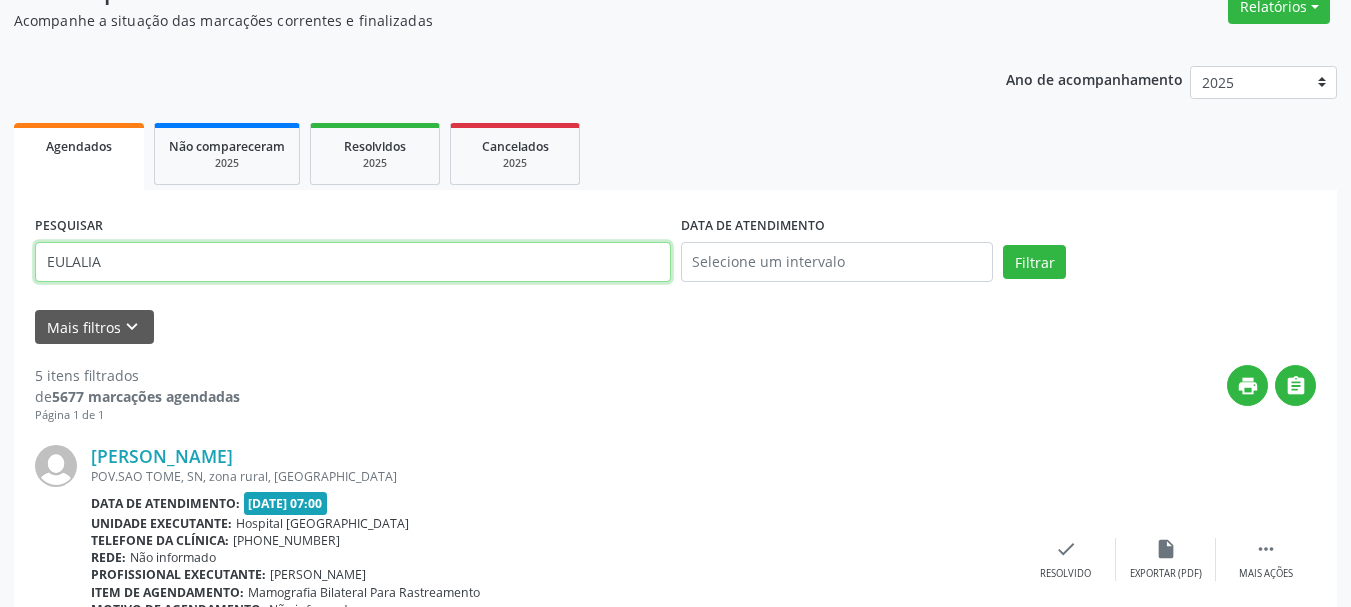 click on "EULALIA" at bounding box center [353, 262] 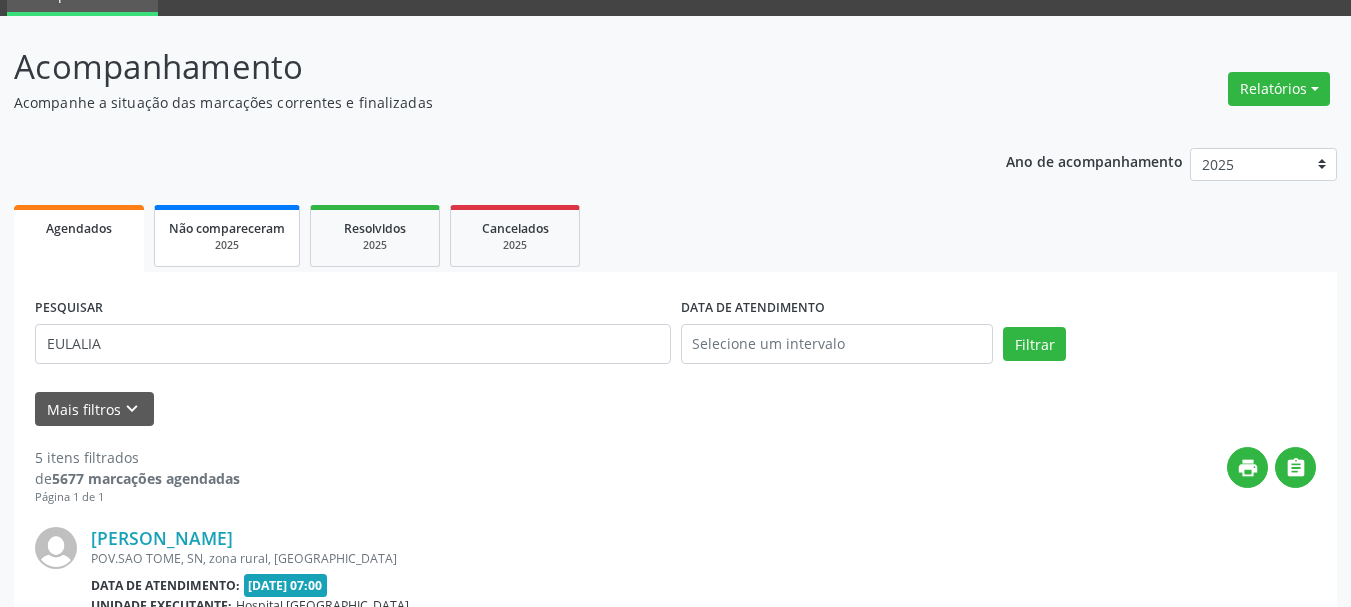 scroll, scrollTop: 0, scrollLeft: 0, axis: both 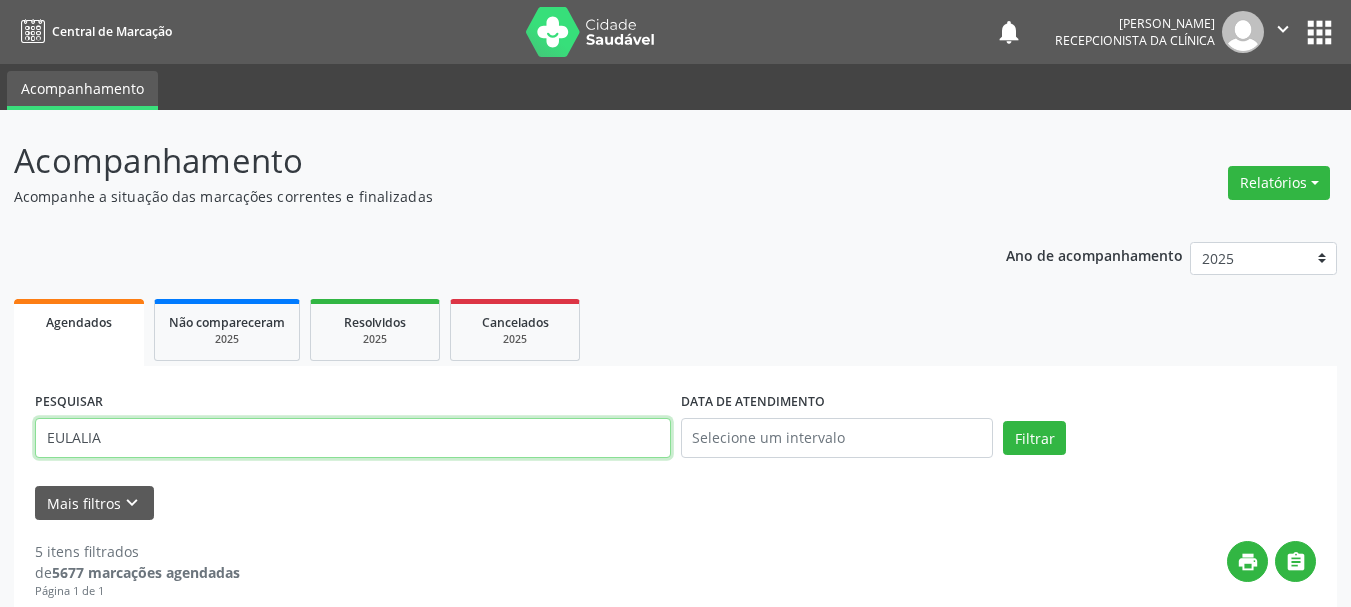 drag, startPoint x: 153, startPoint y: 436, endPoint x: 272, endPoint y: 434, distance: 119.01681 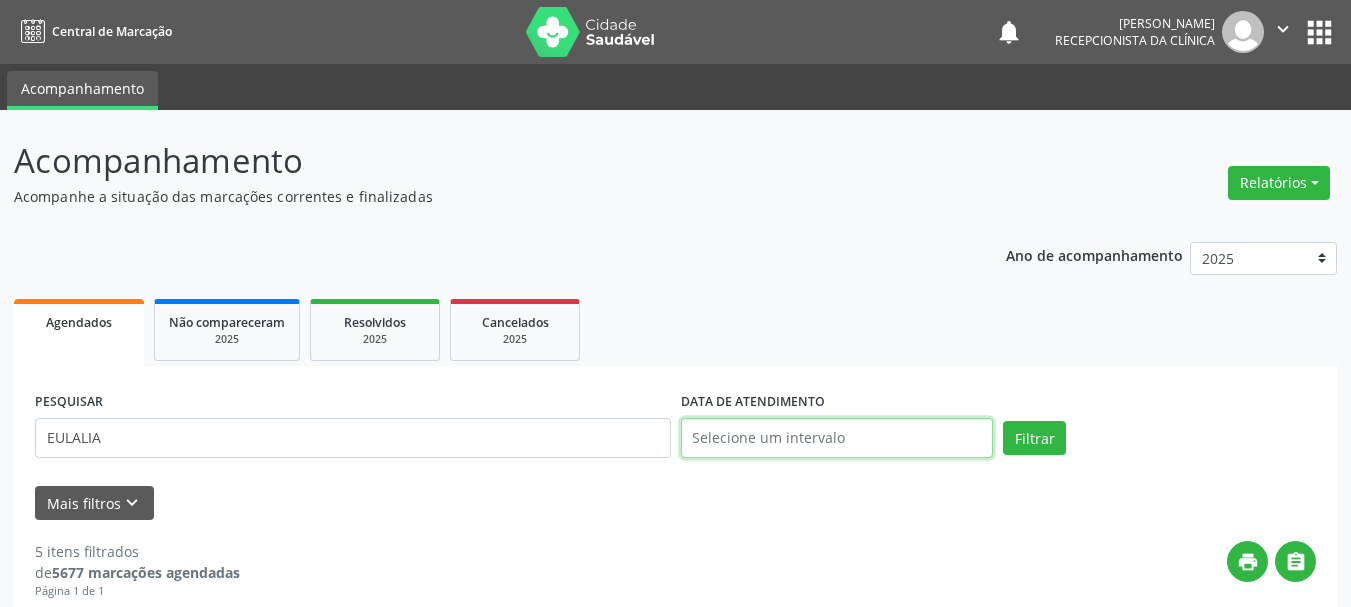 click at bounding box center [837, 438] 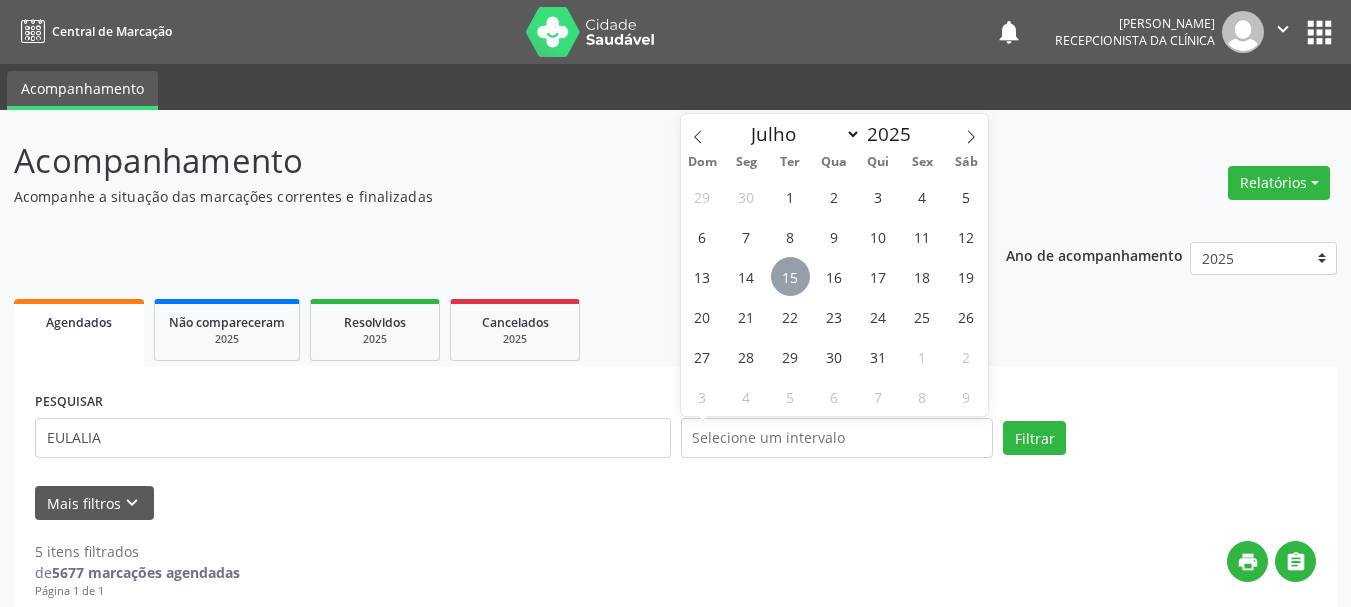 click on "15" at bounding box center (790, 276) 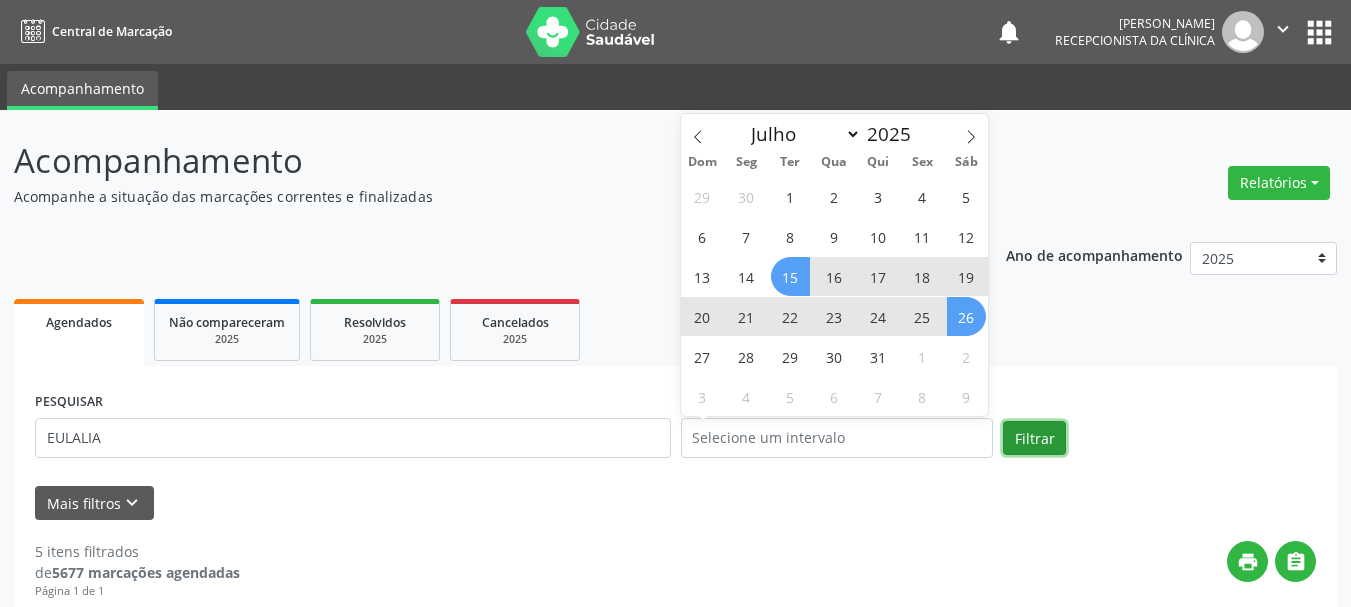 click on "Filtrar" at bounding box center [1034, 438] 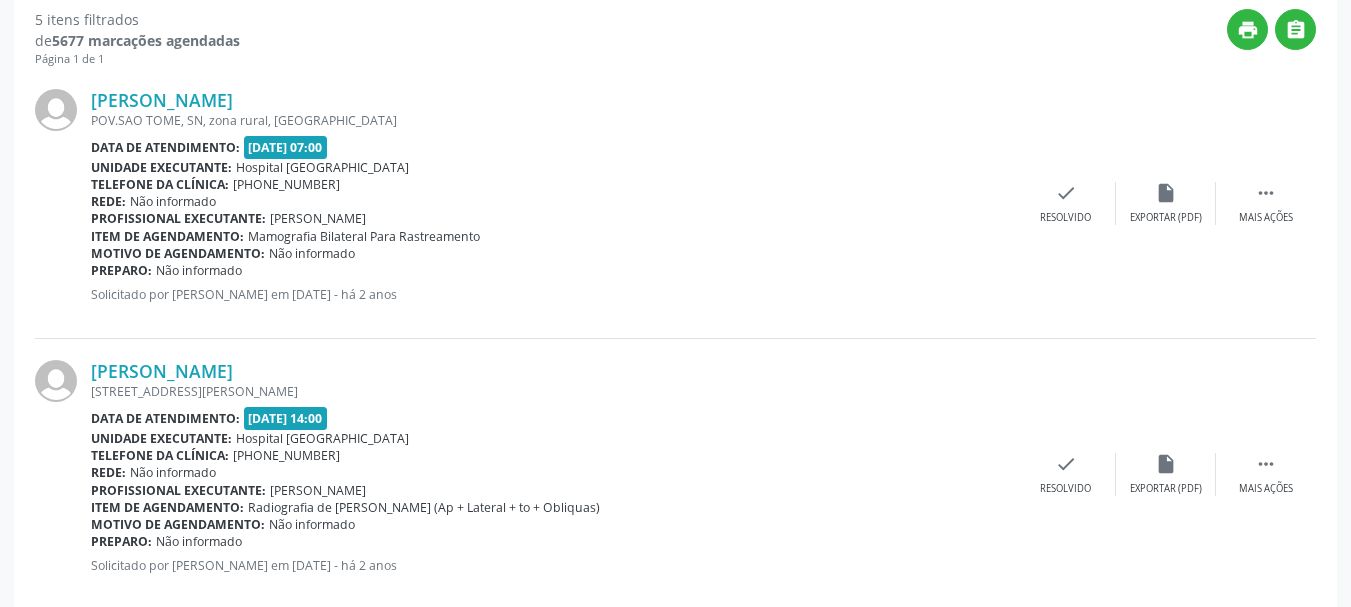 scroll, scrollTop: 383, scrollLeft: 0, axis: vertical 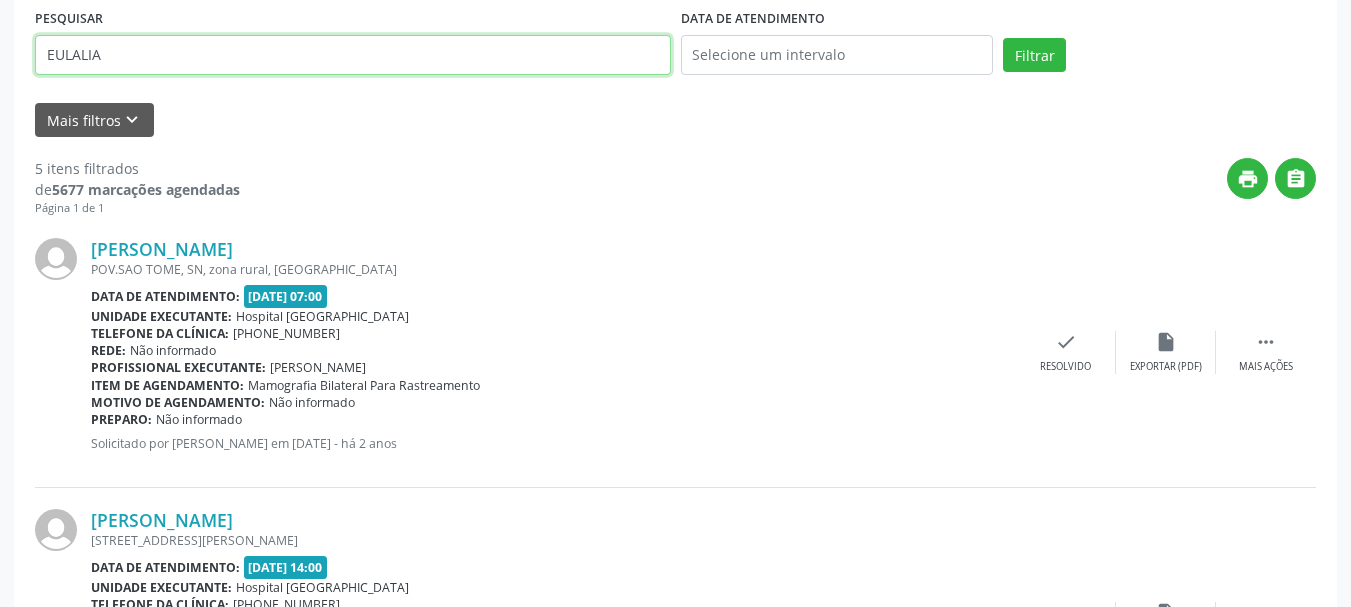 drag, startPoint x: 127, startPoint y: 62, endPoint x: 0, endPoint y: 93, distance: 130.72873 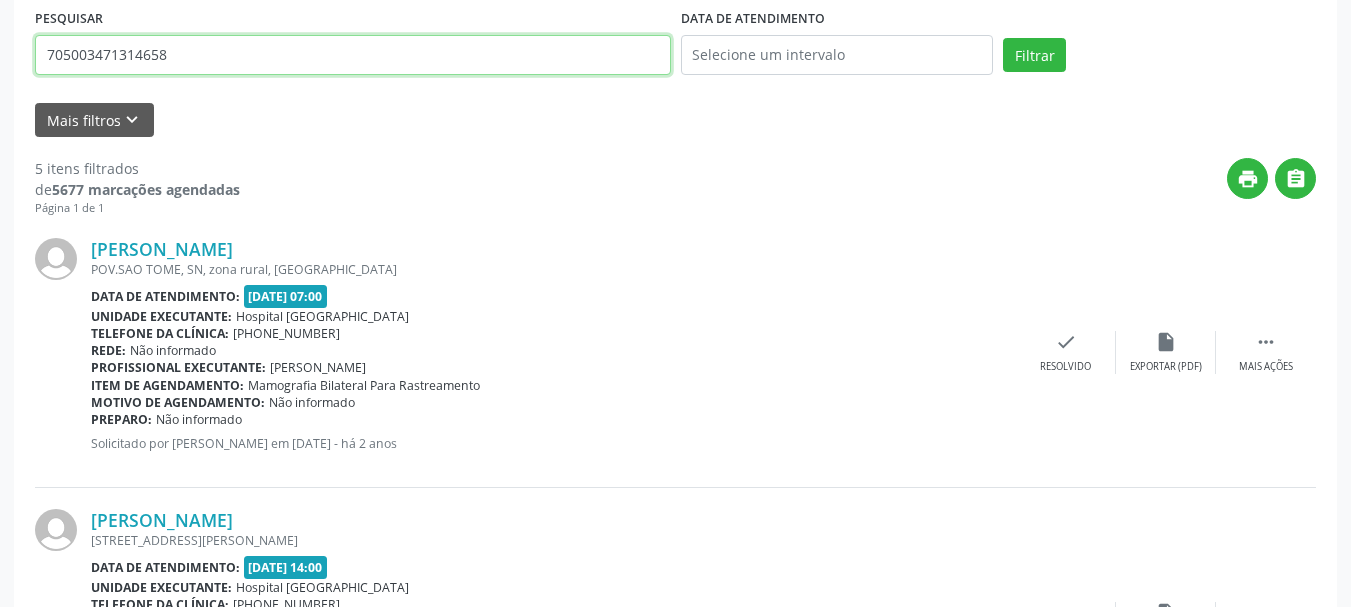 type on "705003471314658" 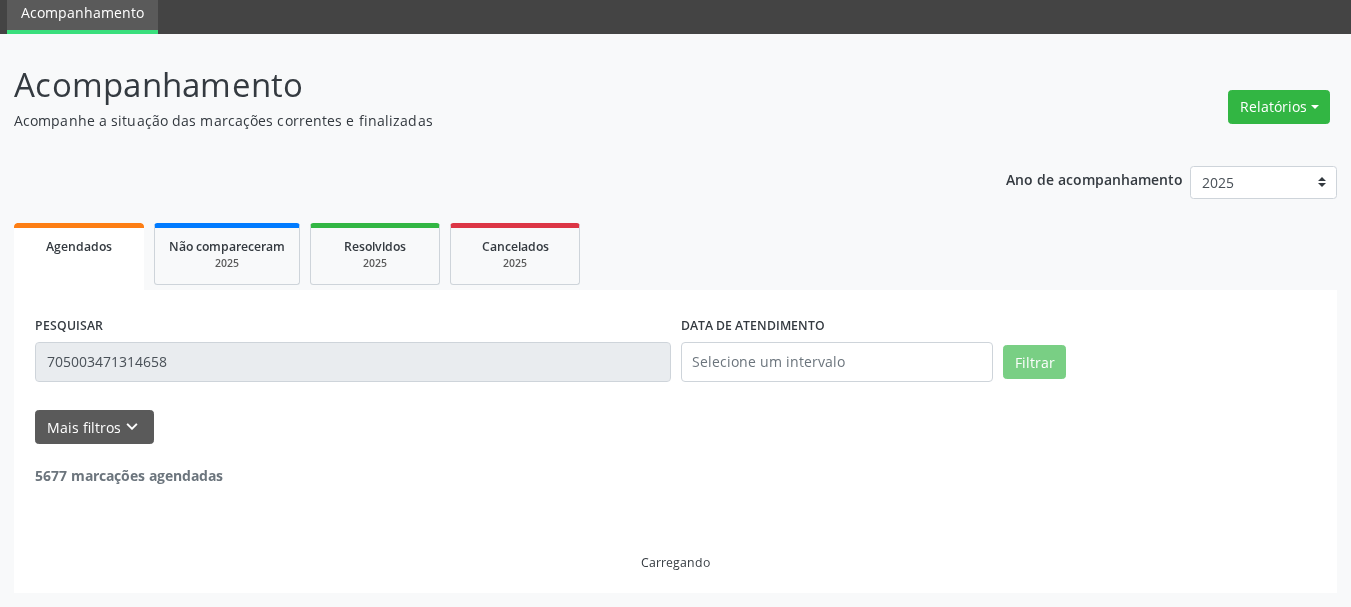 scroll, scrollTop: 11, scrollLeft: 0, axis: vertical 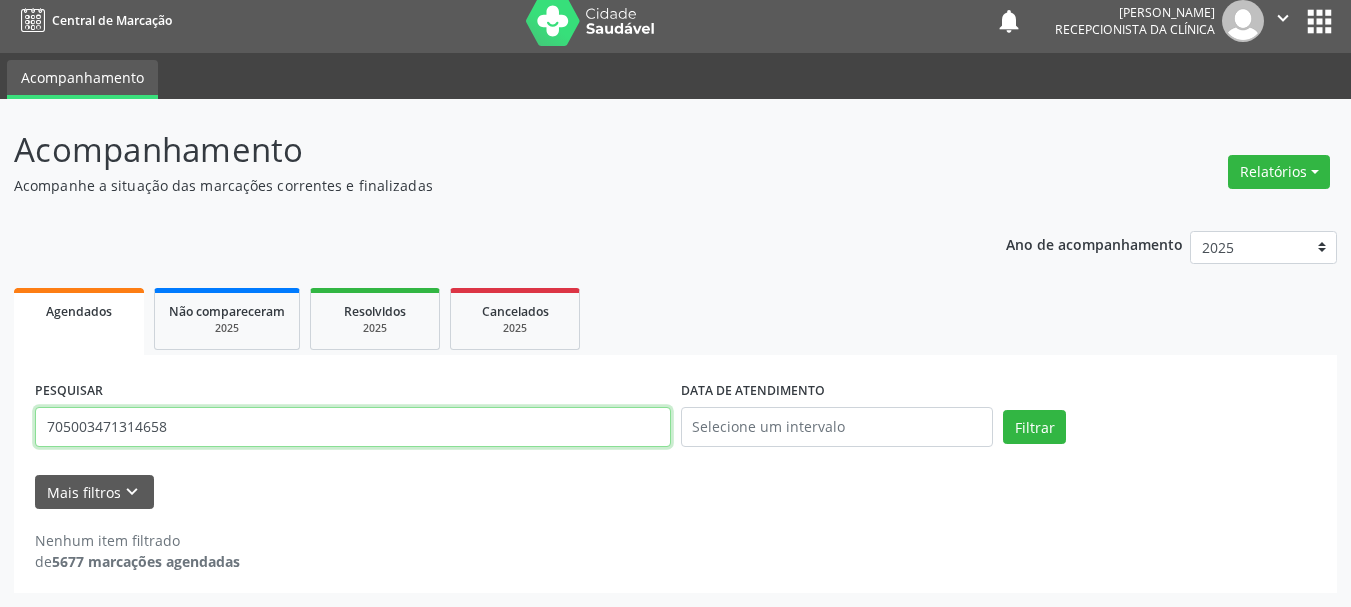 click on "705003471314658" at bounding box center (353, 427) 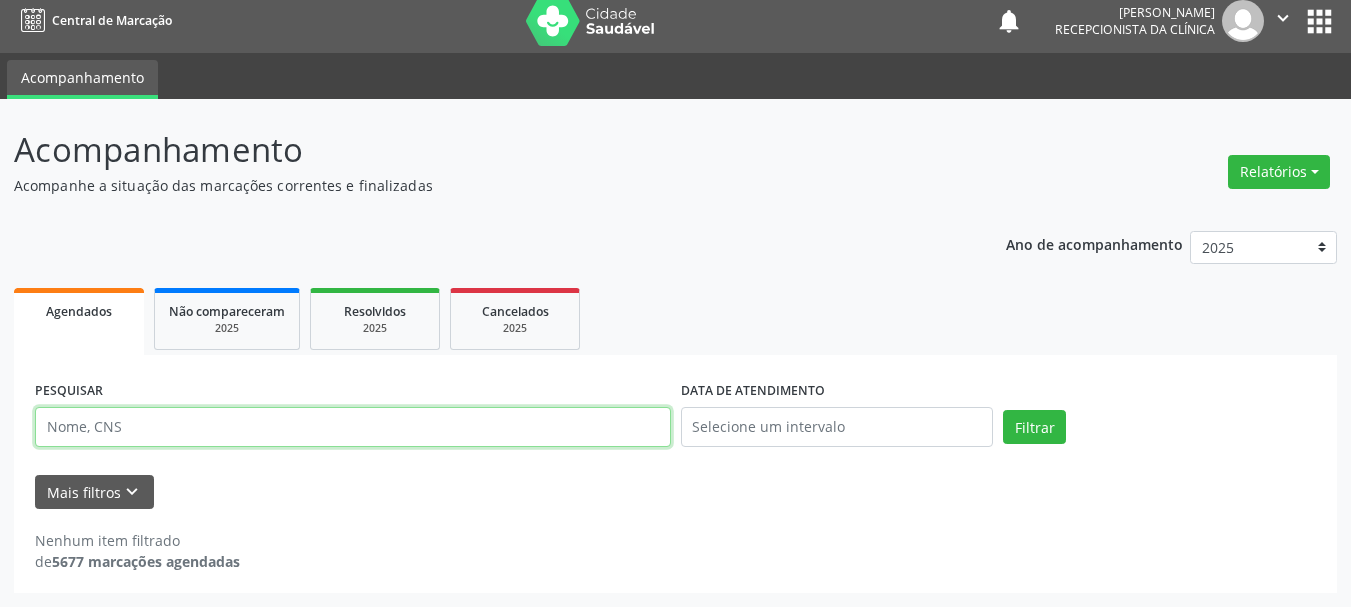 type 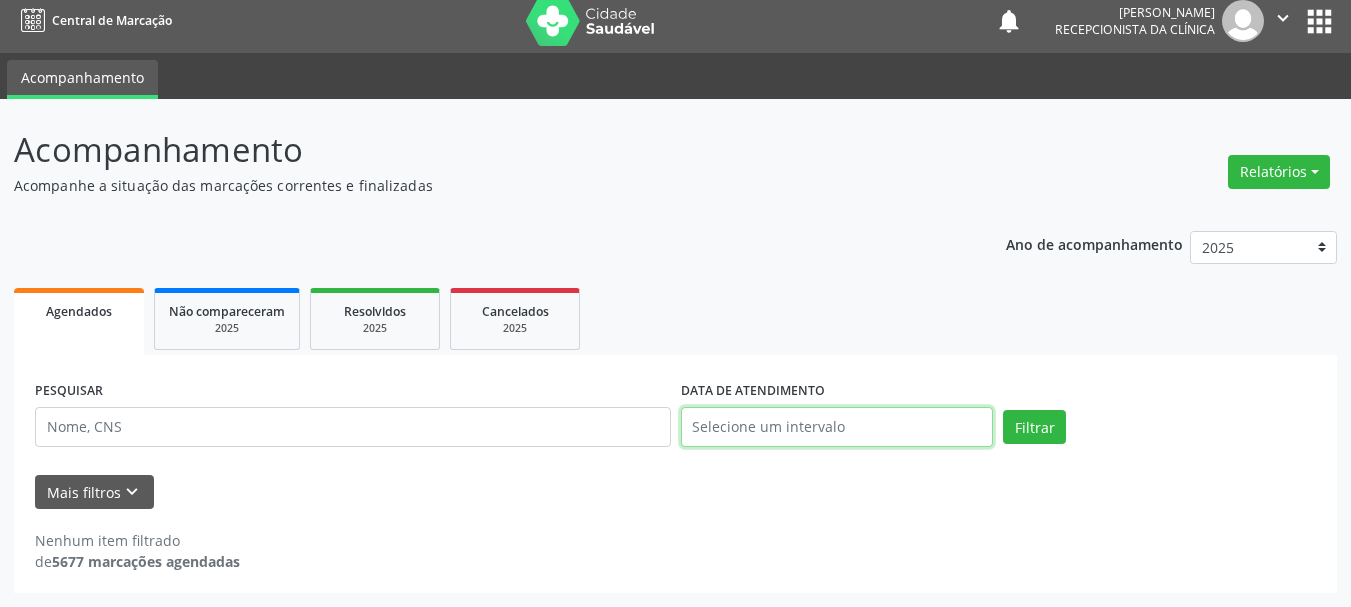 click at bounding box center (837, 427) 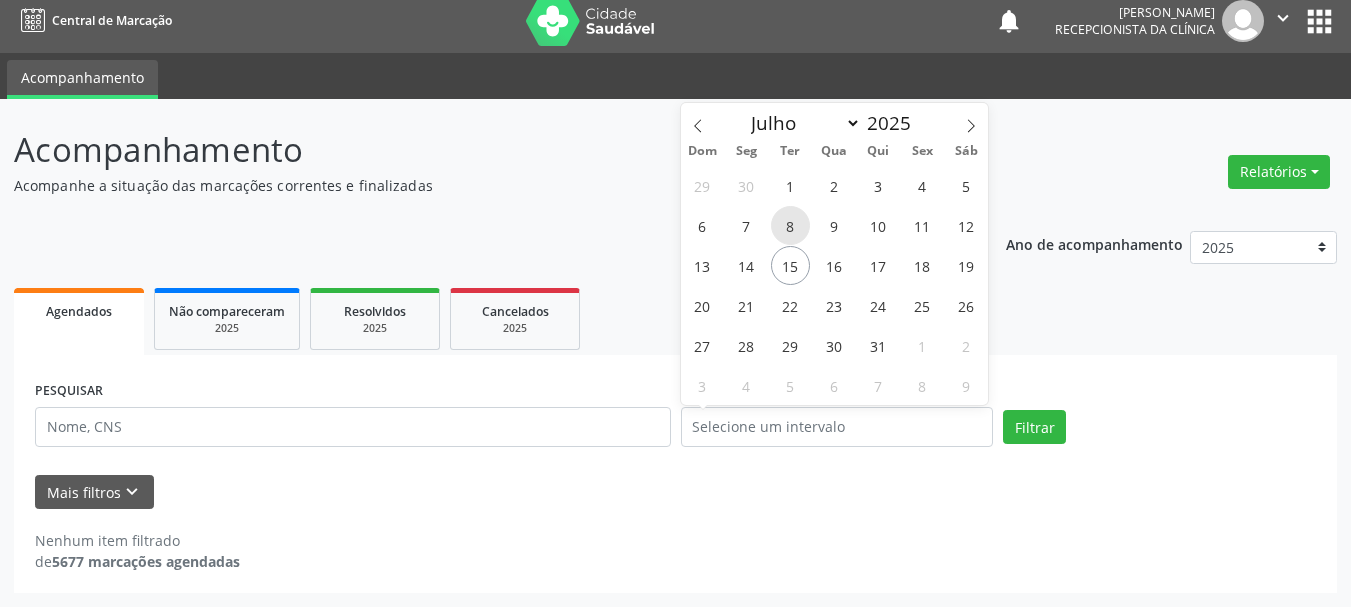 click on "8" at bounding box center (790, 225) 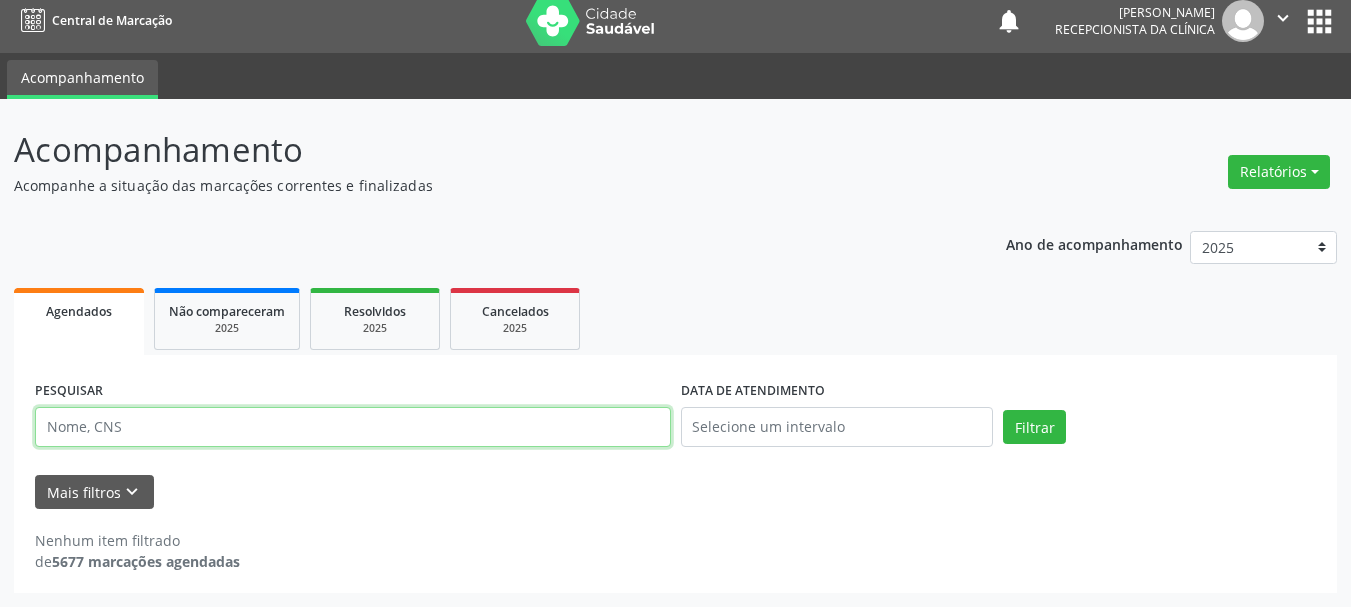 drag, startPoint x: 257, startPoint y: 431, endPoint x: 10, endPoint y: 467, distance: 249.6097 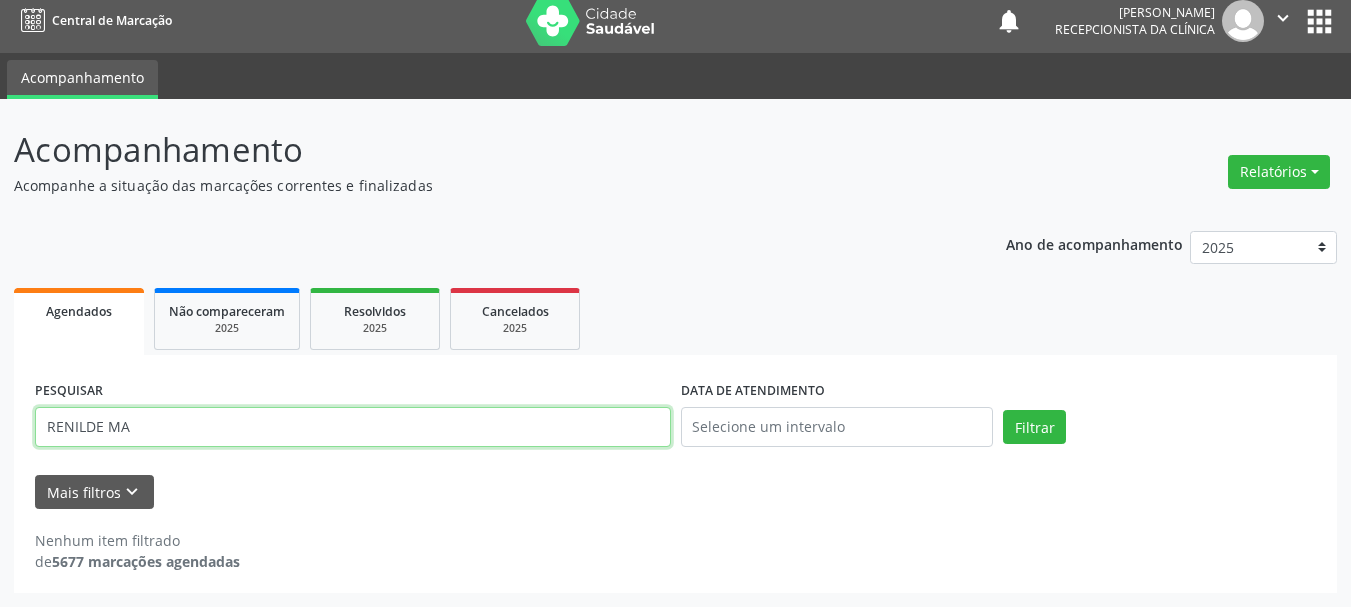 type on "RENILDE MA" 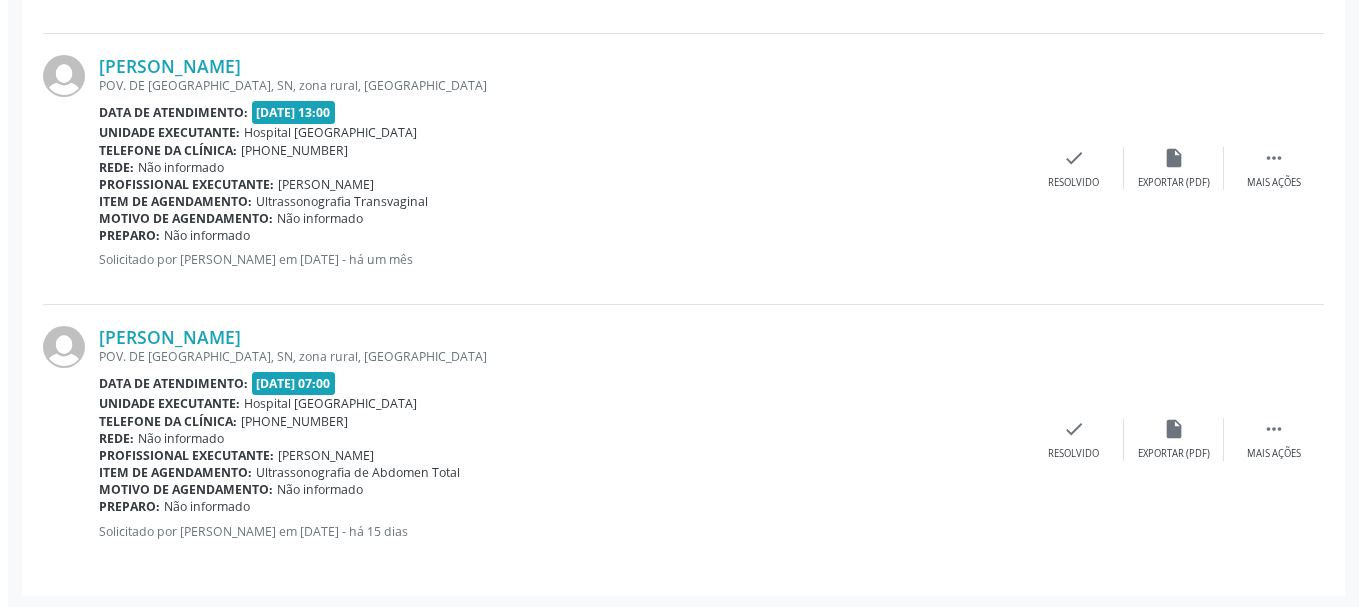 scroll, scrollTop: 1654, scrollLeft: 0, axis: vertical 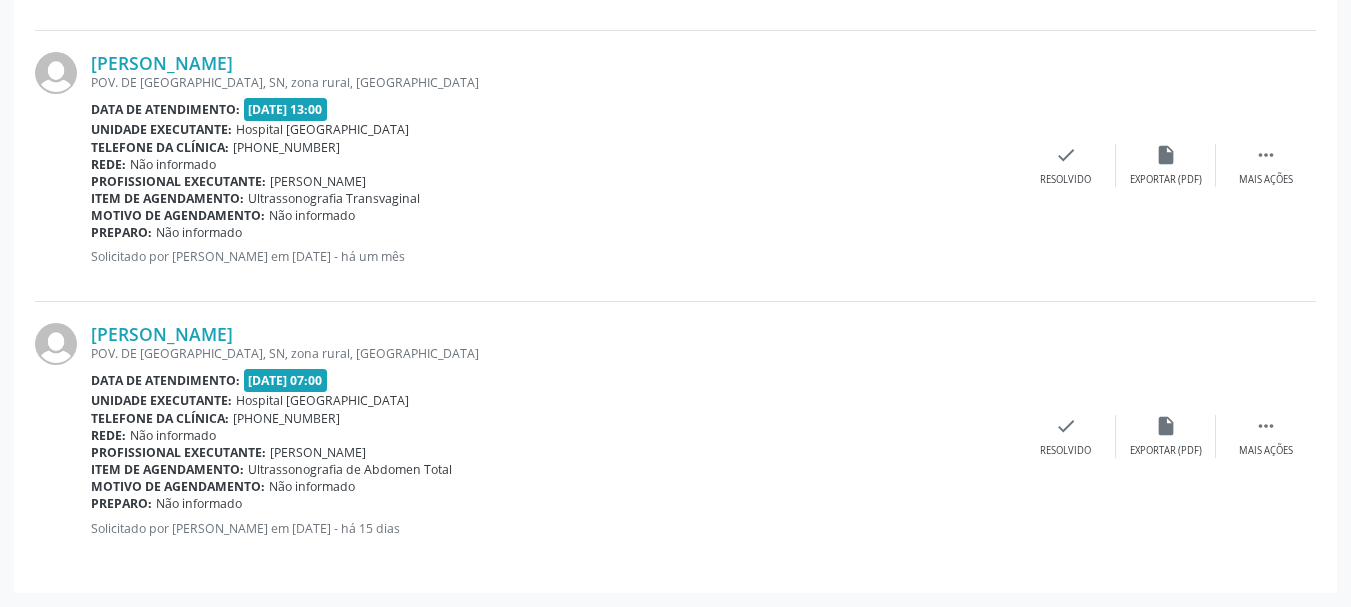 click on "[PERSON_NAME]
POV. DE [GEOGRAPHIC_DATA], SN, zona rural, [GEOGRAPHIC_DATA]
Data de atendimento:
[DATE] 07:00
Unidade executante:
[GEOGRAPHIC_DATA]
Telefone da clínica:
[PHONE_NUMBER]
Rede:
Não informado
Profissional executante:
[PERSON_NAME]
Item de agendamento:
Ultrassonografia de Abdomen Total
Motivo de agendamento:
Não informado
Preparo:
Não informado
Solicitado por [PERSON_NAME] em [DATE] - há 15 dias

Mais ações
insert_drive_file
Exportar (PDF)
check
Resolvido" at bounding box center [675, 437] 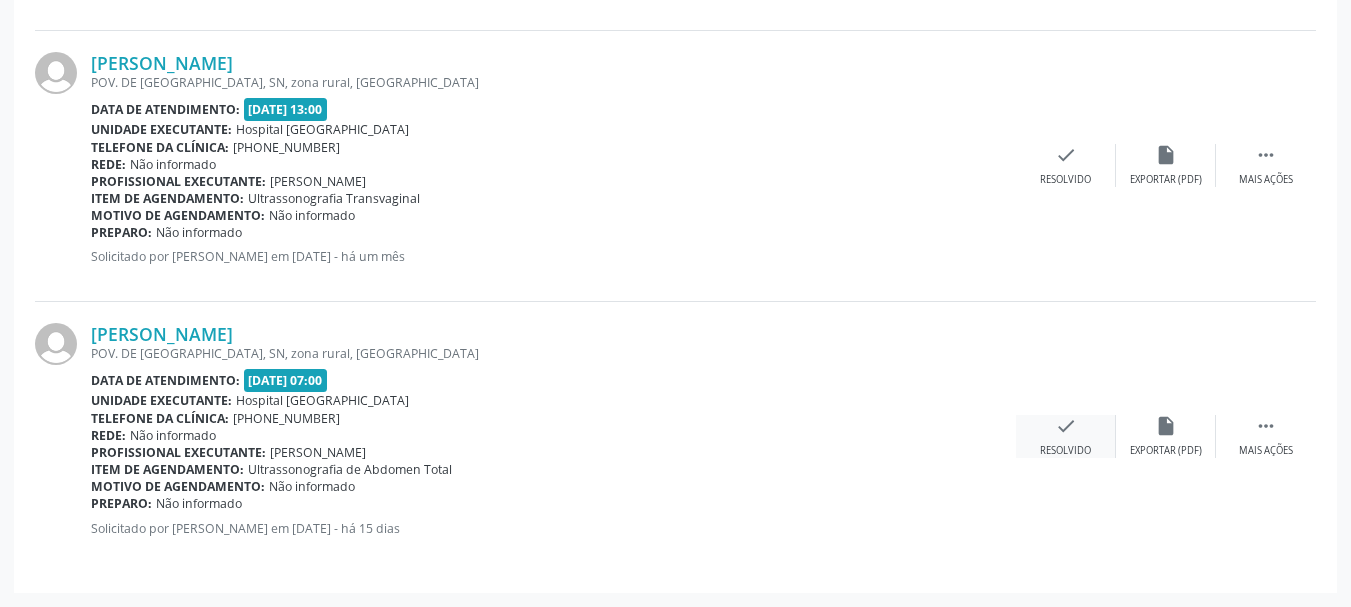 click on "check" at bounding box center [1066, 426] 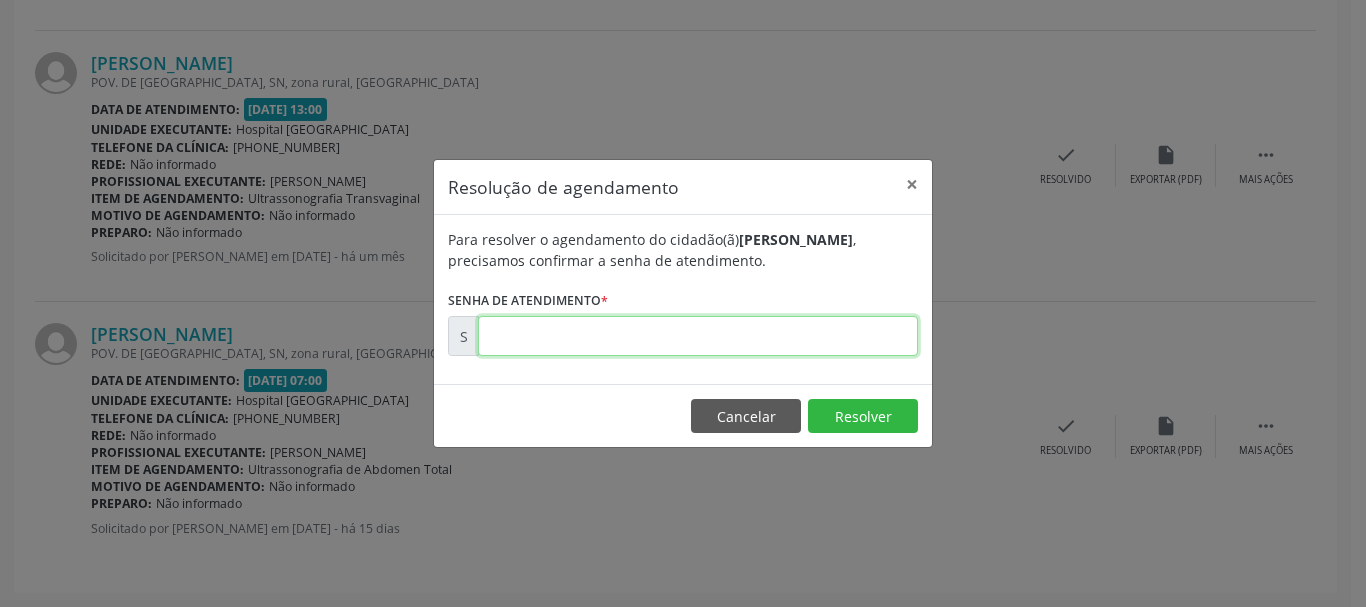 click at bounding box center [698, 336] 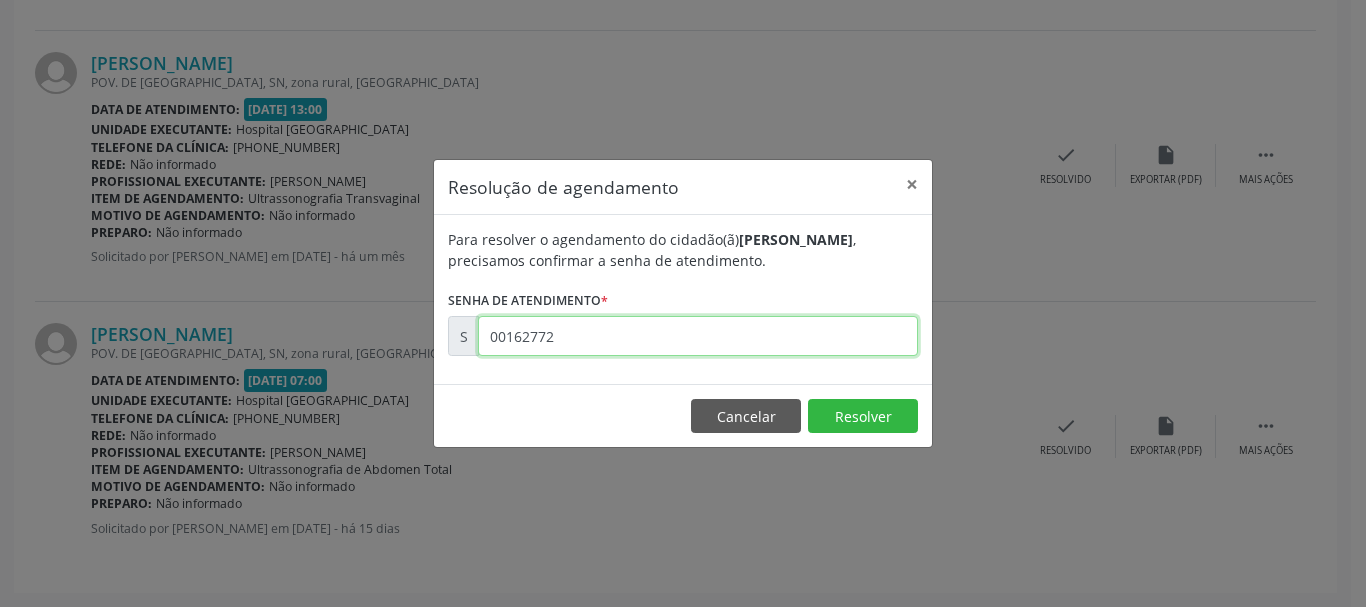 type on "00162772" 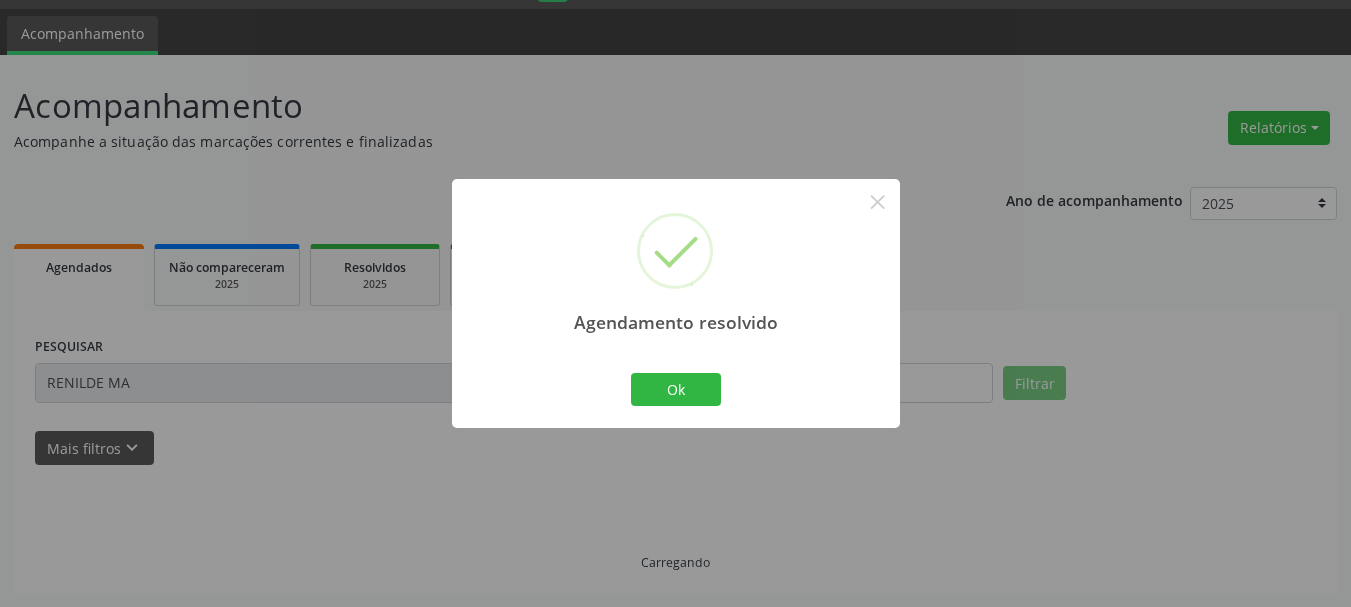 scroll, scrollTop: 1383, scrollLeft: 0, axis: vertical 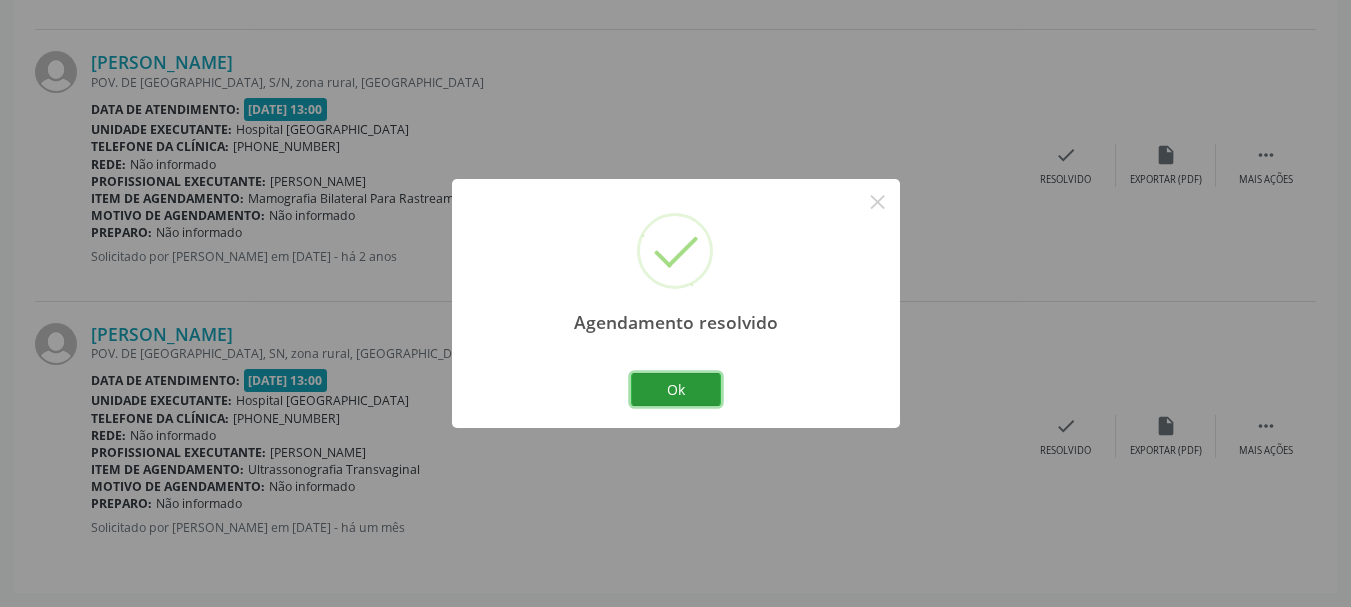 drag, startPoint x: 639, startPoint y: 387, endPoint x: 666, endPoint y: 382, distance: 27.45906 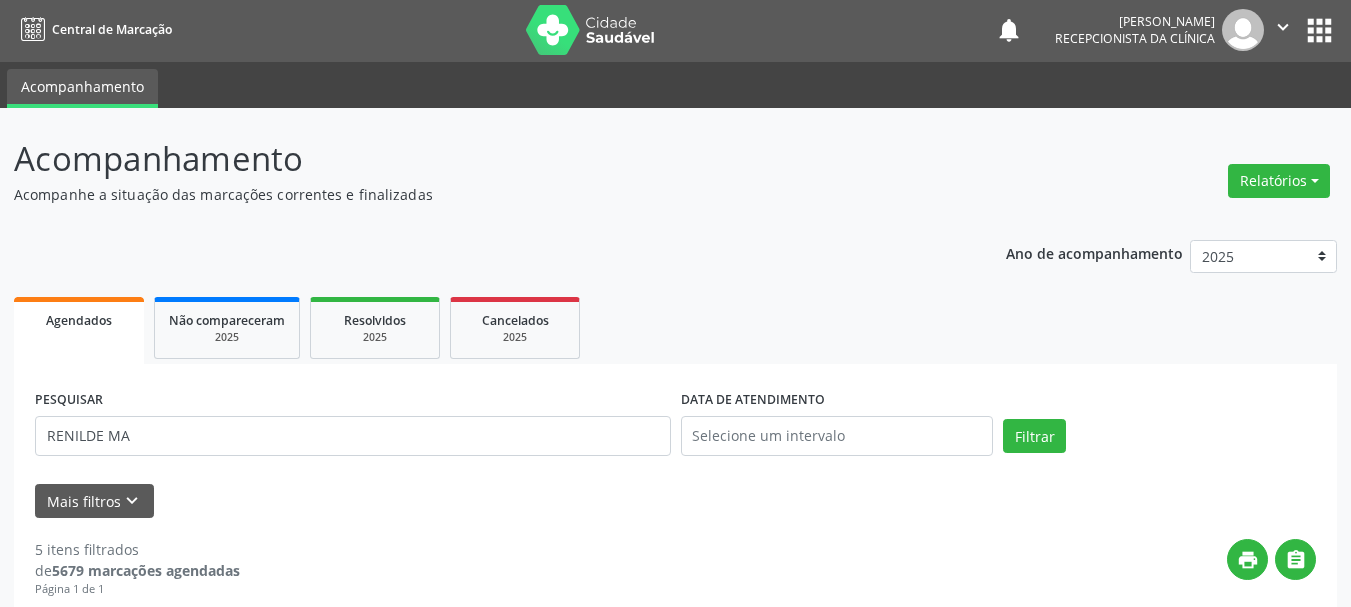 scroll, scrollTop: 0, scrollLeft: 0, axis: both 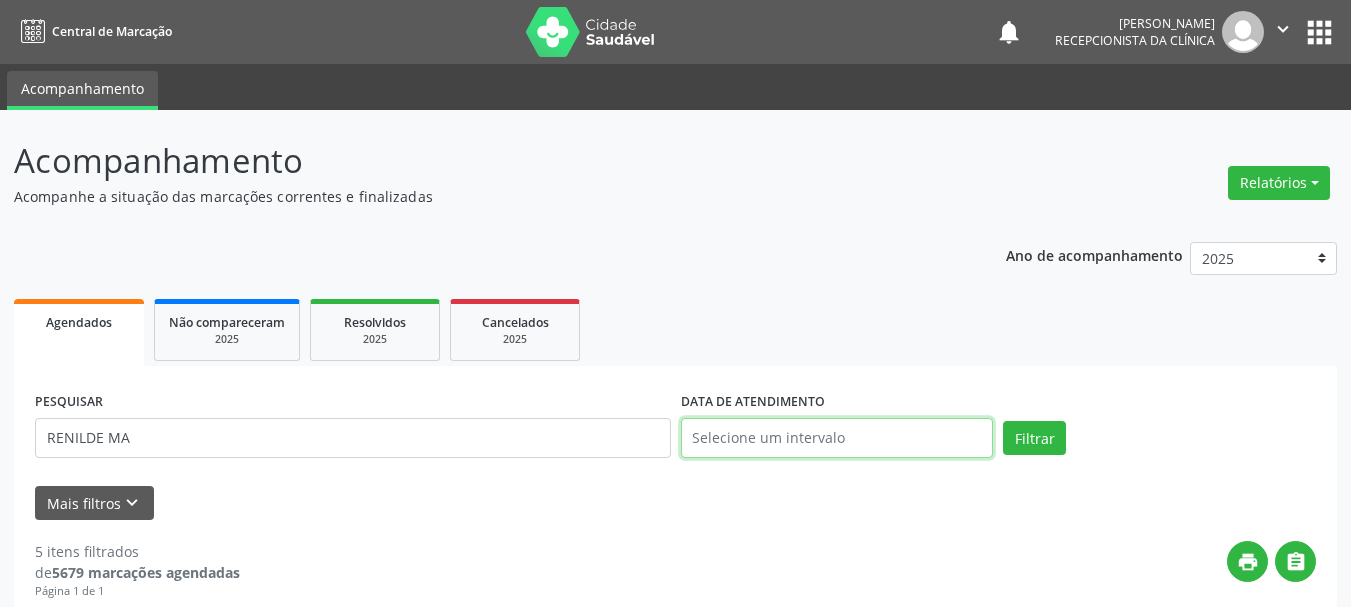 click at bounding box center [837, 438] 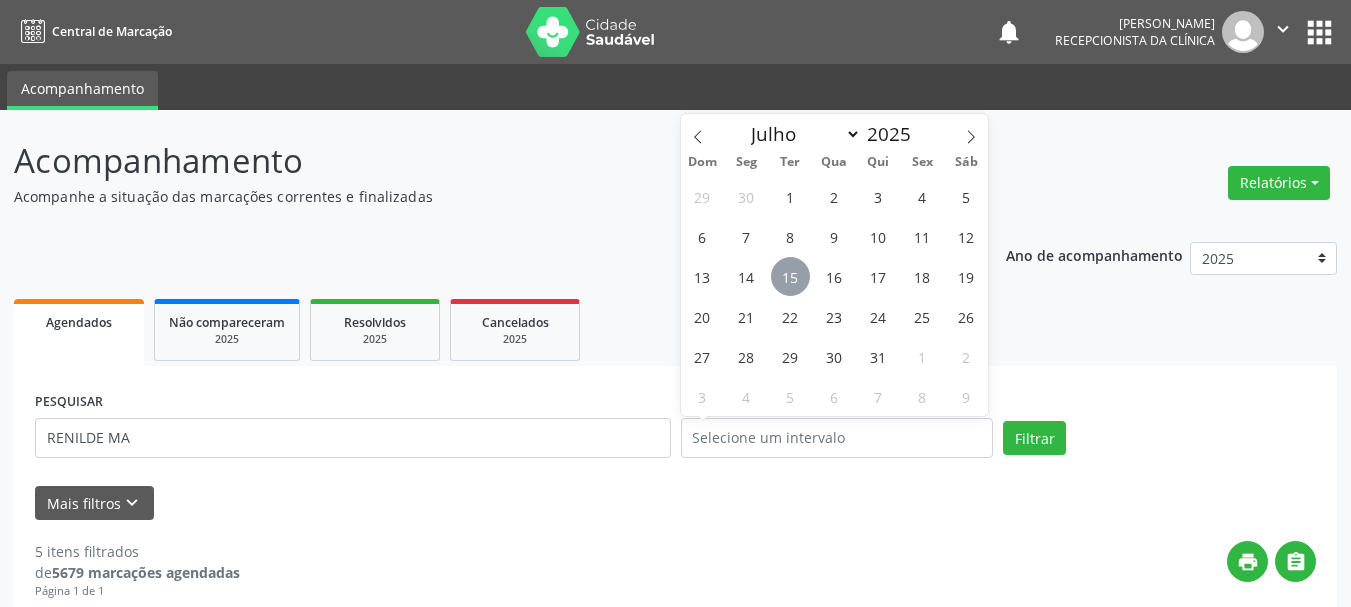 click on "15" at bounding box center (790, 276) 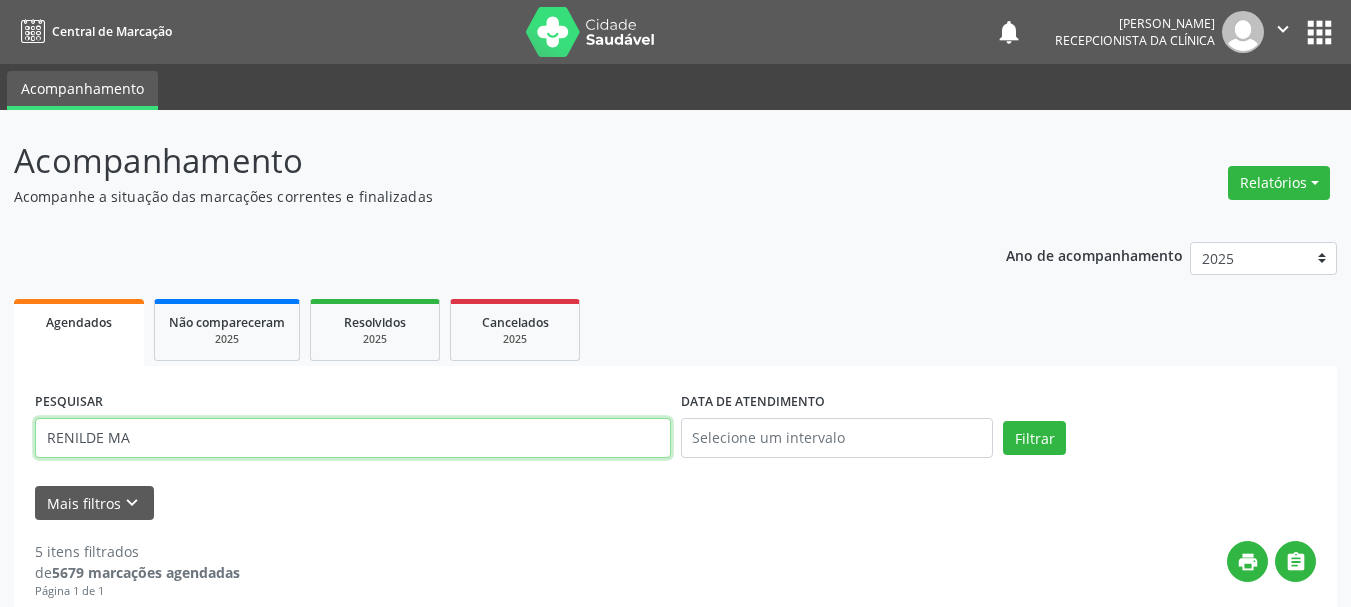 click on "RENILDE MA" at bounding box center (353, 438) 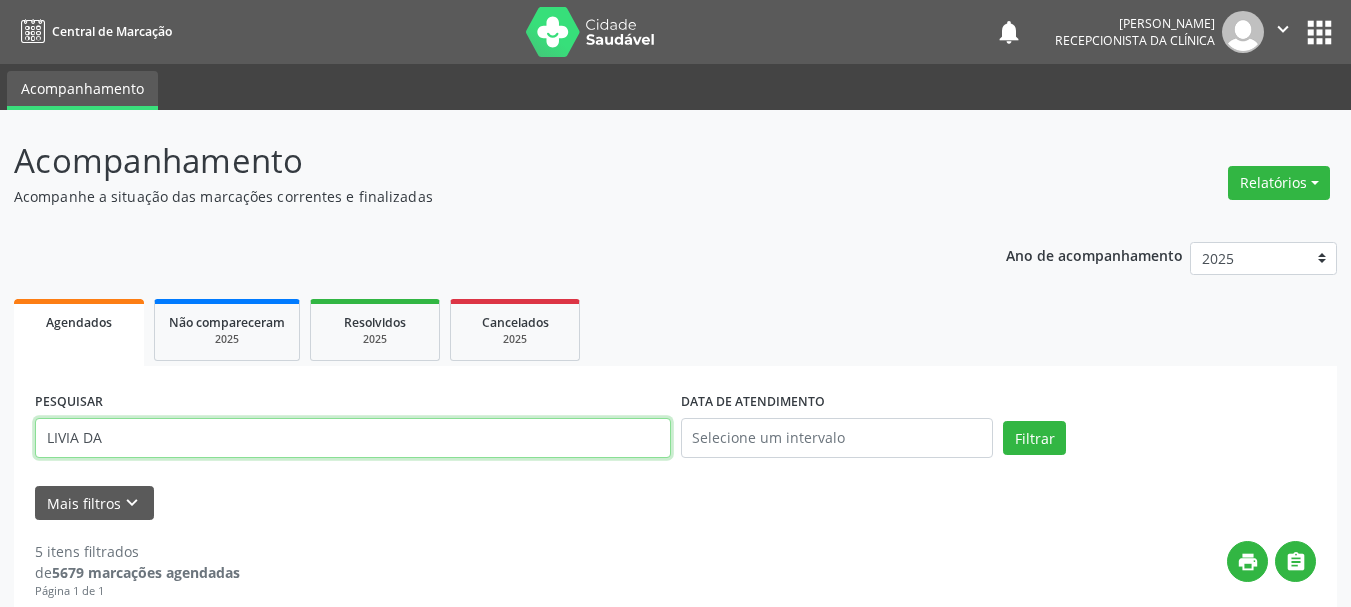 type on "LIVIA DA" 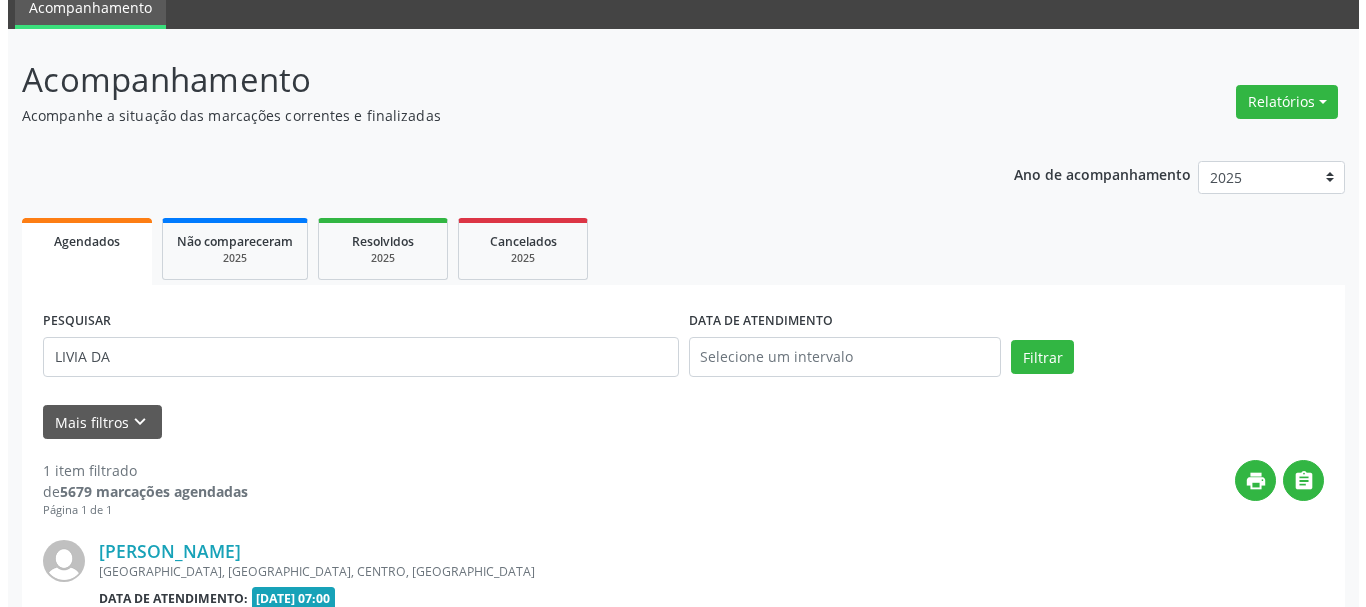 scroll, scrollTop: 200, scrollLeft: 0, axis: vertical 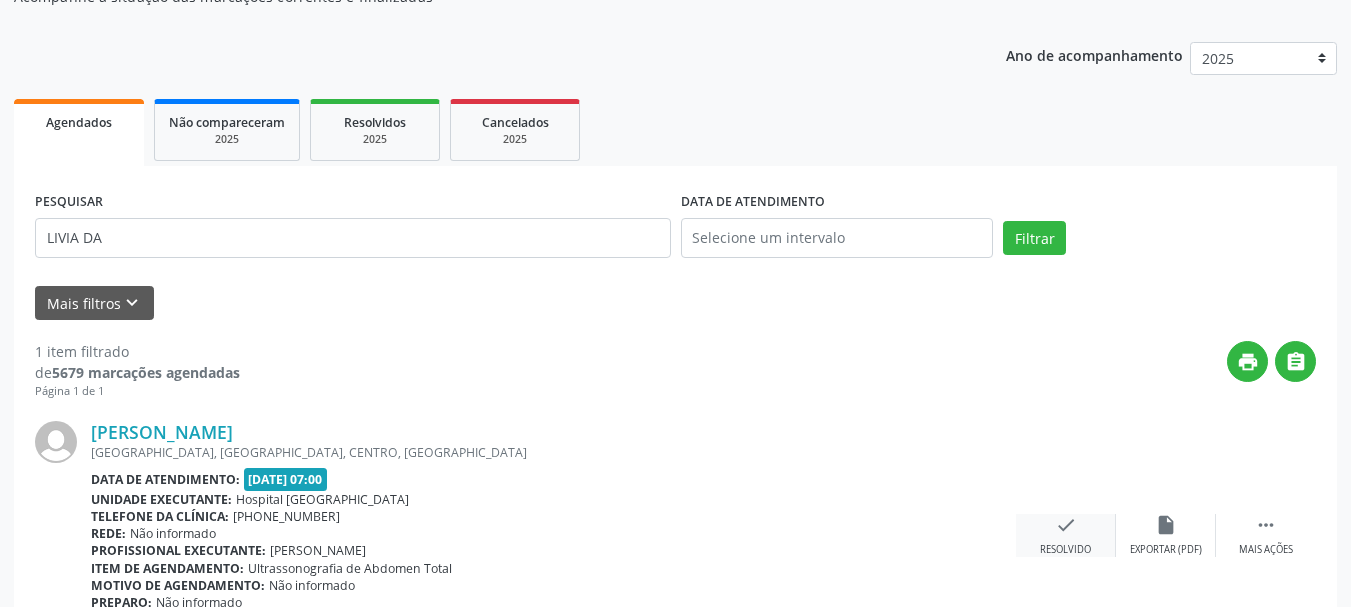 click on "check" at bounding box center (1066, 525) 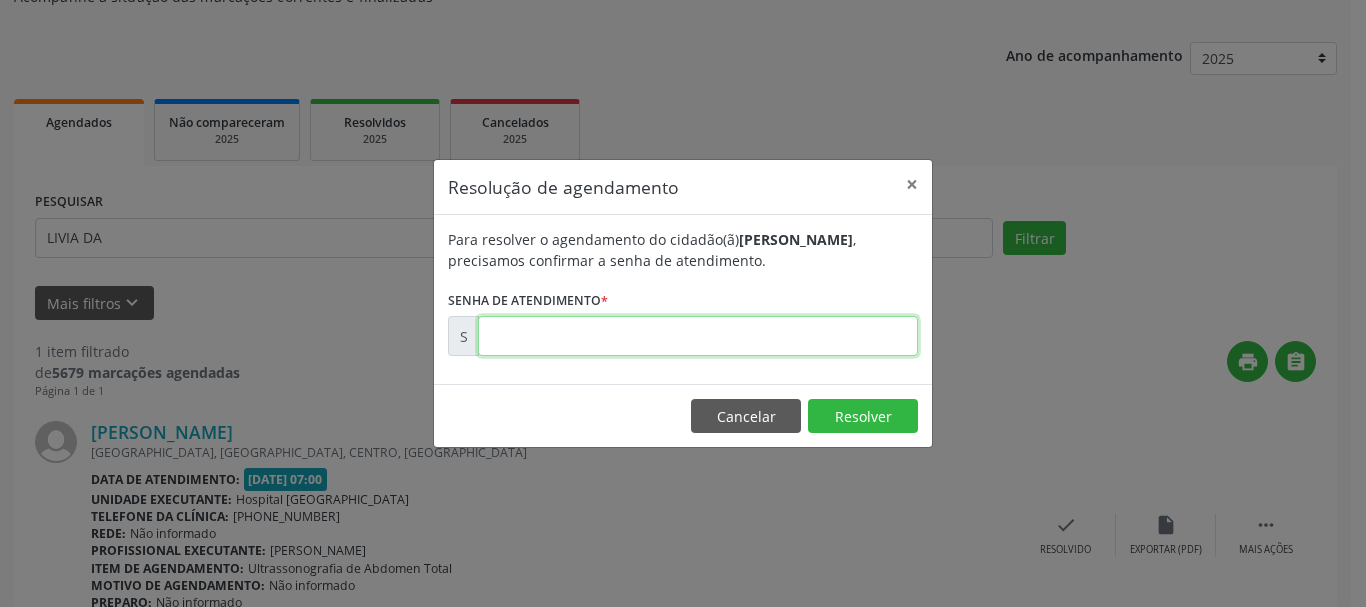 click at bounding box center [698, 336] 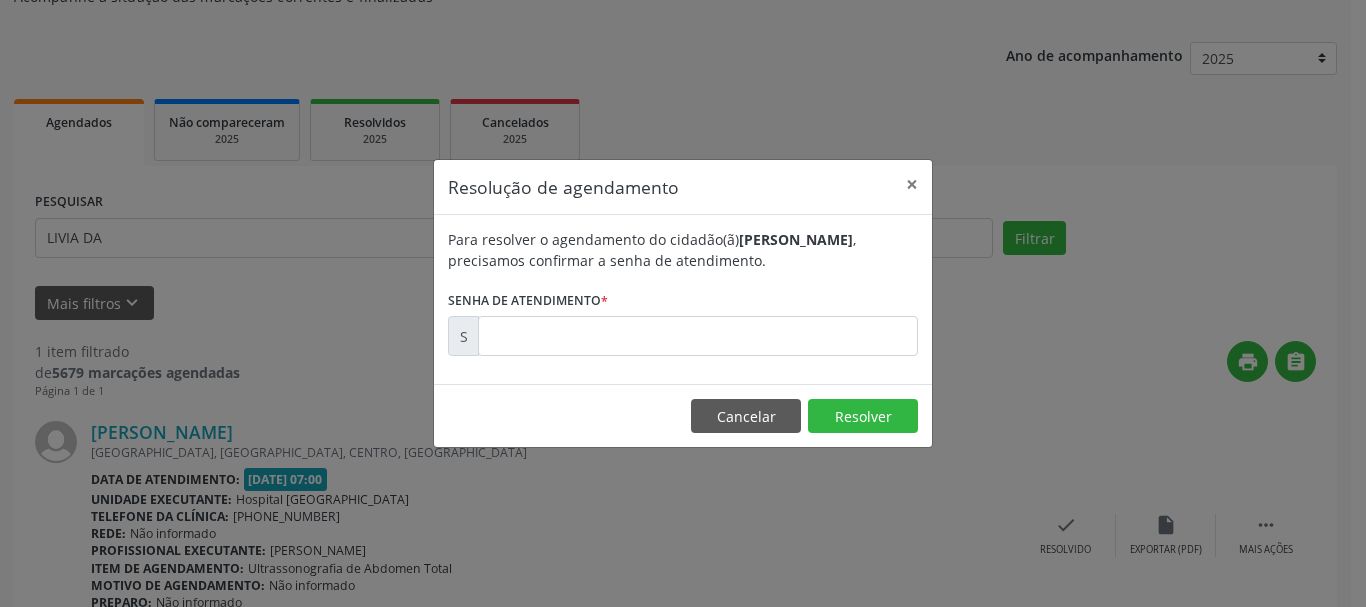 click on "Resolução de agendamento ×
Para resolver o agendamento do cidadão(ã)  [PERSON_NAME] ,
precisamos confirmar a senha de atendimento.
Senha de atendimento
*
S     Cancelar Resolver" at bounding box center (683, 303) 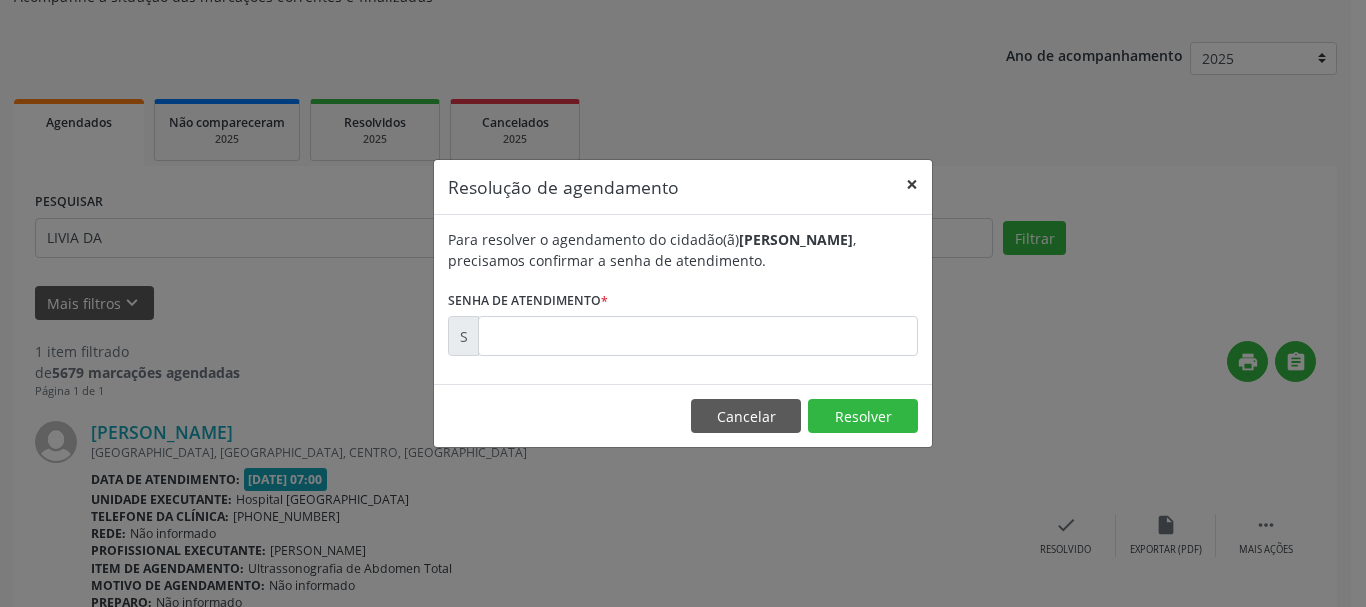 click on "×" at bounding box center (912, 184) 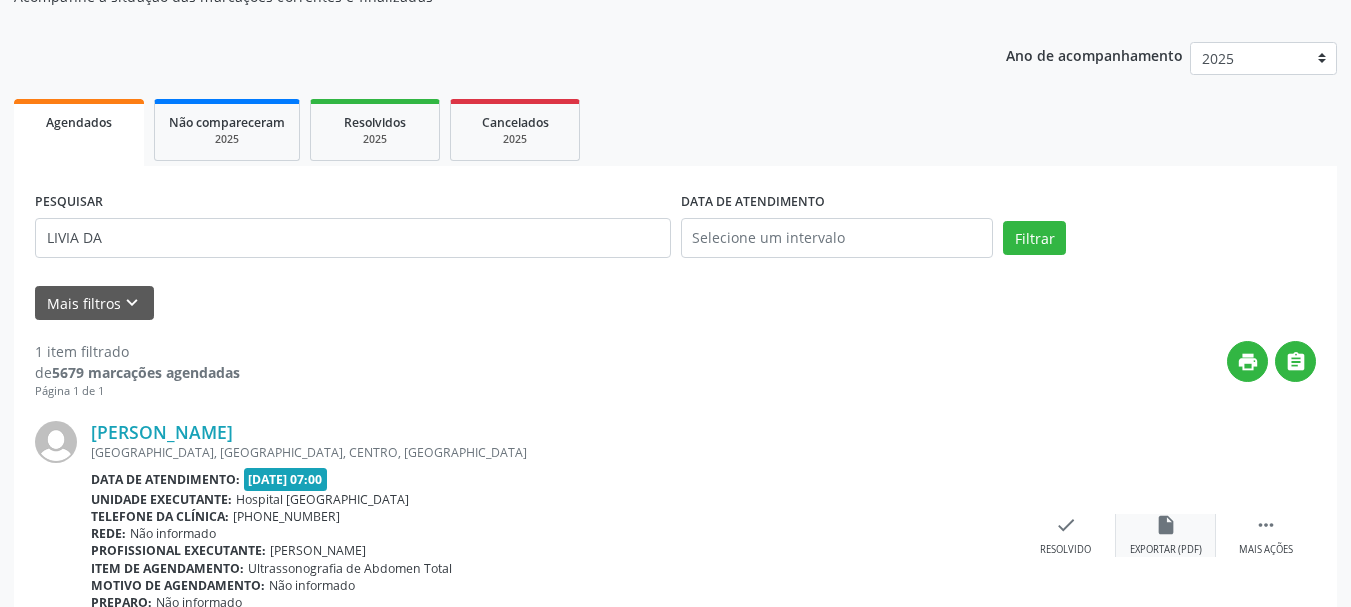 click on "insert_drive_file" at bounding box center (1166, 525) 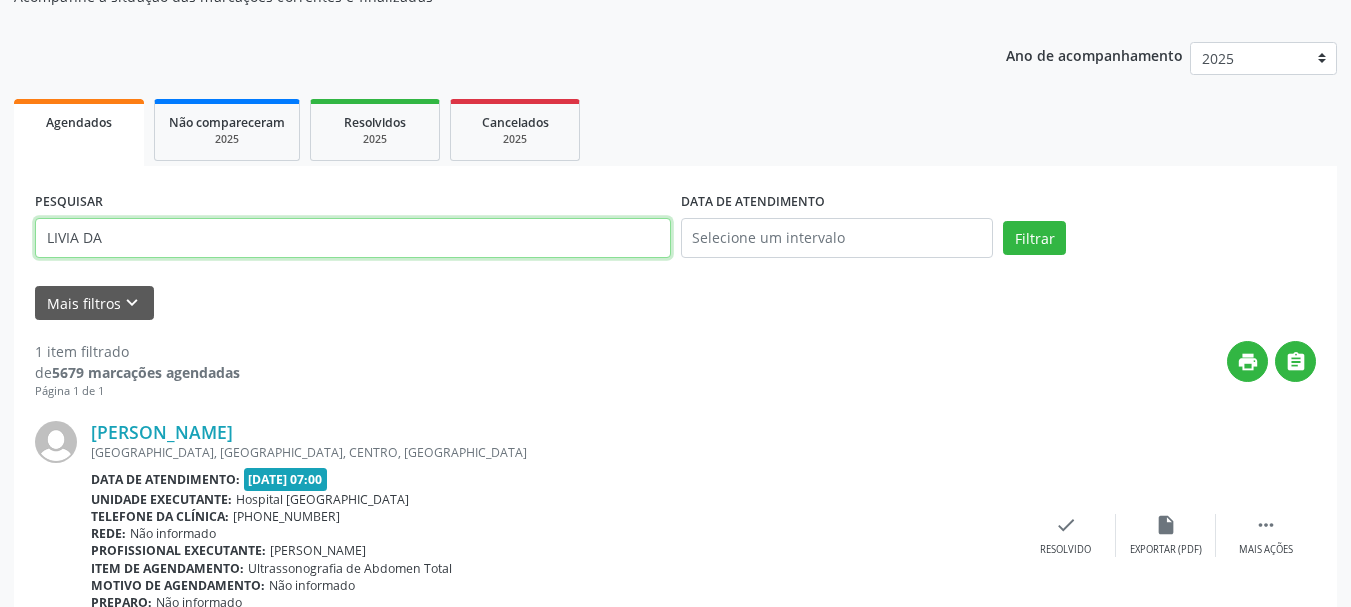 click on "LIVIA DA" at bounding box center [353, 238] 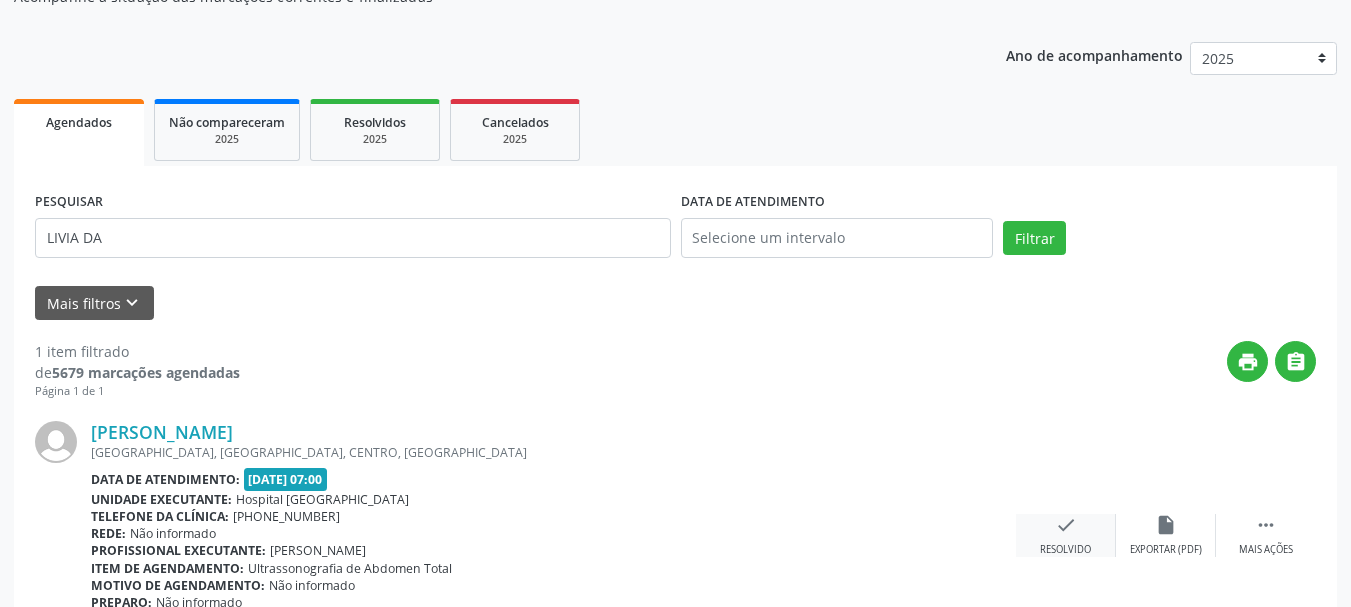click on "check" at bounding box center (1066, 525) 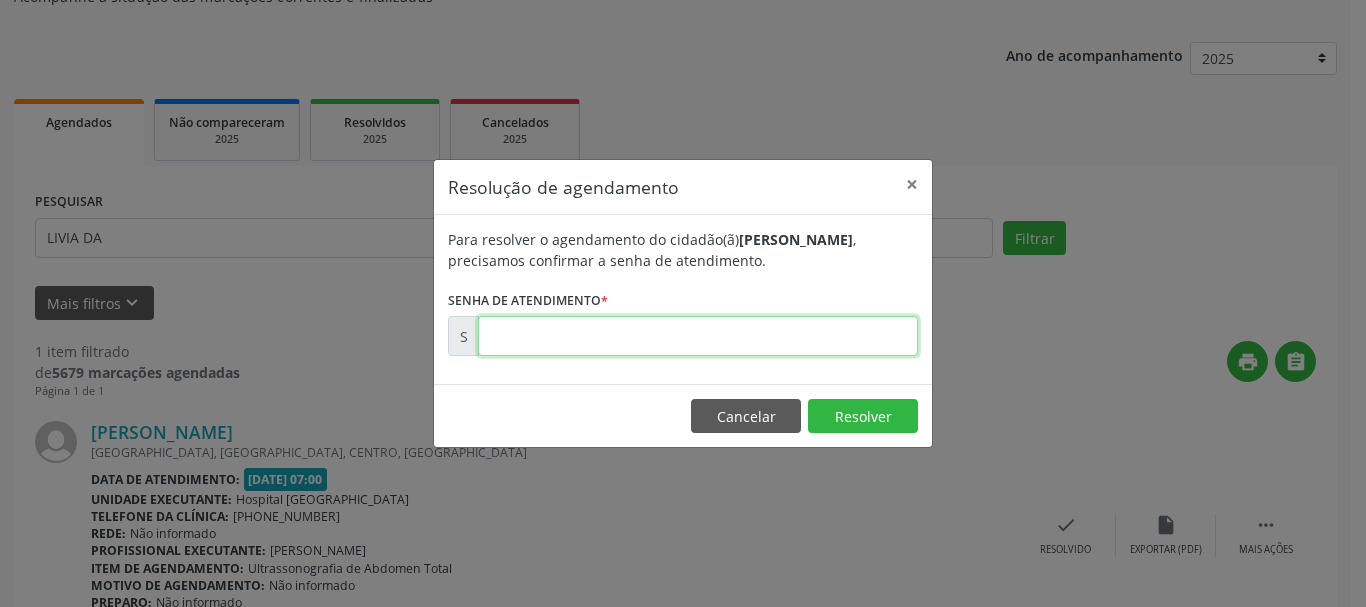 click at bounding box center (698, 336) 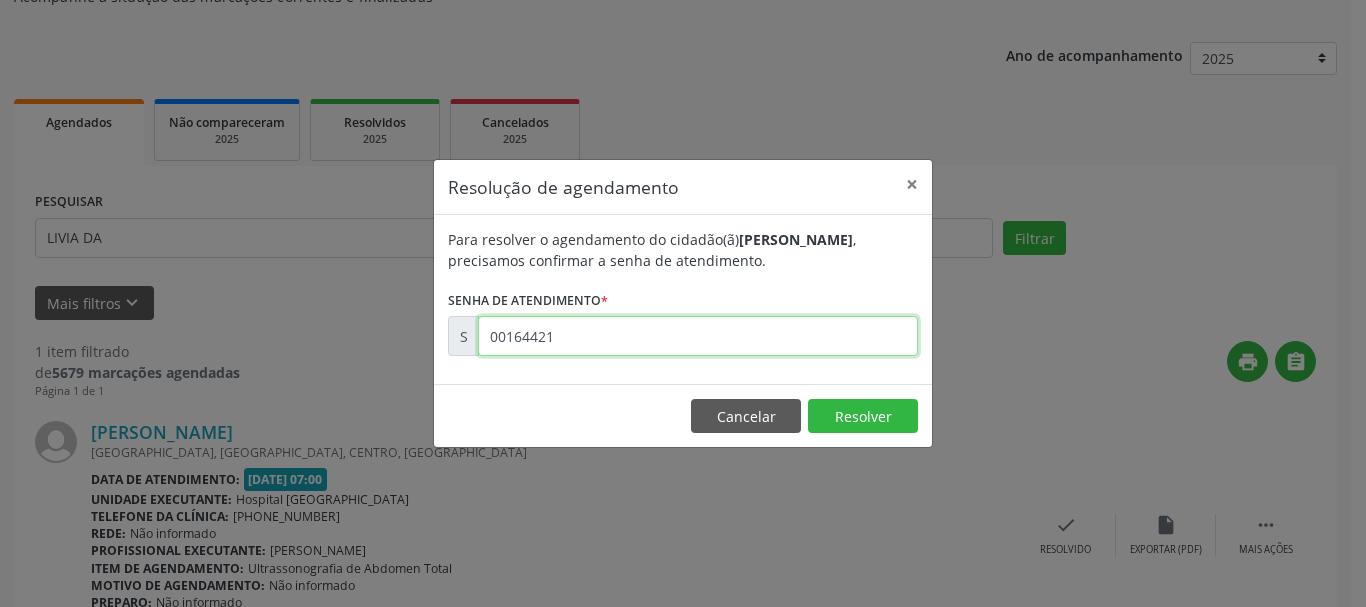 type on "00164421" 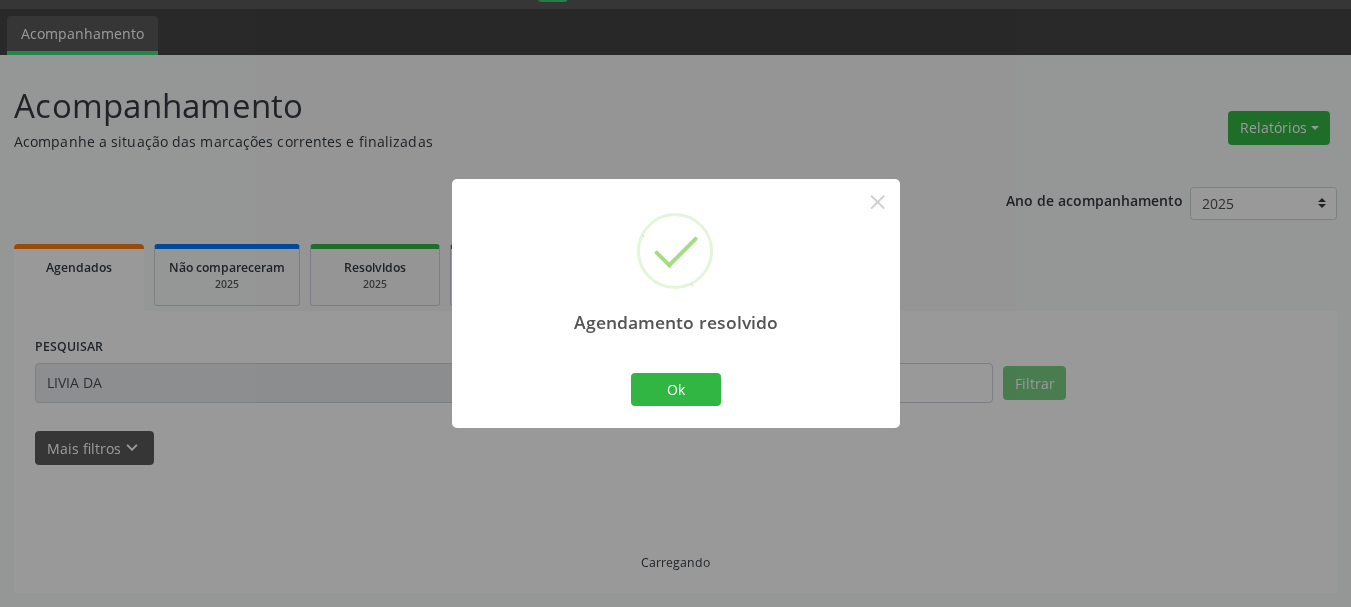 scroll, scrollTop: 11, scrollLeft: 0, axis: vertical 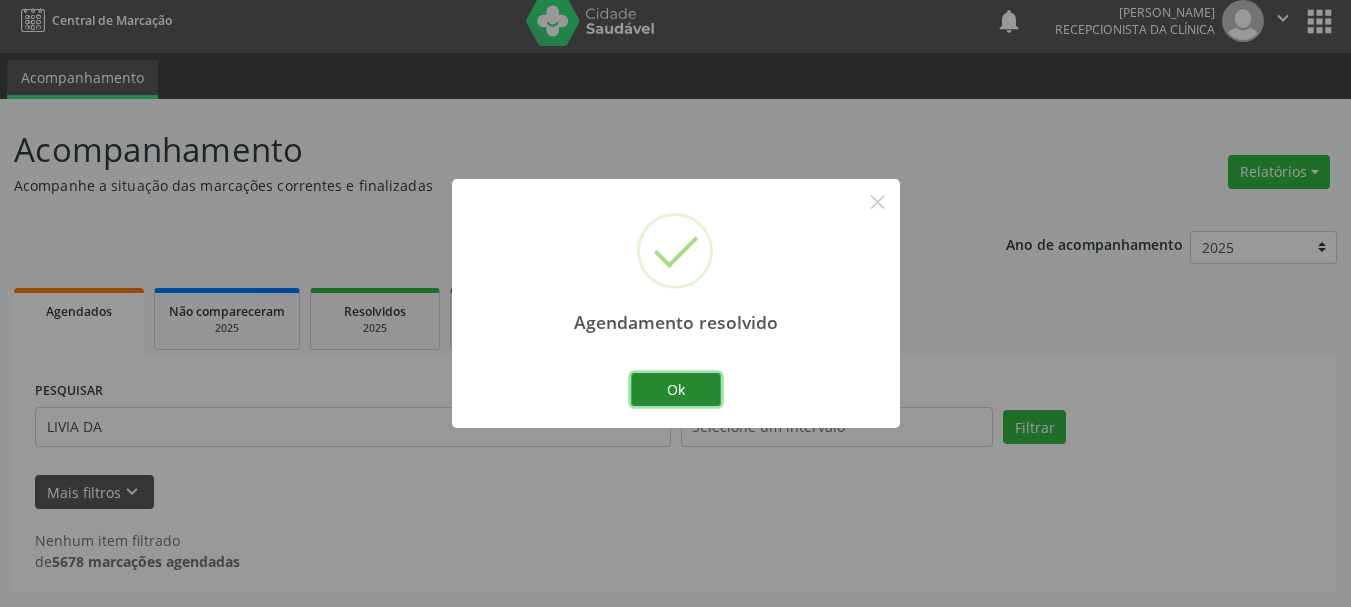 click on "Ok" at bounding box center [676, 390] 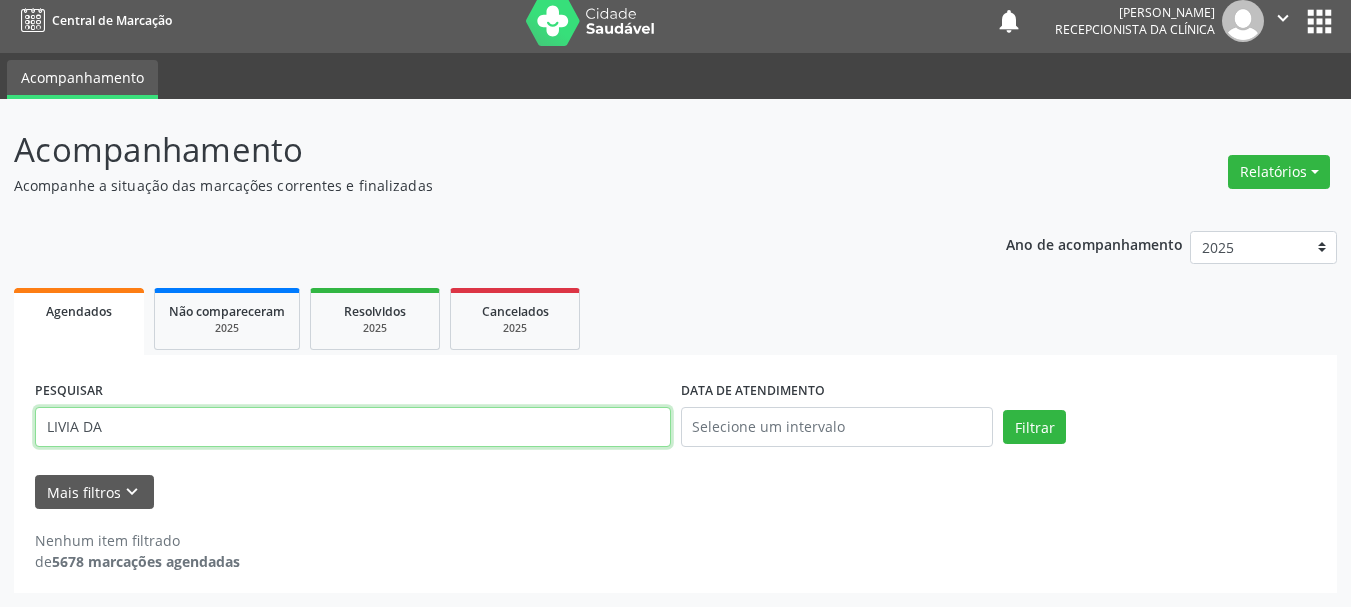 drag, startPoint x: 132, startPoint y: 417, endPoint x: 46, endPoint y: 604, distance: 205.82759 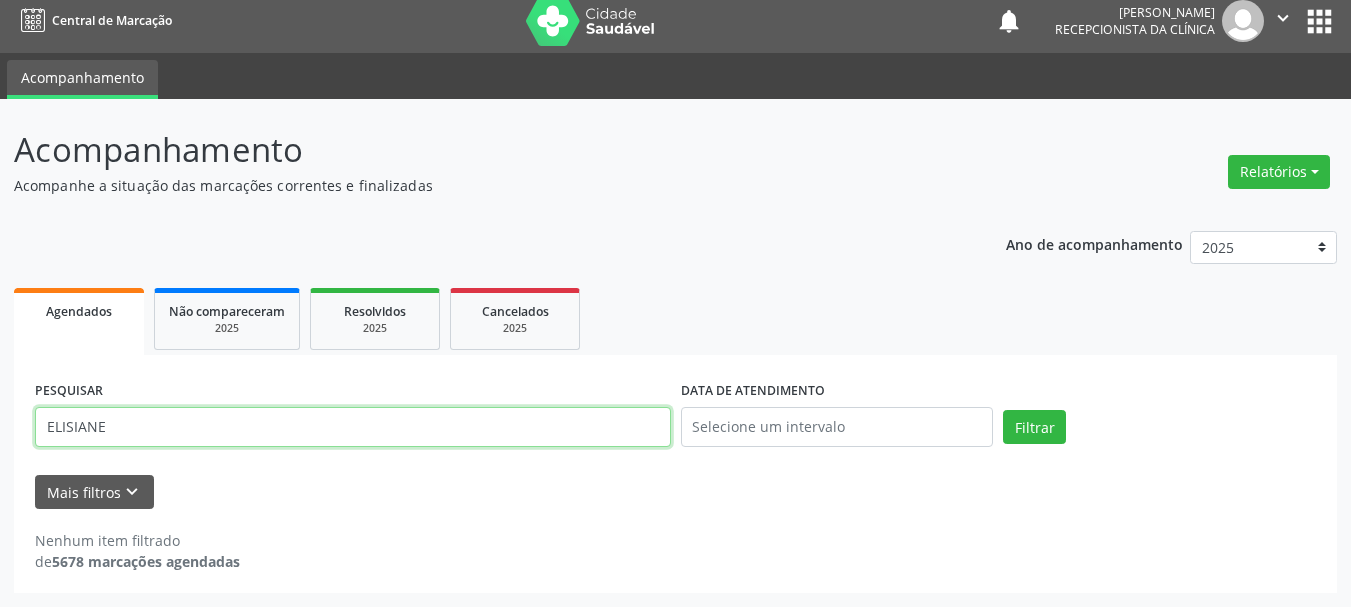 type on "ELISIANE" 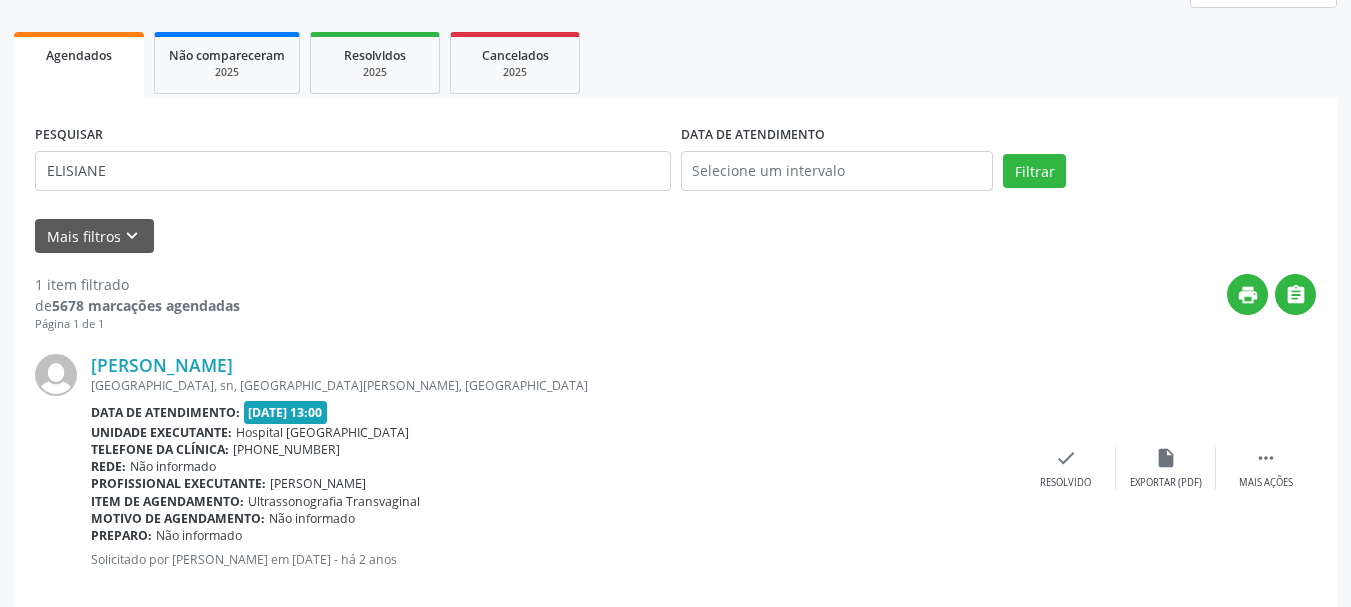 scroll, scrollTop: 298, scrollLeft: 0, axis: vertical 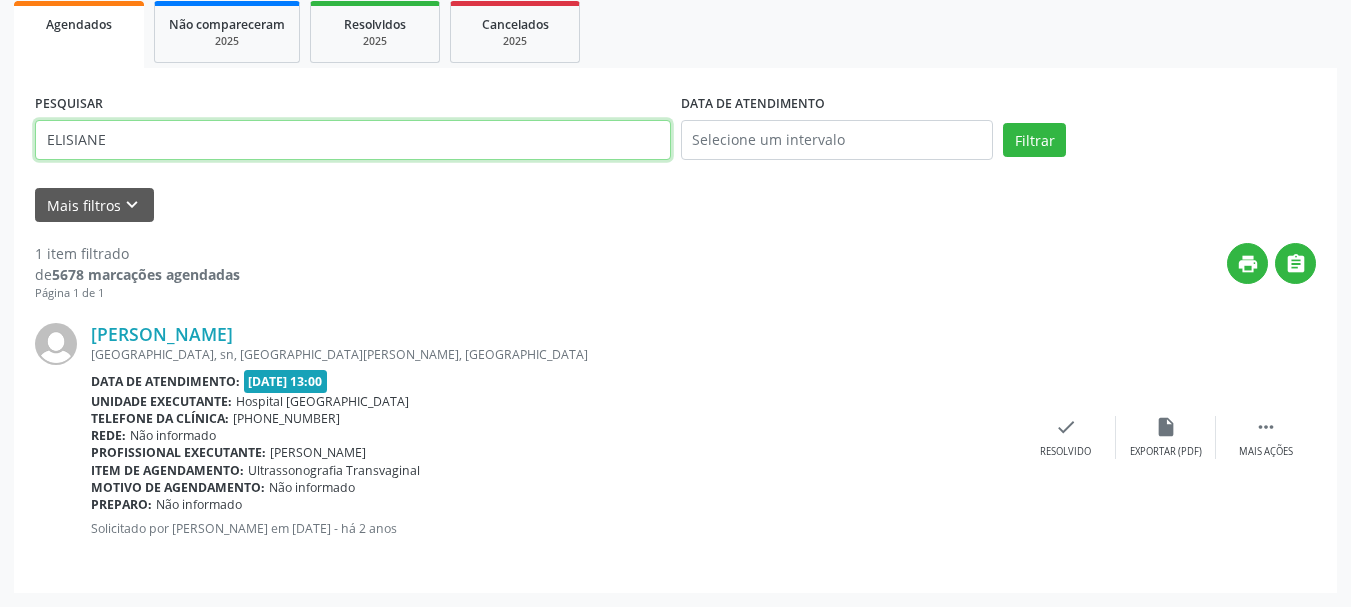 drag, startPoint x: 143, startPoint y: 132, endPoint x: 4, endPoint y: 186, distance: 149.12076 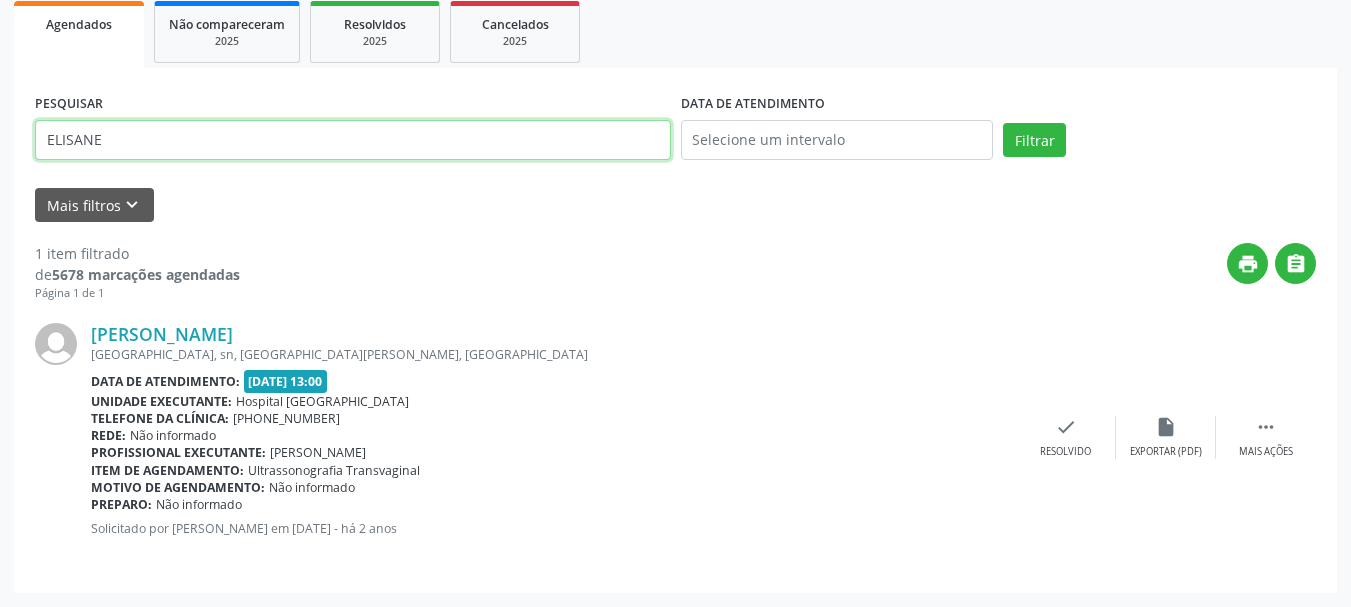 type on "ELISANE" 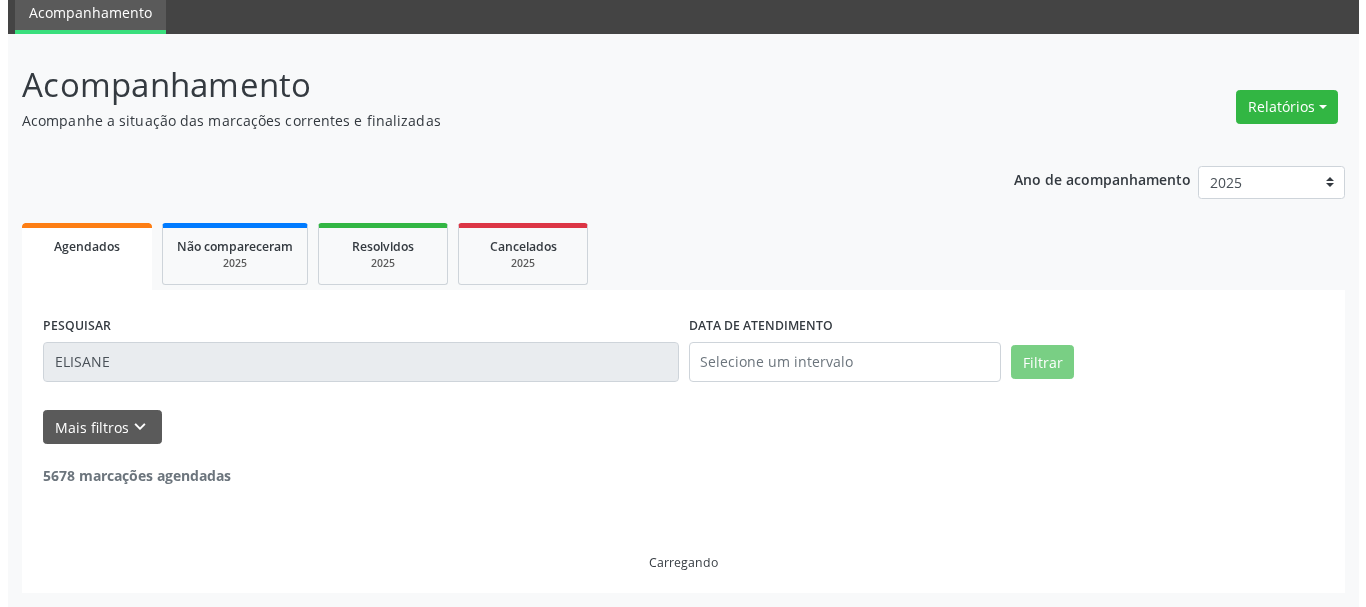 scroll, scrollTop: 298, scrollLeft: 0, axis: vertical 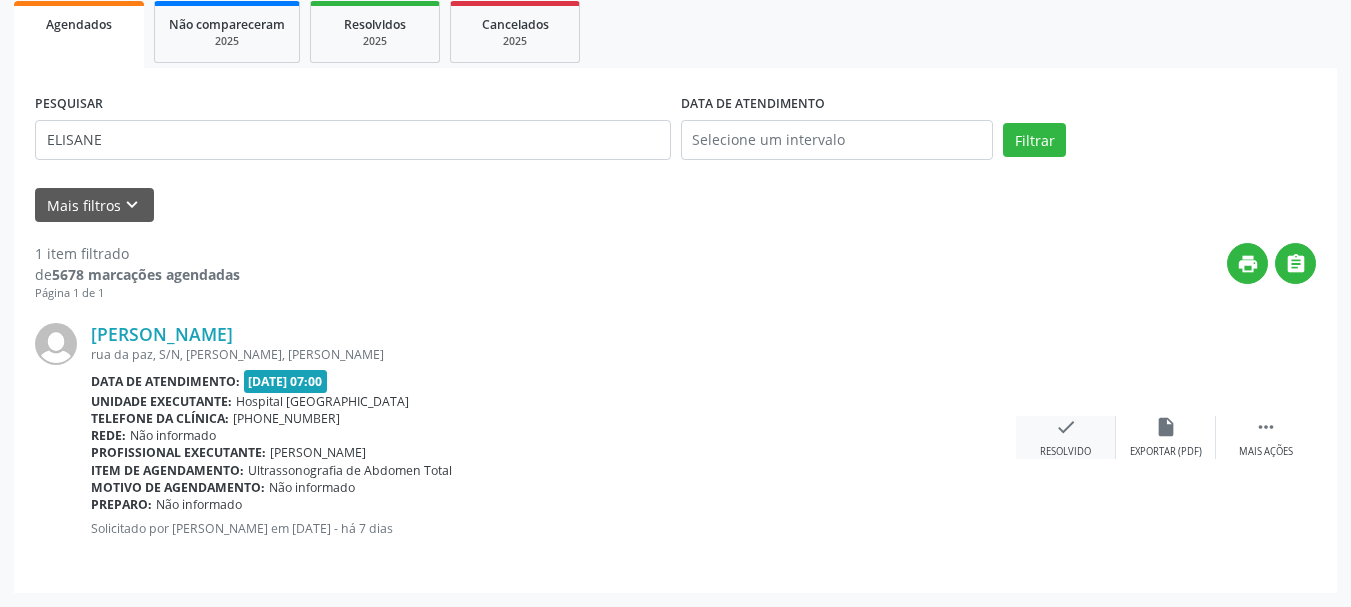 click on "check
Resolvido" at bounding box center [1066, 437] 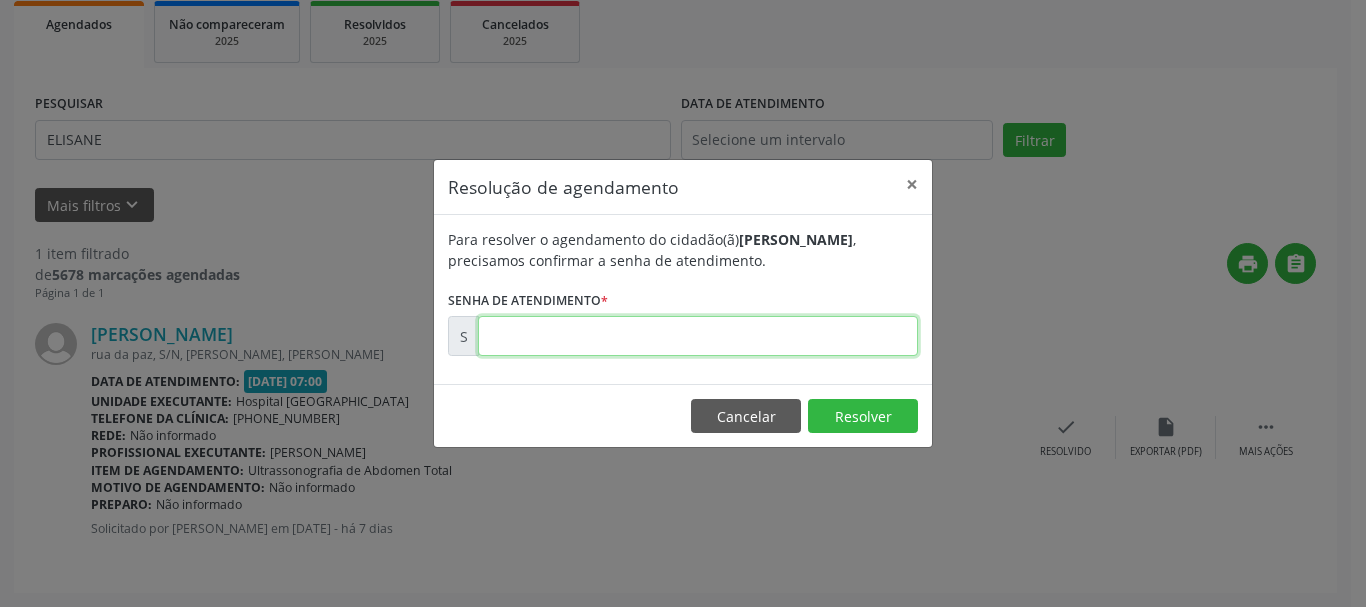 click at bounding box center [698, 336] 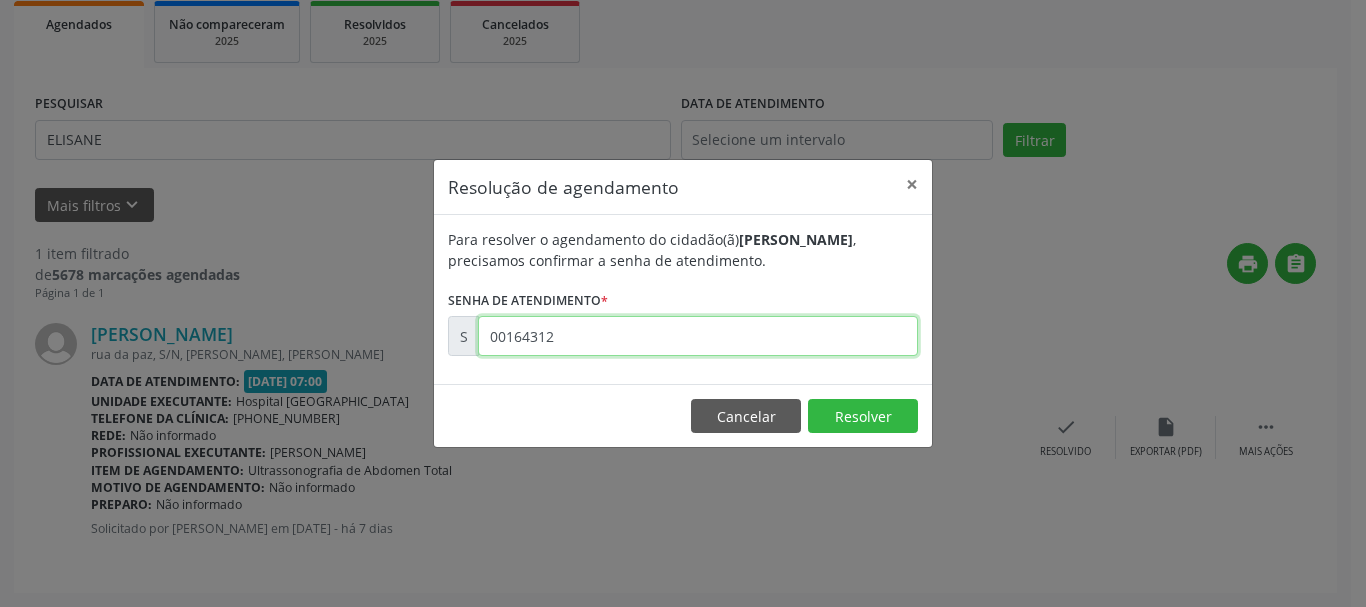 type on "00164312" 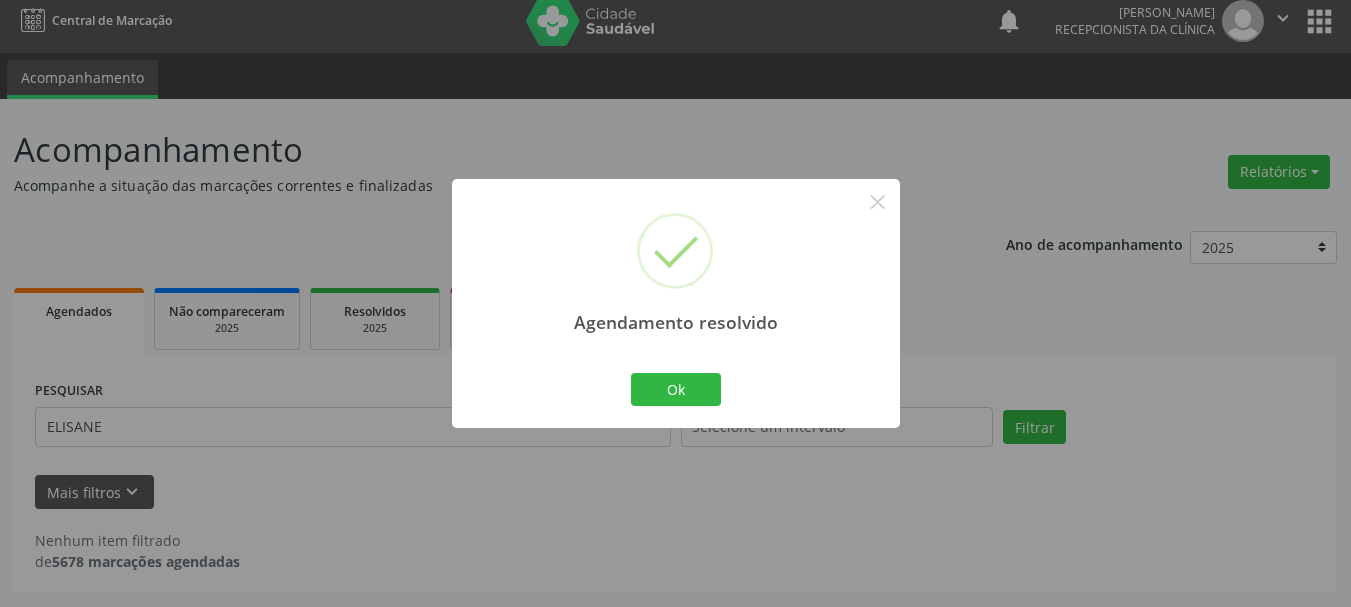 scroll, scrollTop: 11, scrollLeft: 0, axis: vertical 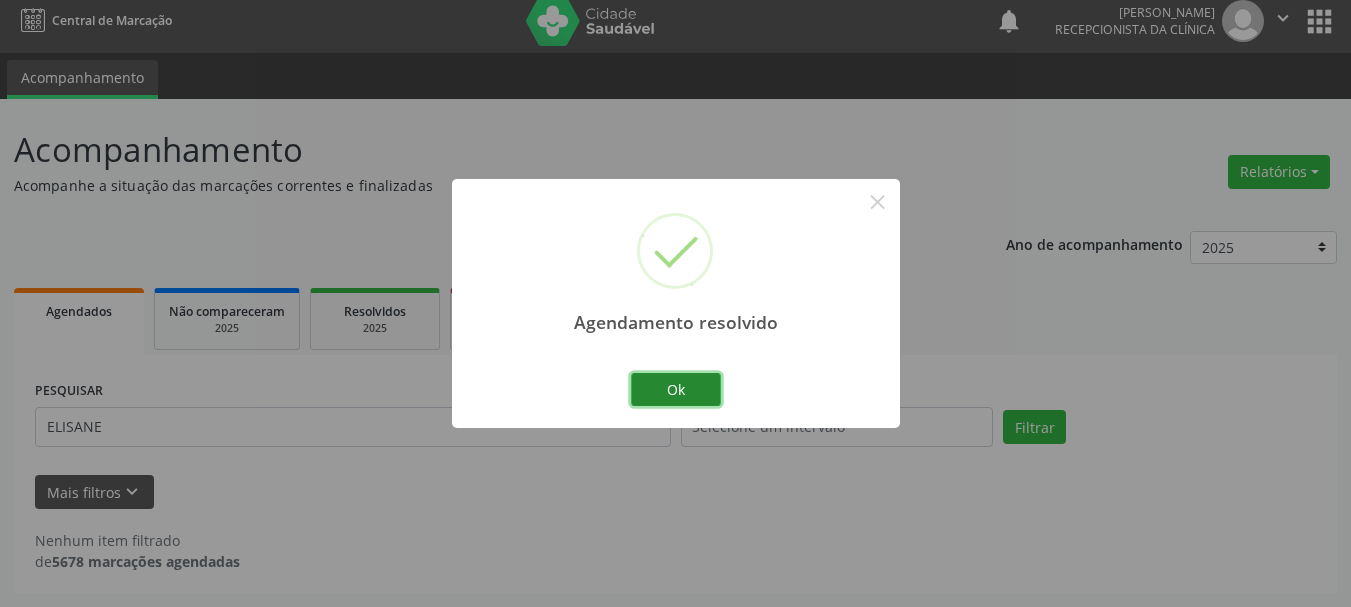 click on "Ok" at bounding box center (676, 390) 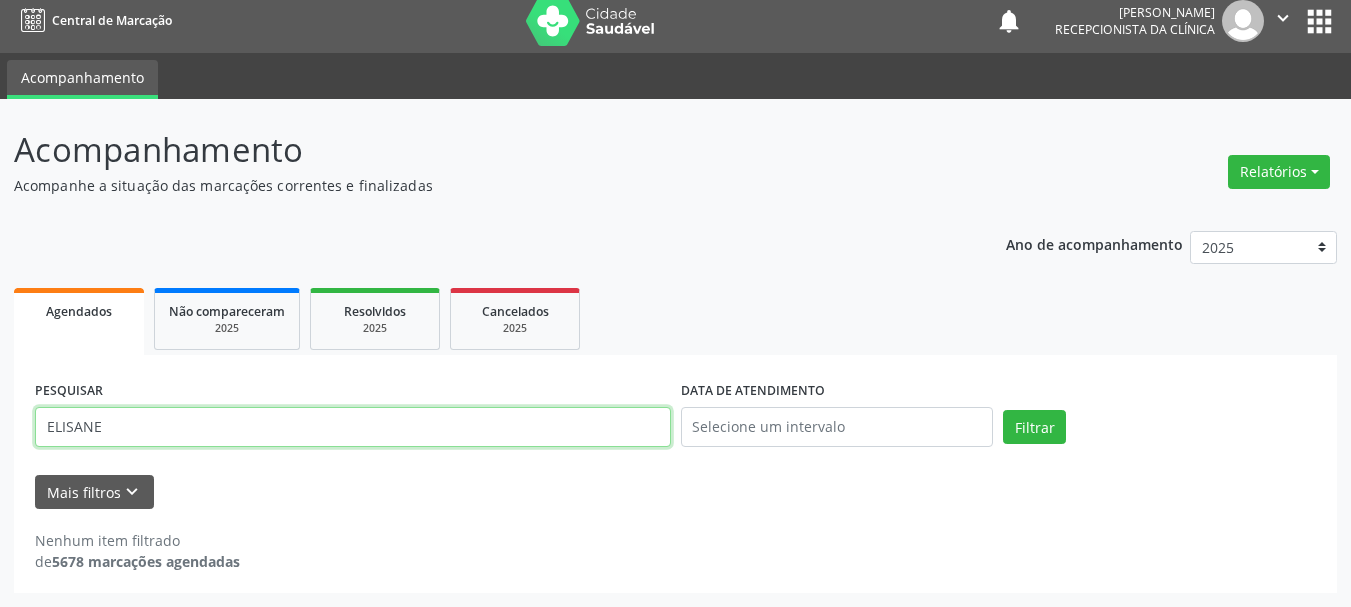 drag, startPoint x: 197, startPoint y: 434, endPoint x: 9, endPoint y: 416, distance: 188.85974 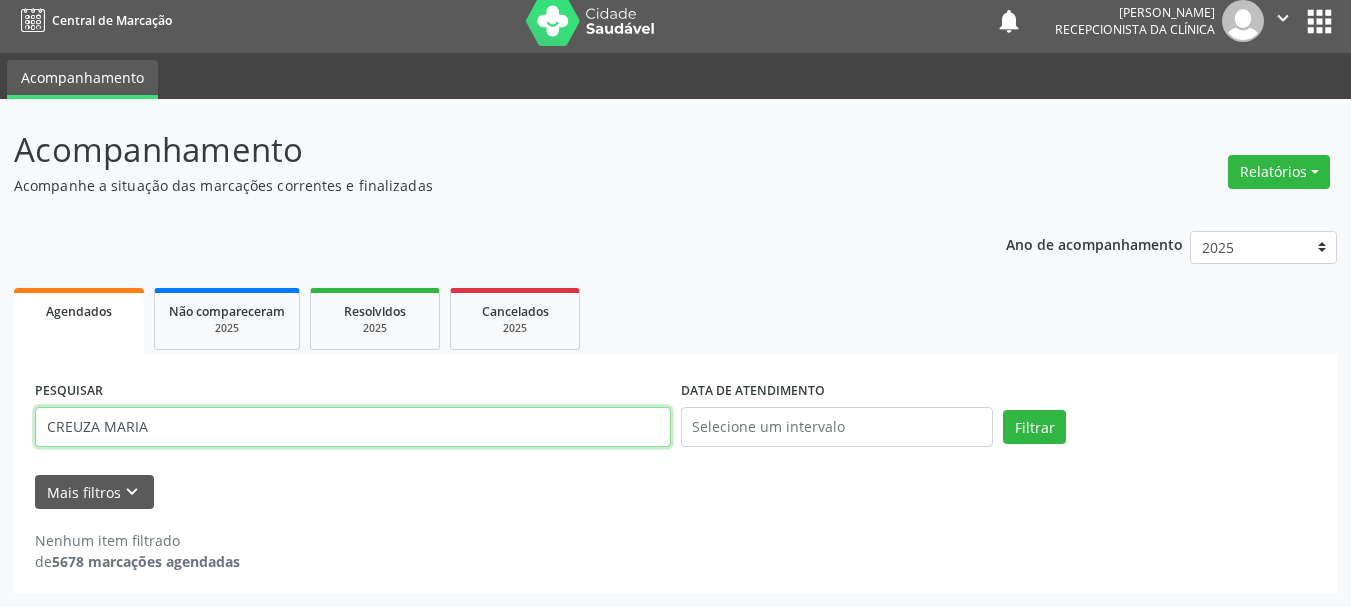 type on "CREUZA MARIA" 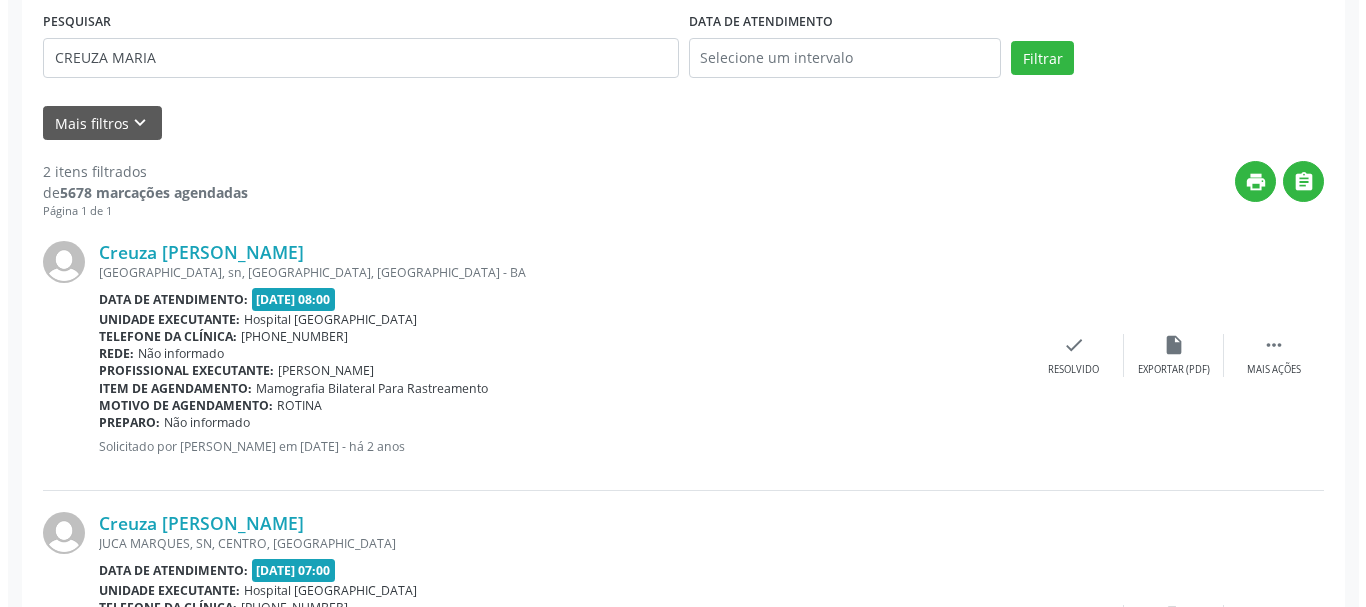 scroll, scrollTop: 569, scrollLeft: 0, axis: vertical 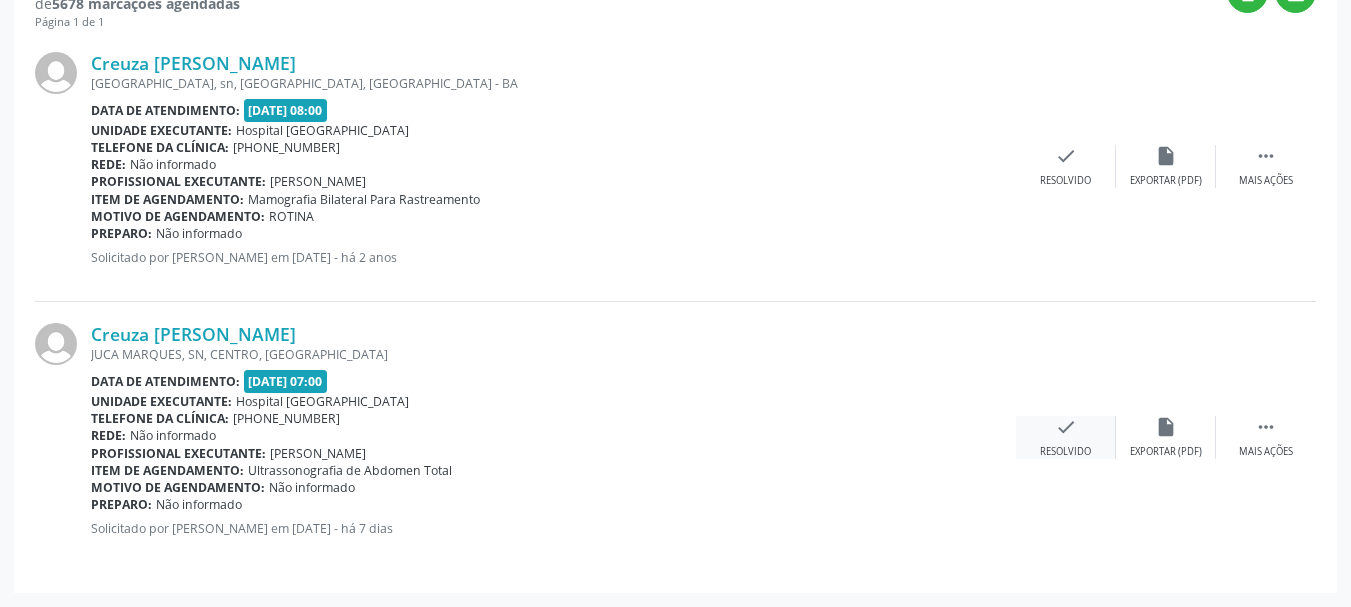 click on "check" at bounding box center [1066, 427] 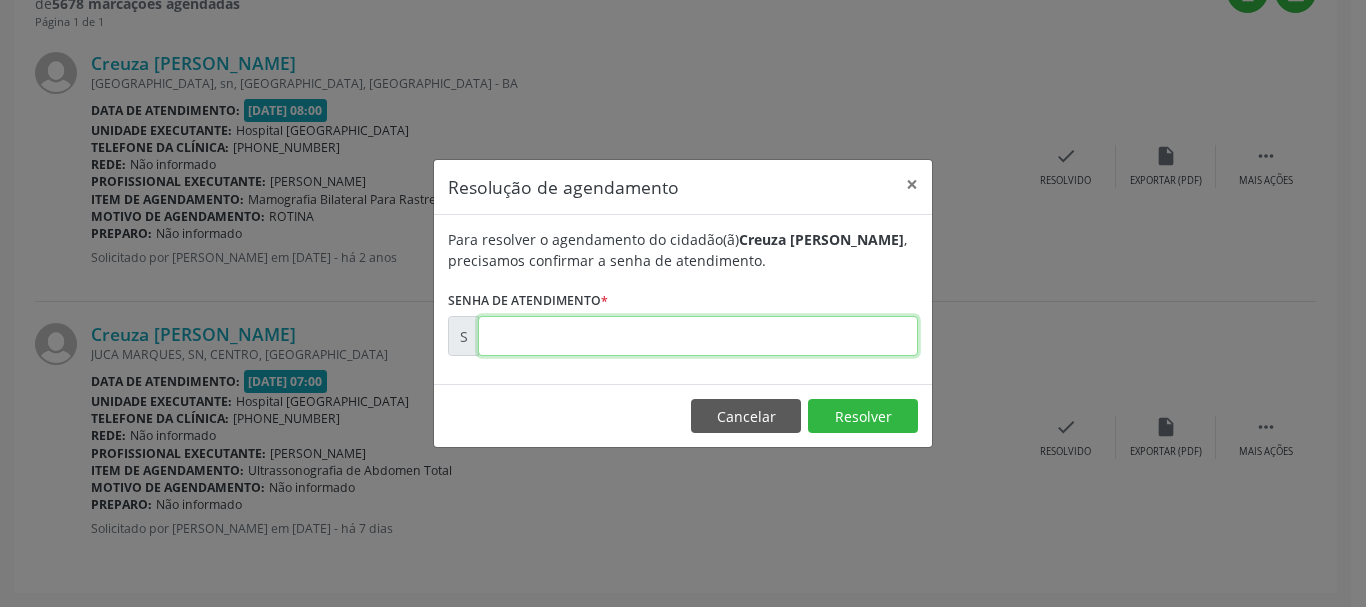 drag, startPoint x: 536, startPoint y: 348, endPoint x: 546, endPoint y: 349, distance: 10.049875 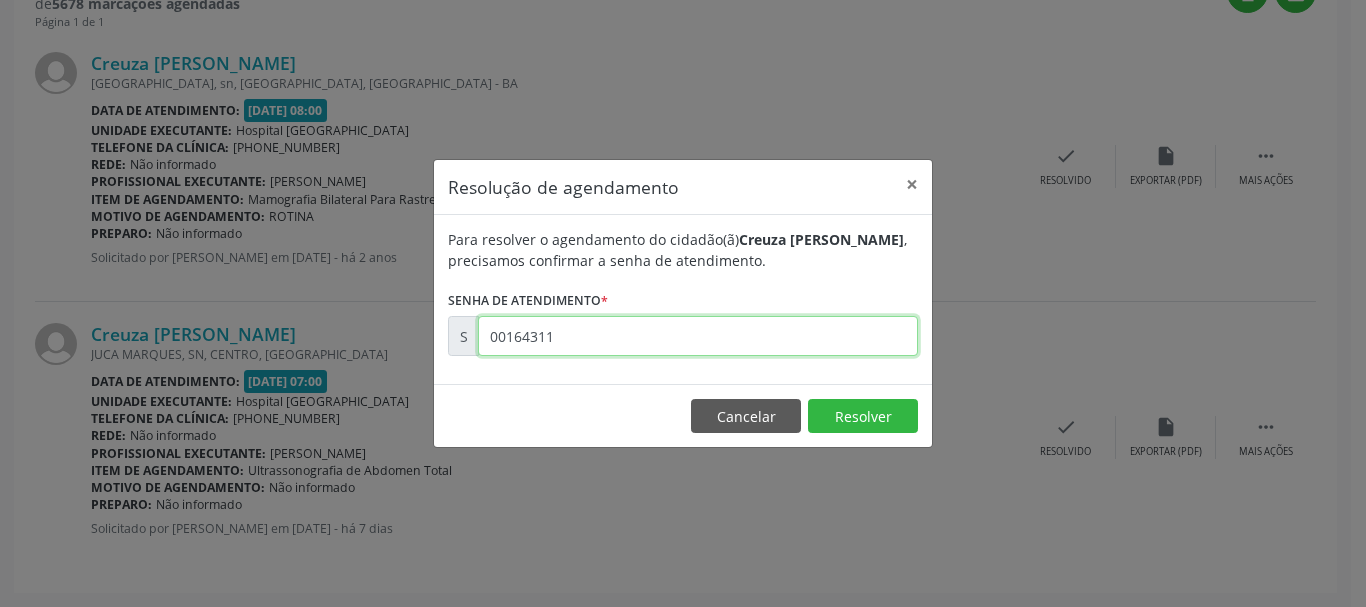 type on "00164311" 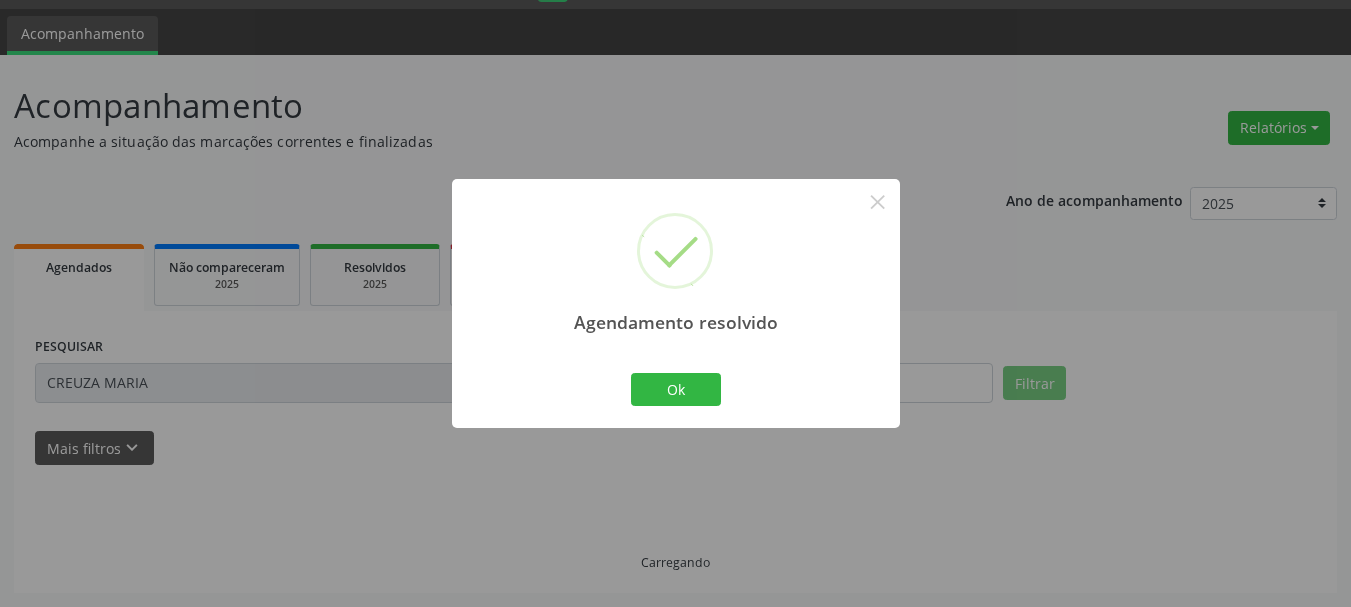 scroll, scrollTop: 298, scrollLeft: 0, axis: vertical 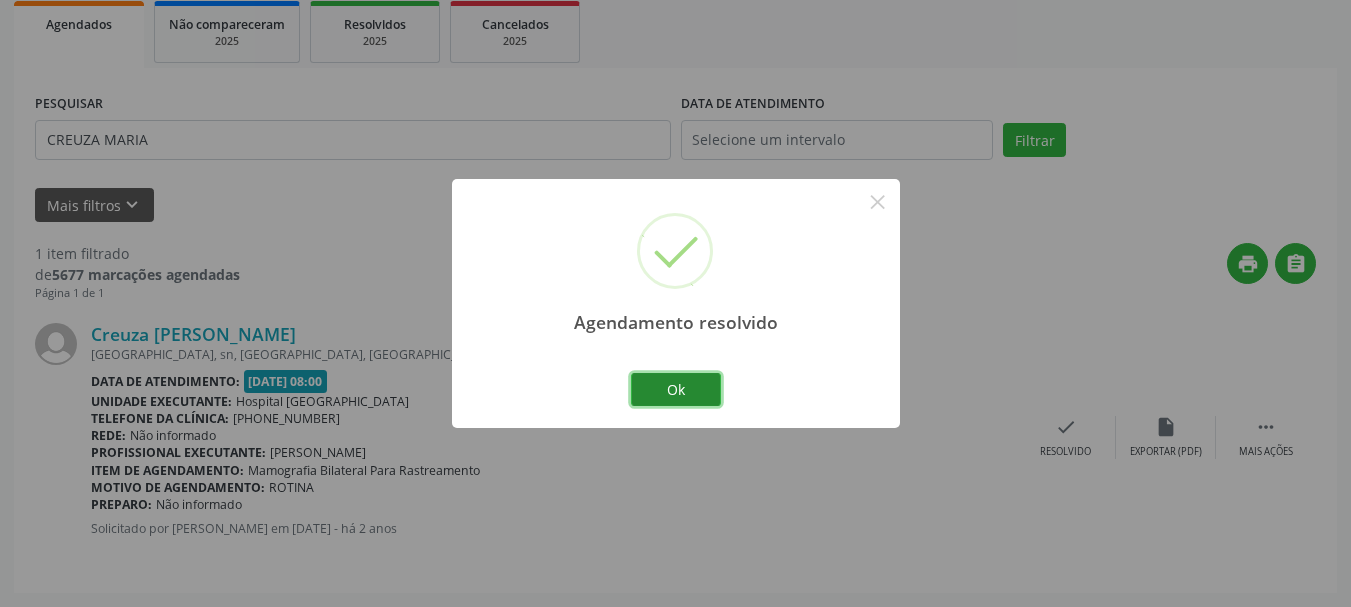 click on "Ok" at bounding box center (676, 390) 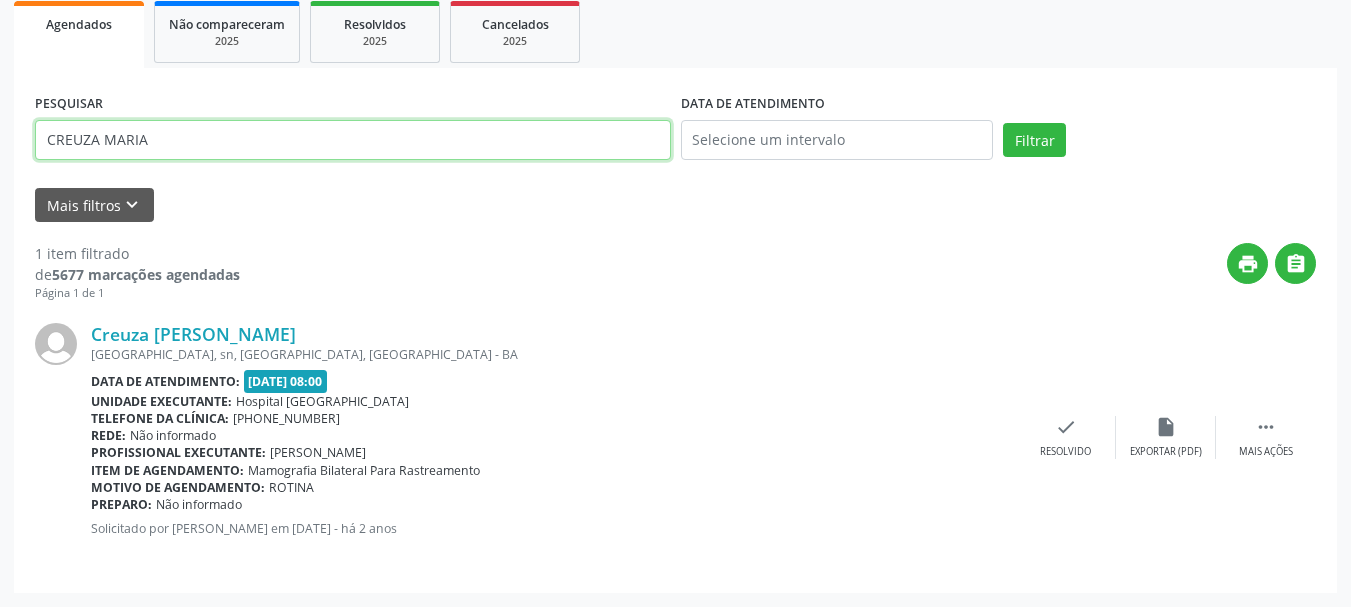 drag, startPoint x: 194, startPoint y: 145, endPoint x: 0, endPoint y: 214, distance: 205.90532 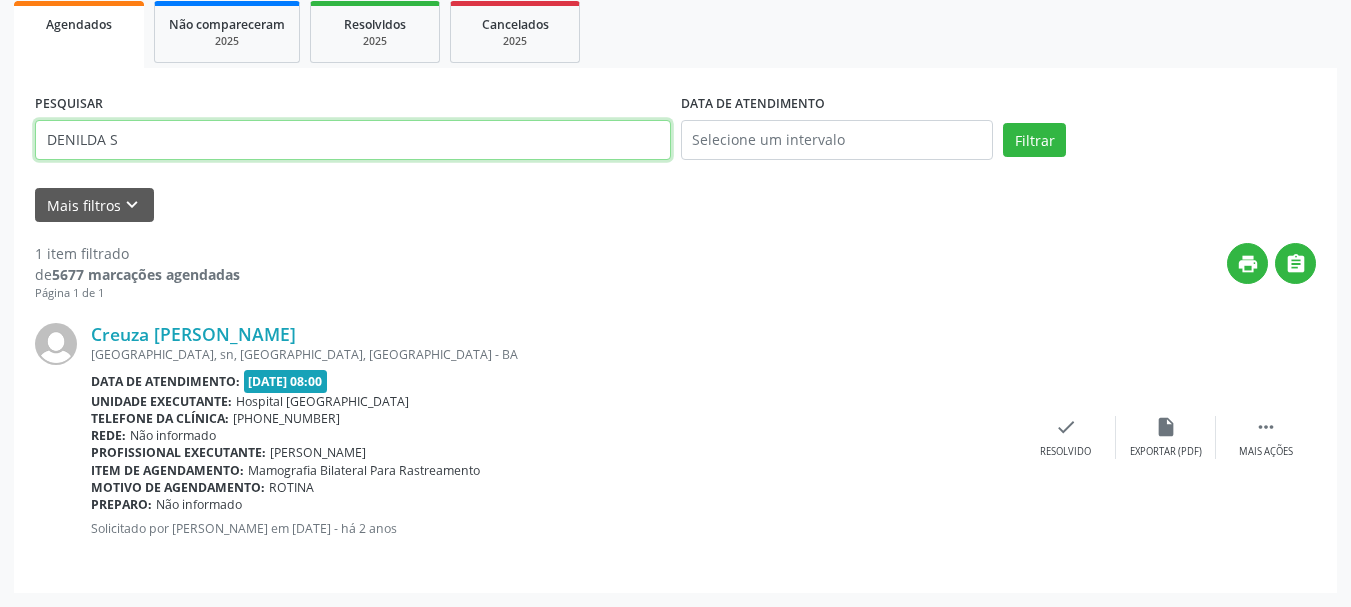 type on "DENILDA S" 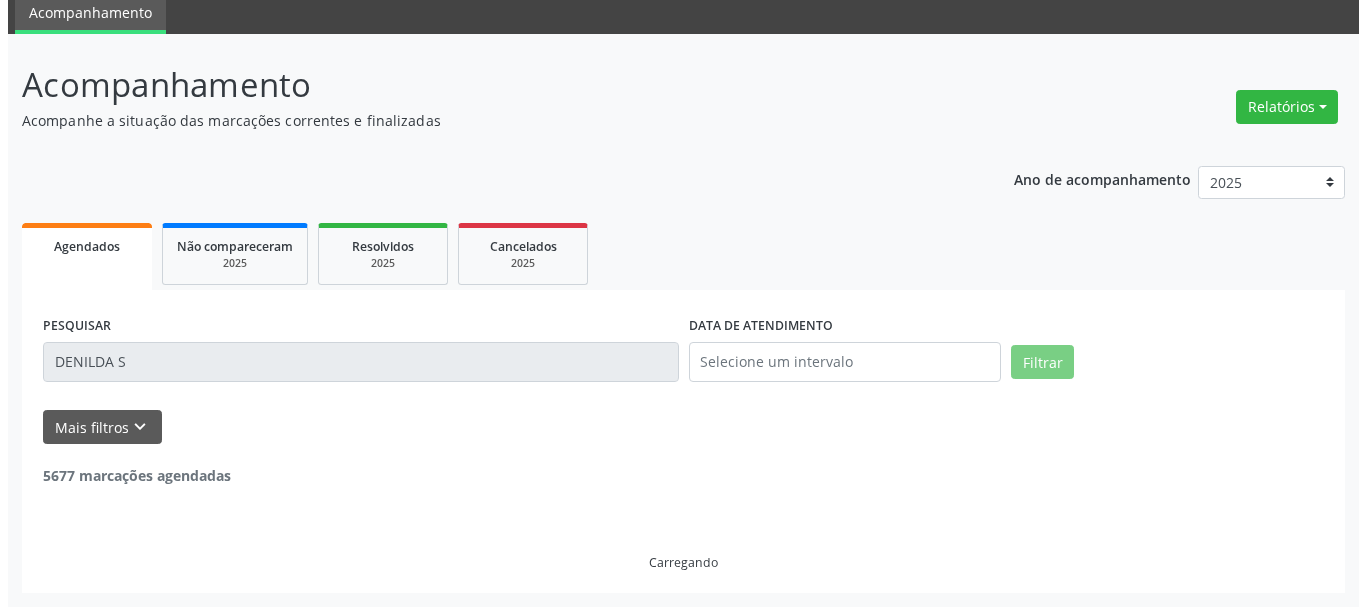 scroll, scrollTop: 298, scrollLeft: 0, axis: vertical 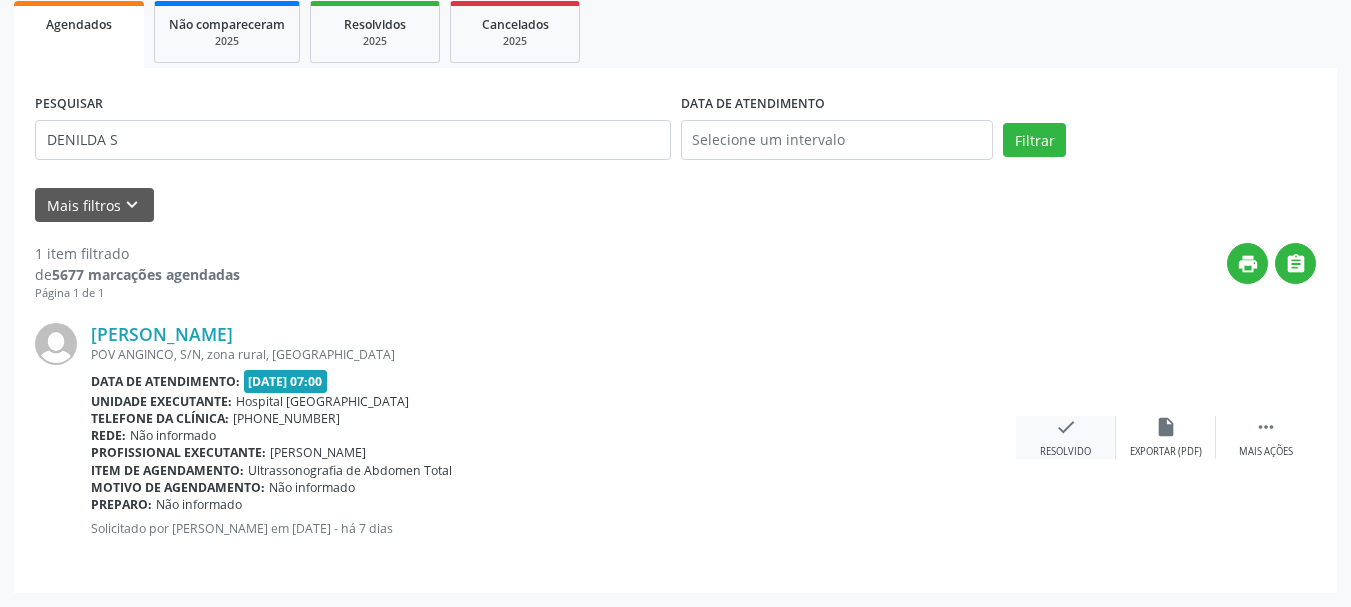 click on "check
Resolvido" at bounding box center (1066, 437) 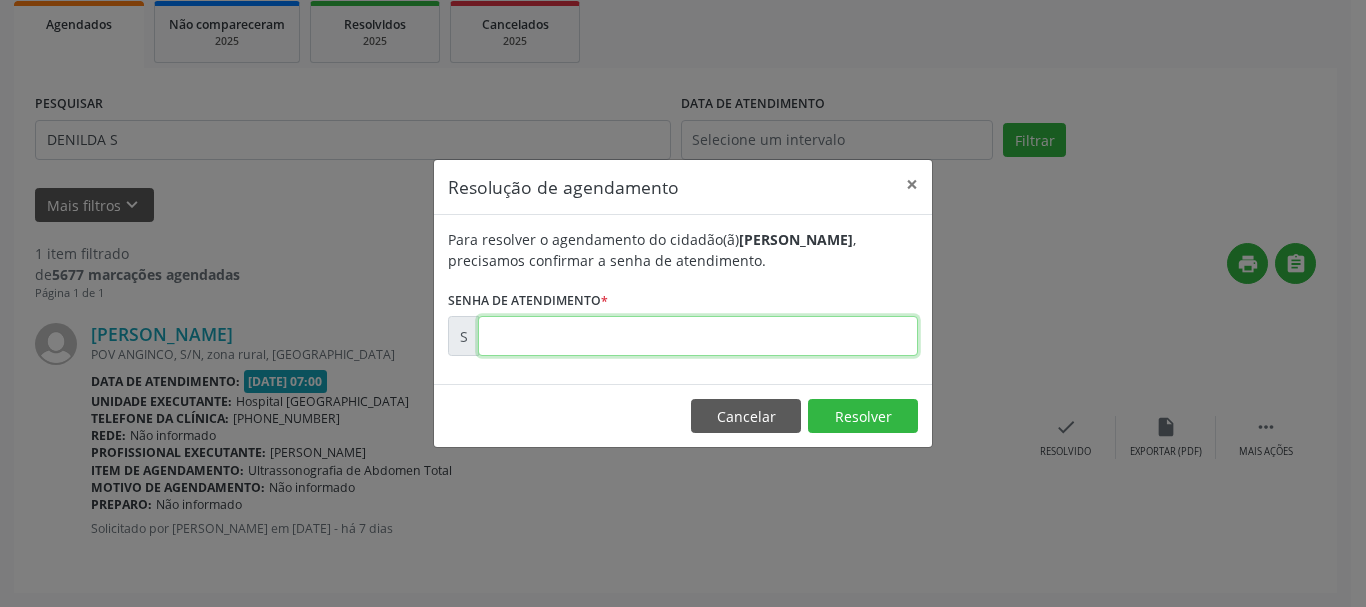 drag, startPoint x: 575, startPoint y: 340, endPoint x: 559, endPoint y: 347, distance: 17.464249 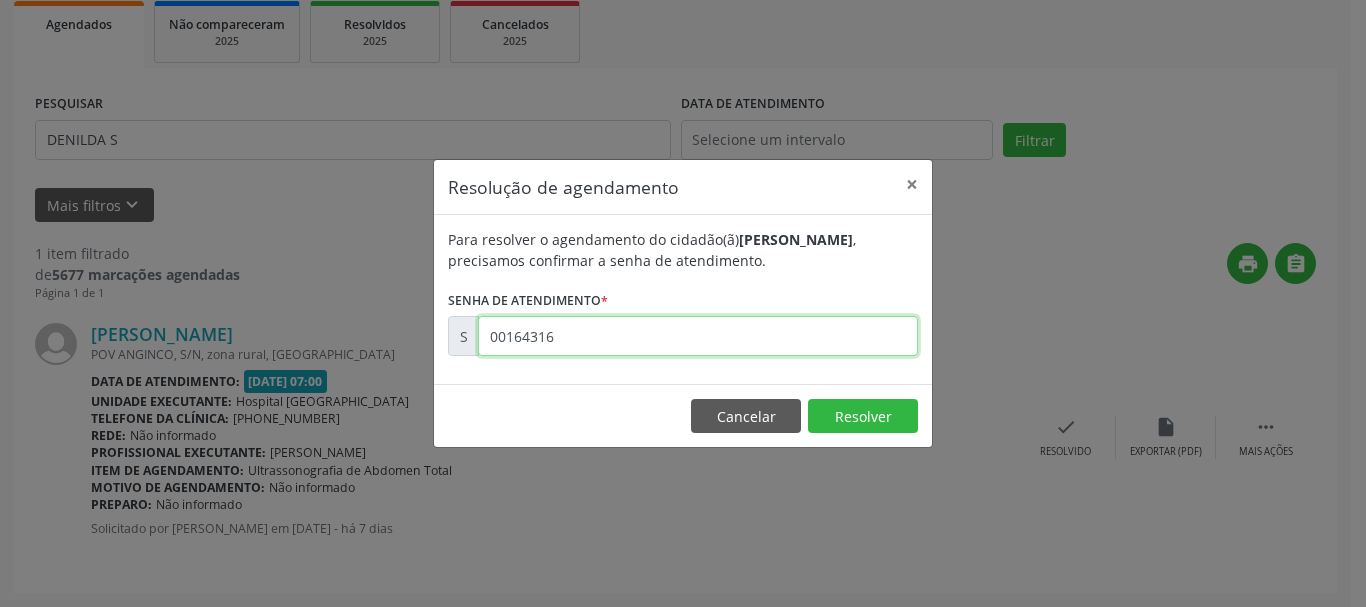 type on "00164316" 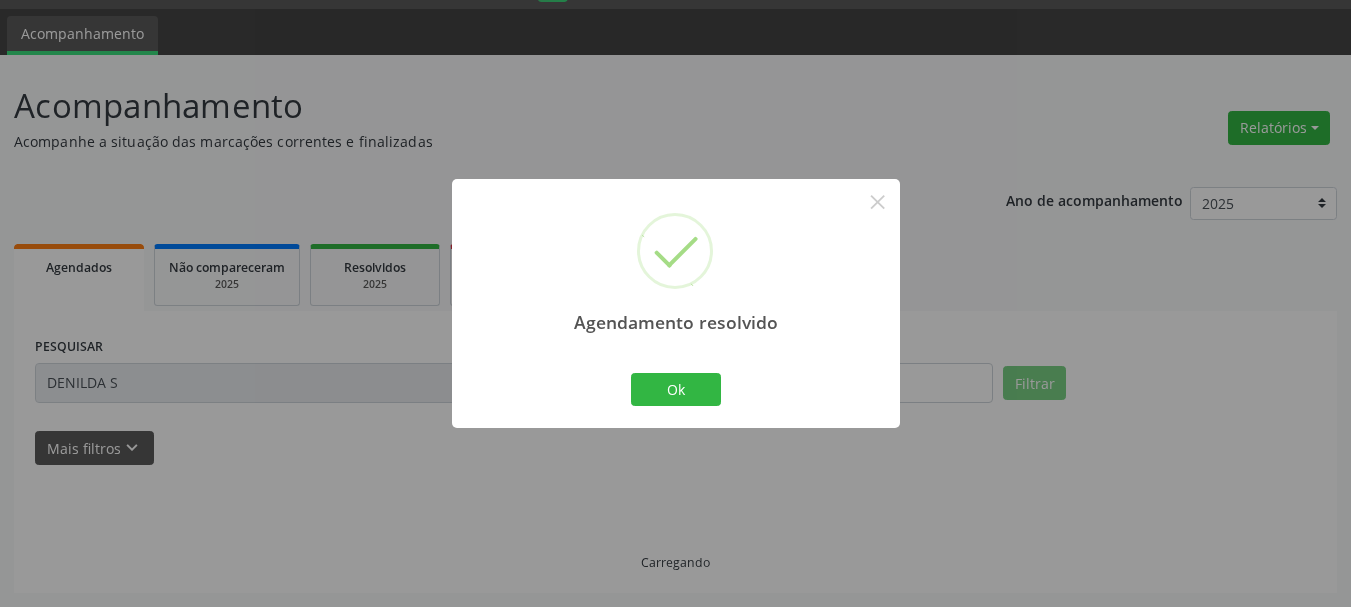 scroll, scrollTop: 11, scrollLeft: 0, axis: vertical 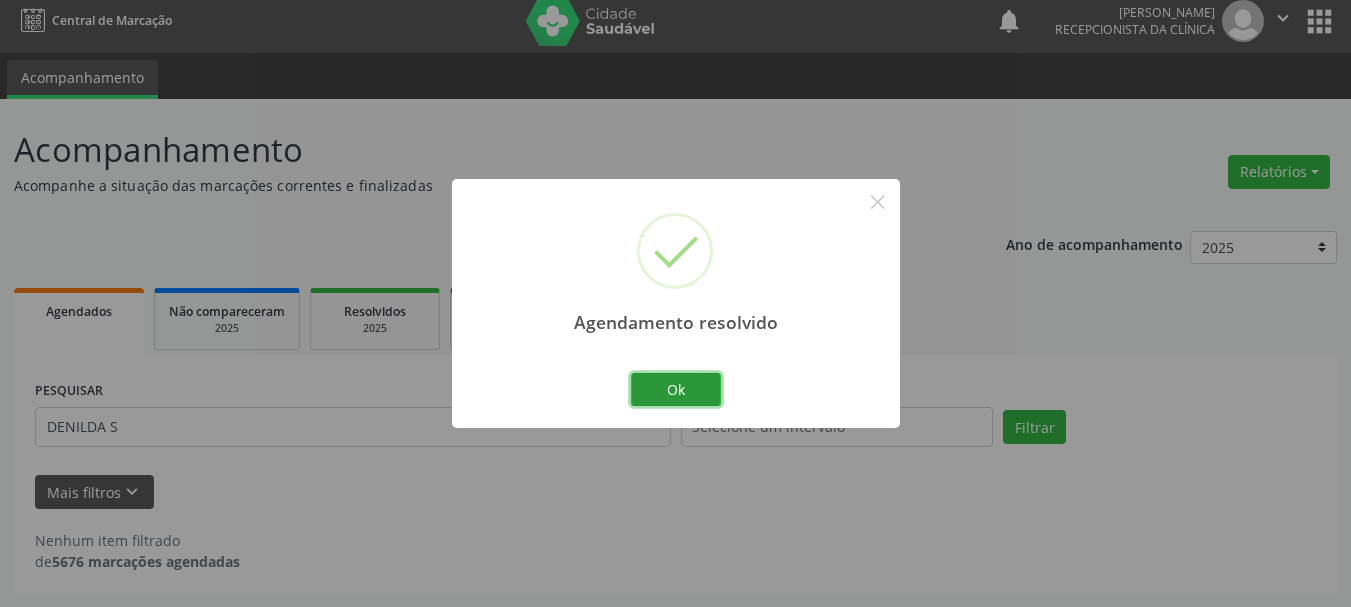 drag, startPoint x: 686, startPoint y: 399, endPoint x: 701, endPoint y: 411, distance: 19.209373 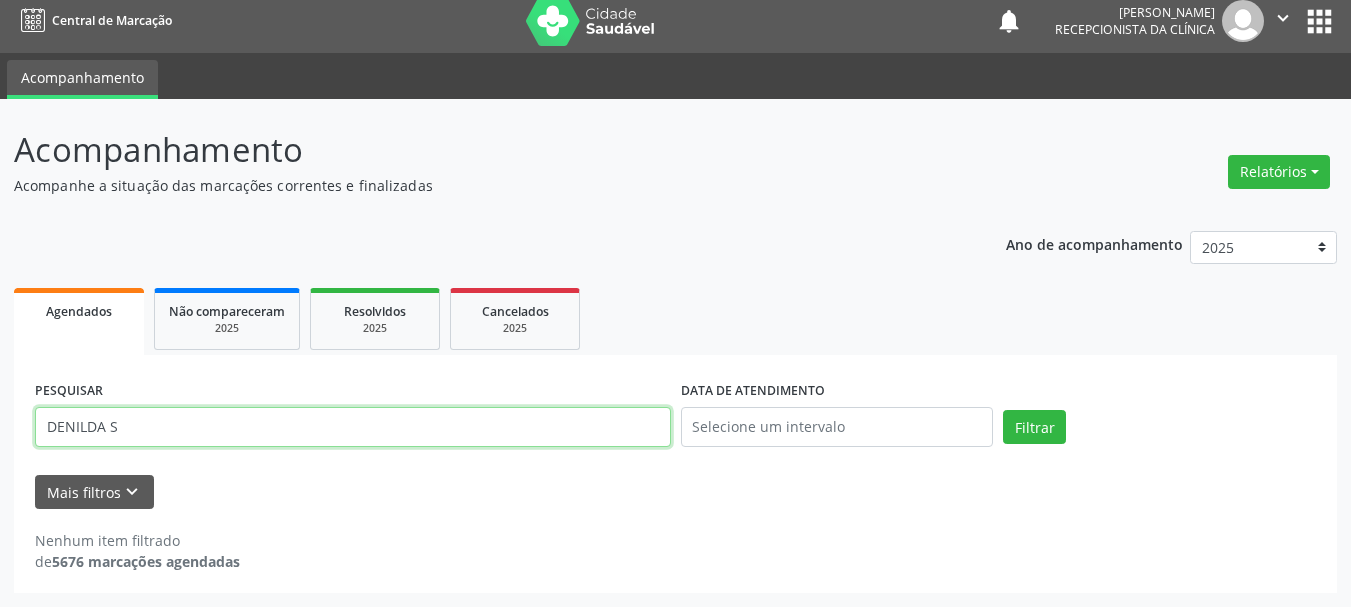drag, startPoint x: 178, startPoint y: 416, endPoint x: 0, endPoint y: 441, distance: 179.74704 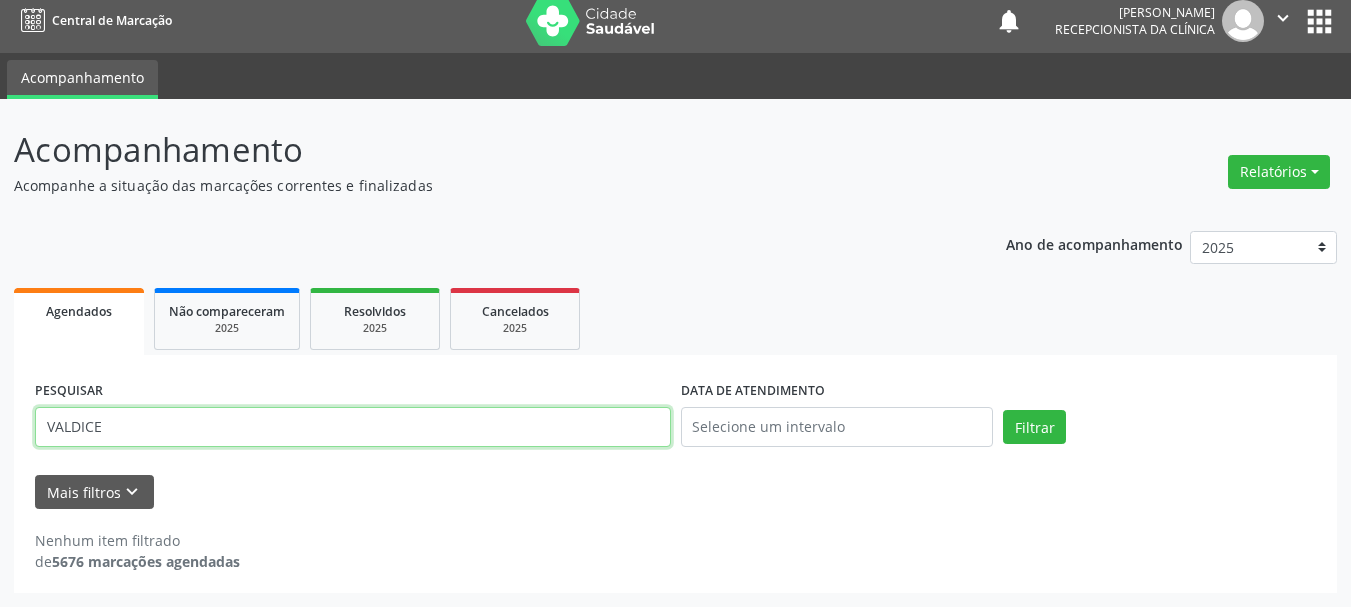 type on "VALDICE" 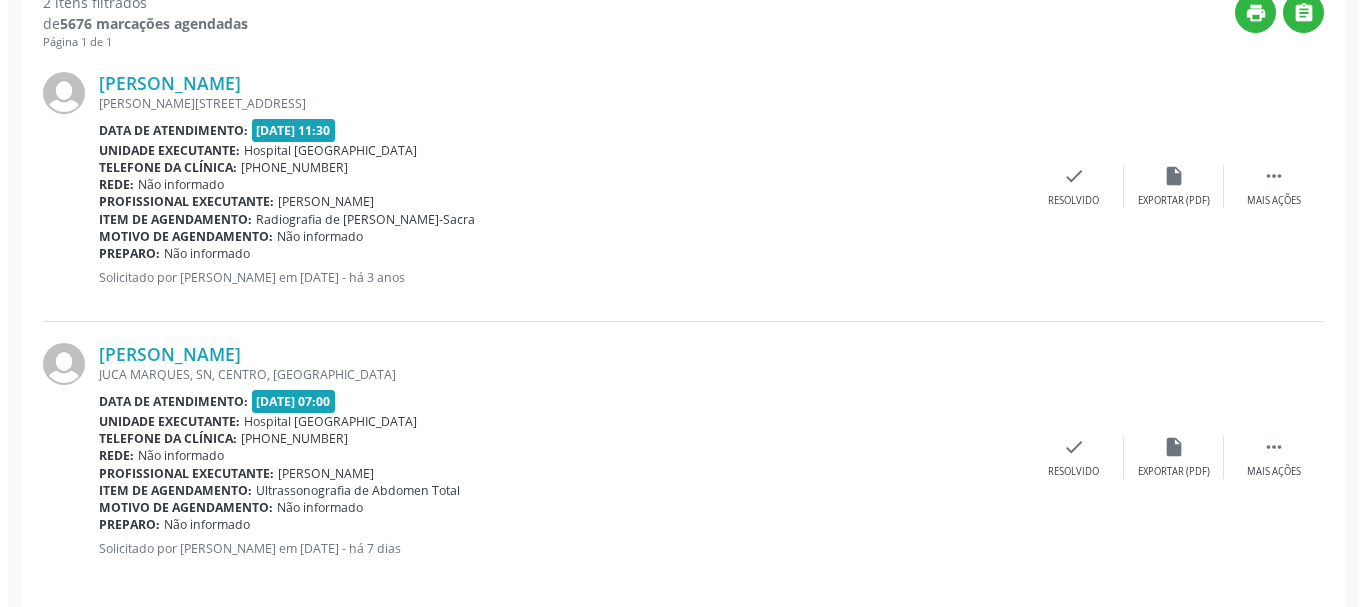 scroll, scrollTop: 569, scrollLeft: 0, axis: vertical 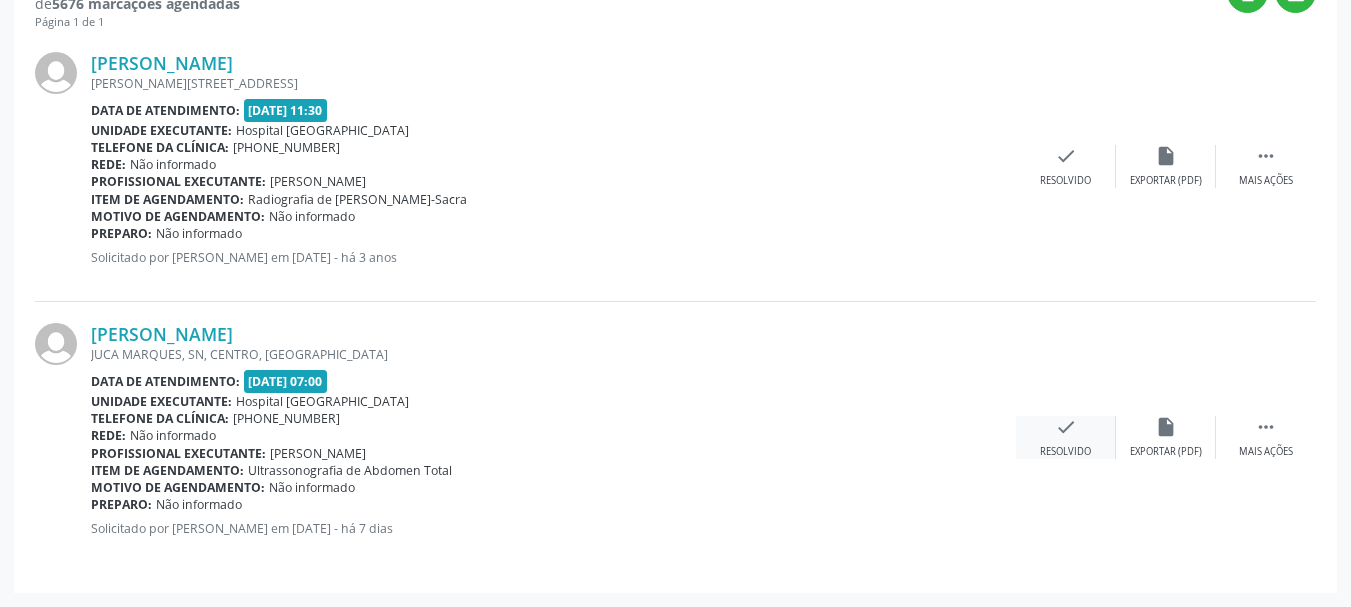 click on "check
Resolvido" at bounding box center (1066, 437) 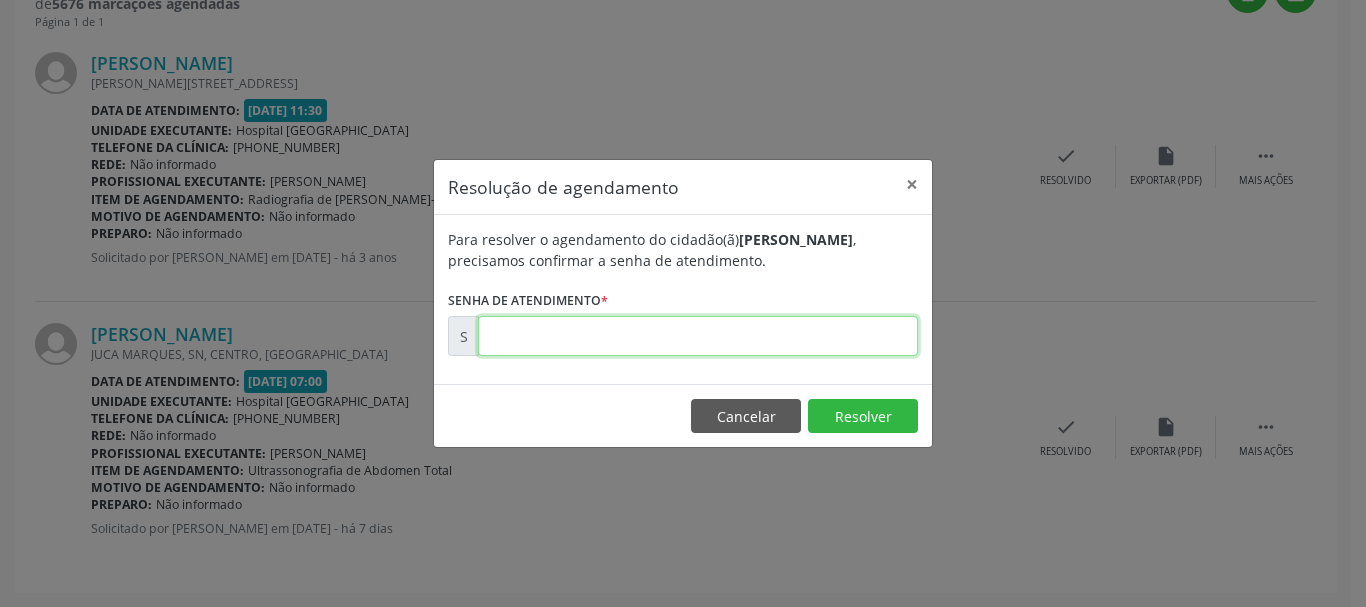 click at bounding box center [698, 336] 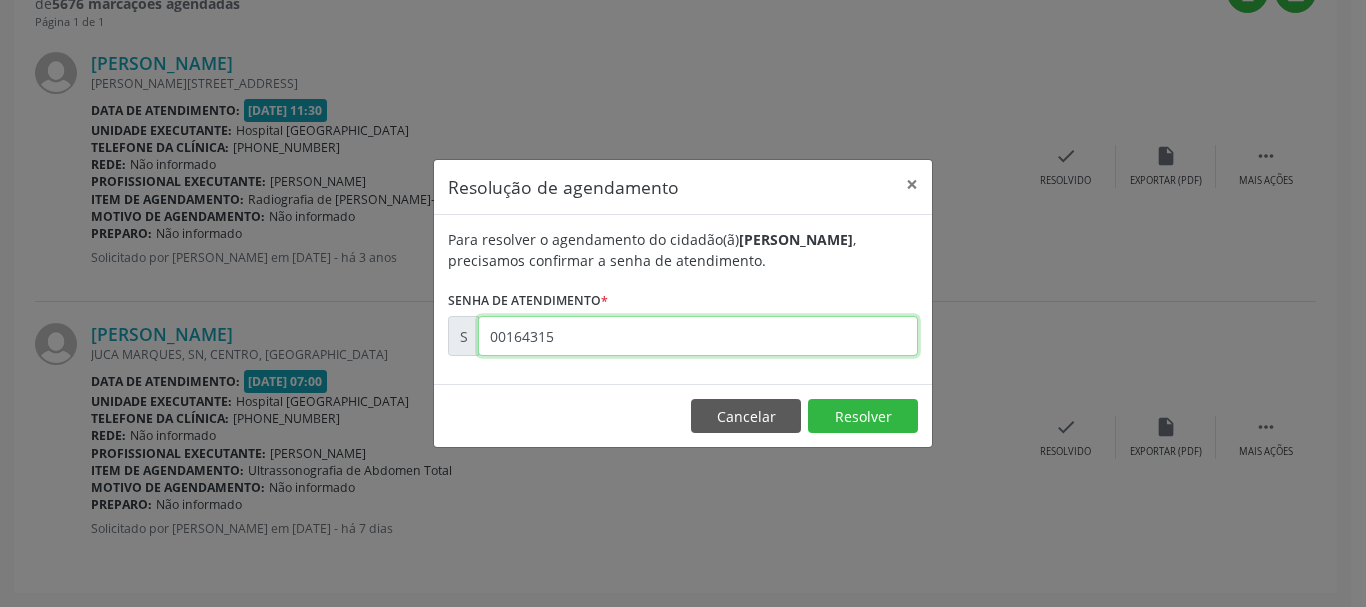 type on "00164315" 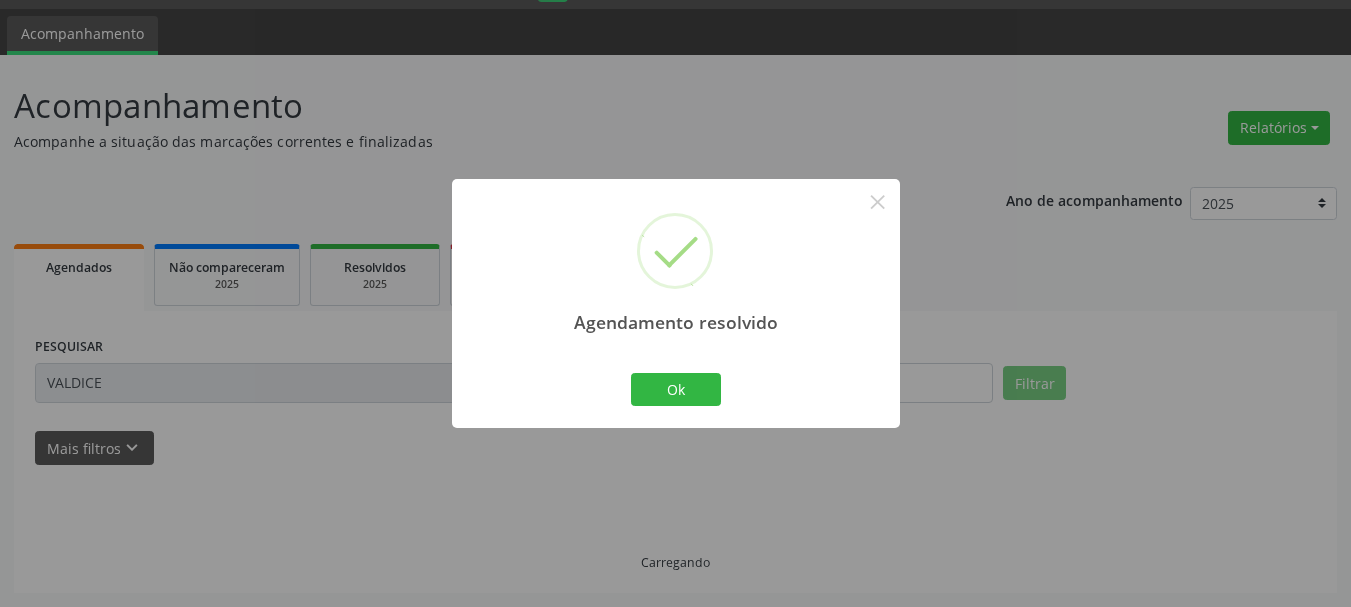 scroll, scrollTop: 298, scrollLeft: 0, axis: vertical 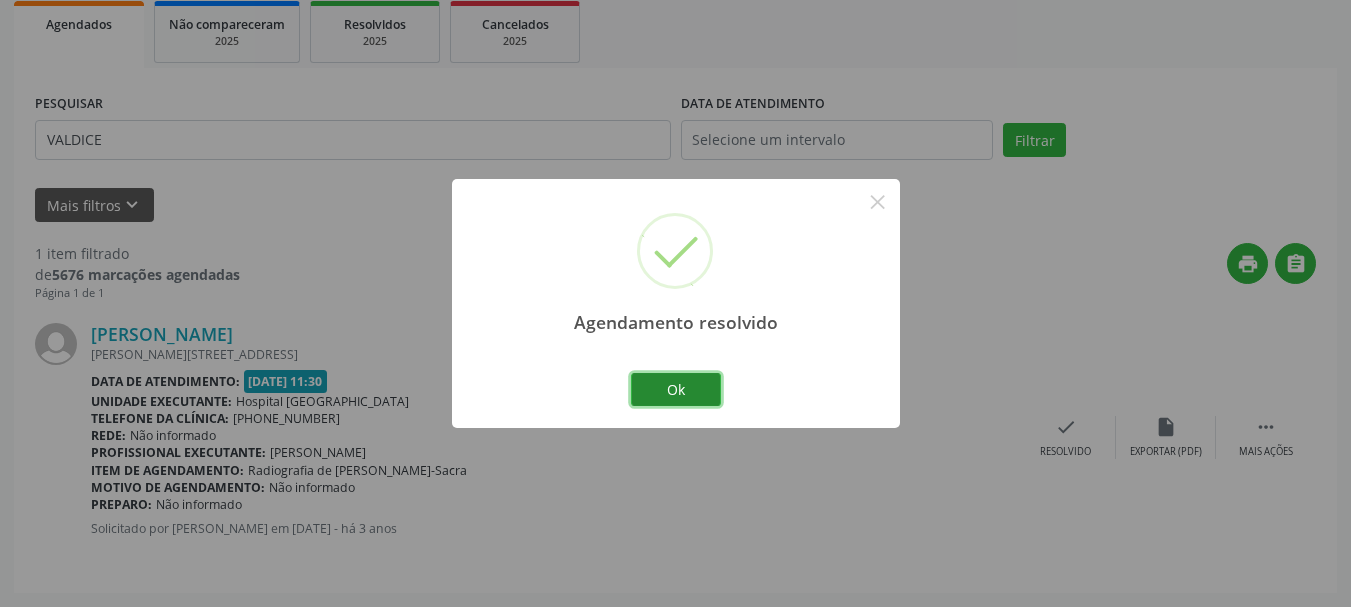 click on "Ok" at bounding box center [676, 390] 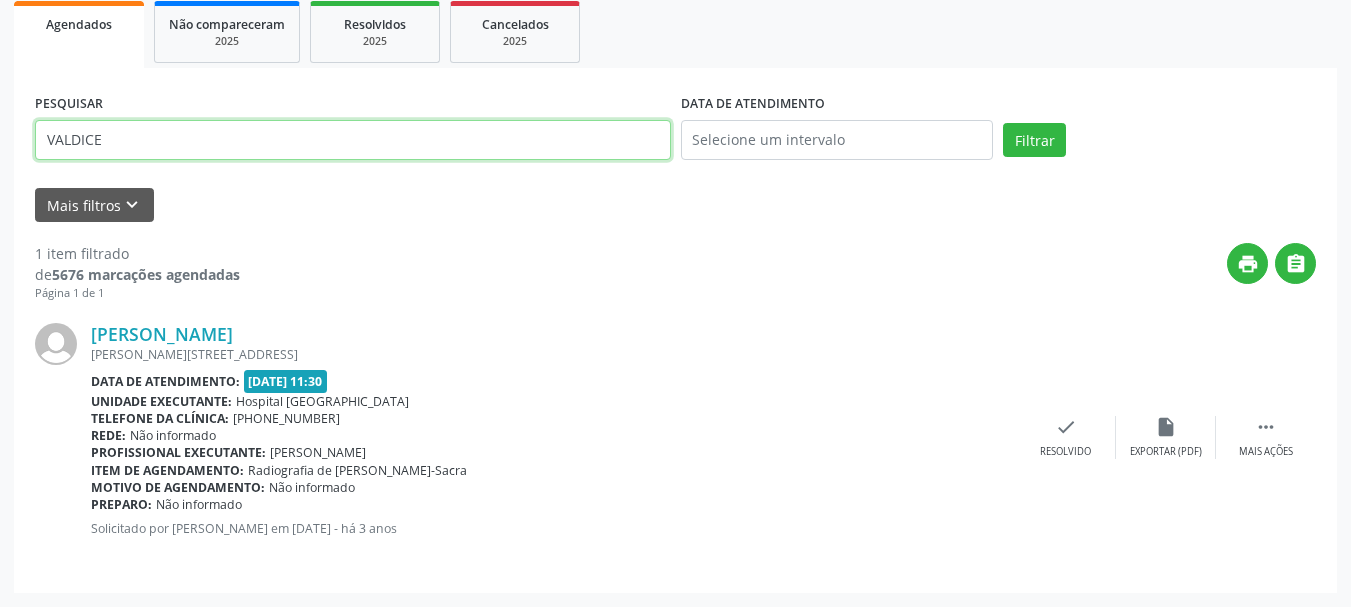 drag, startPoint x: 145, startPoint y: 141, endPoint x: 25, endPoint y: 143, distance: 120.01666 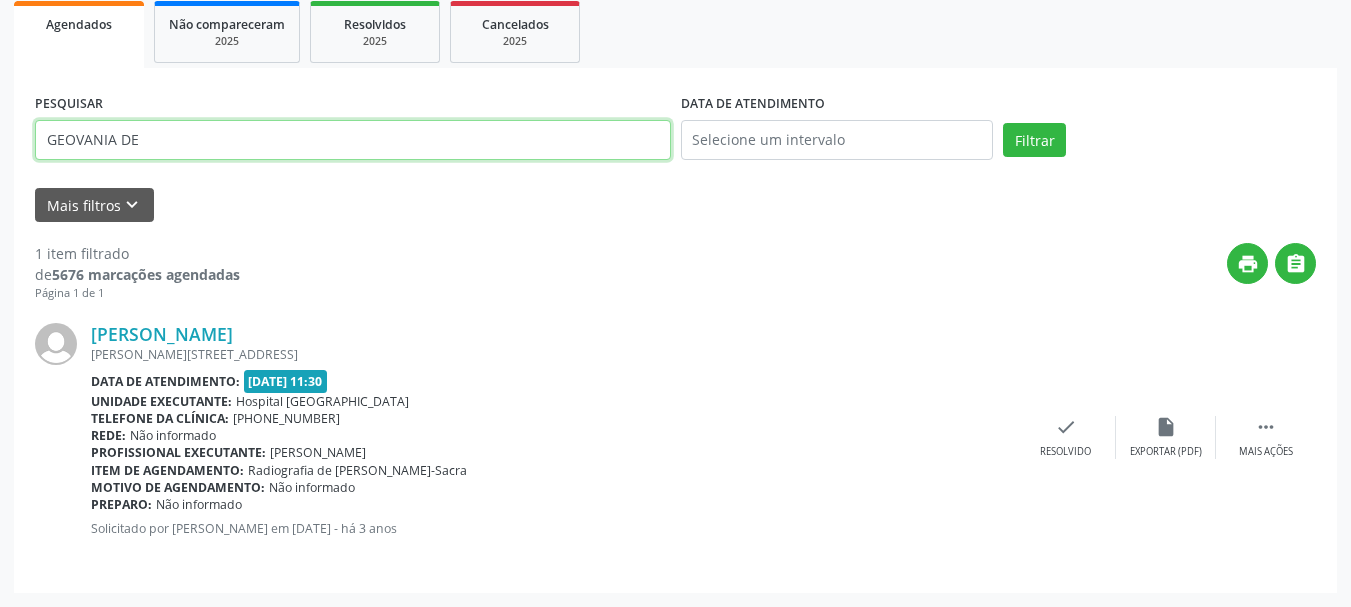 type on "GEOVANIA DE" 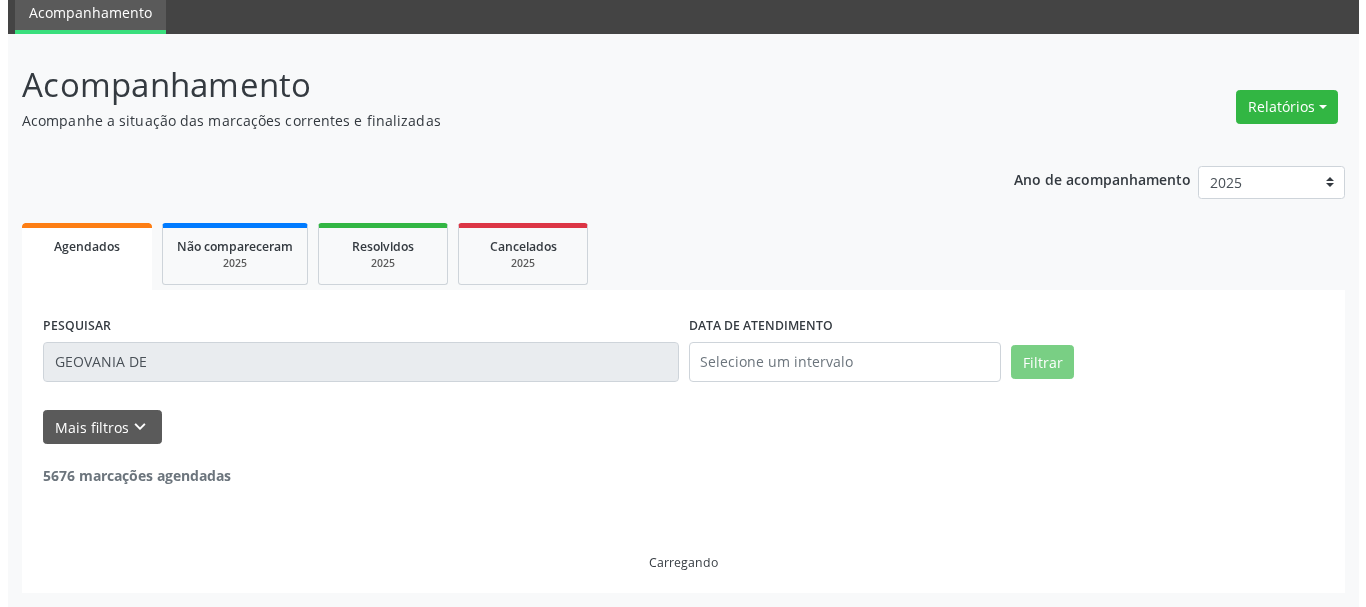 scroll, scrollTop: 298, scrollLeft: 0, axis: vertical 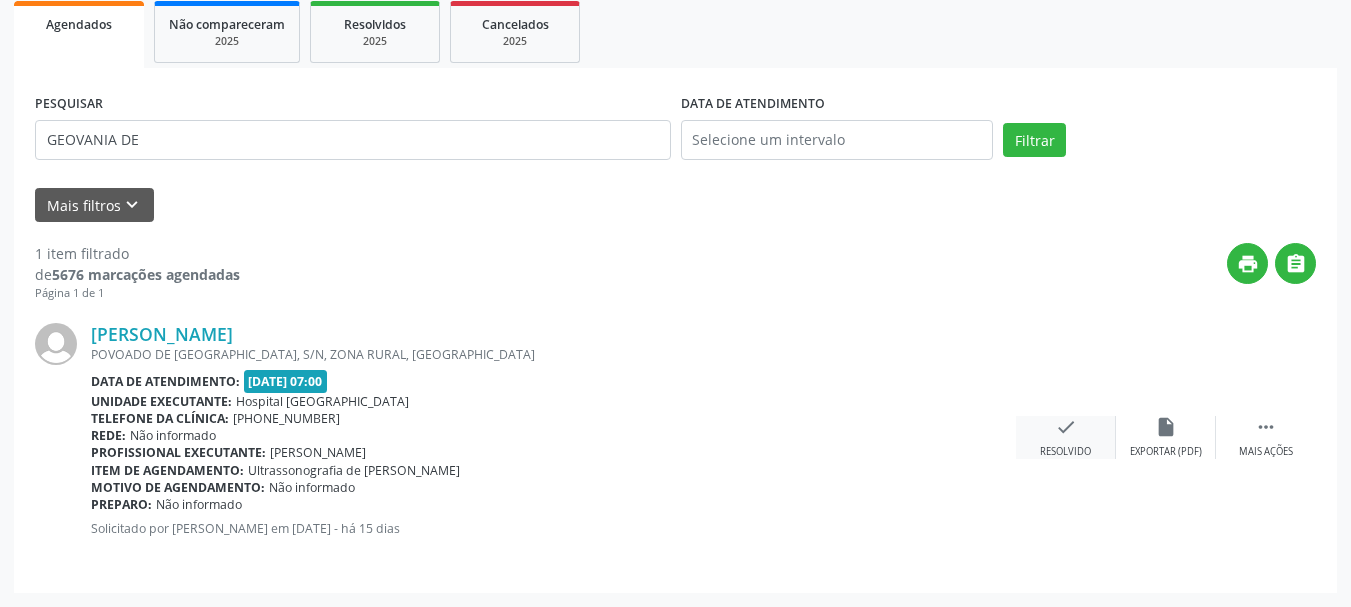 click on "check" at bounding box center (1066, 427) 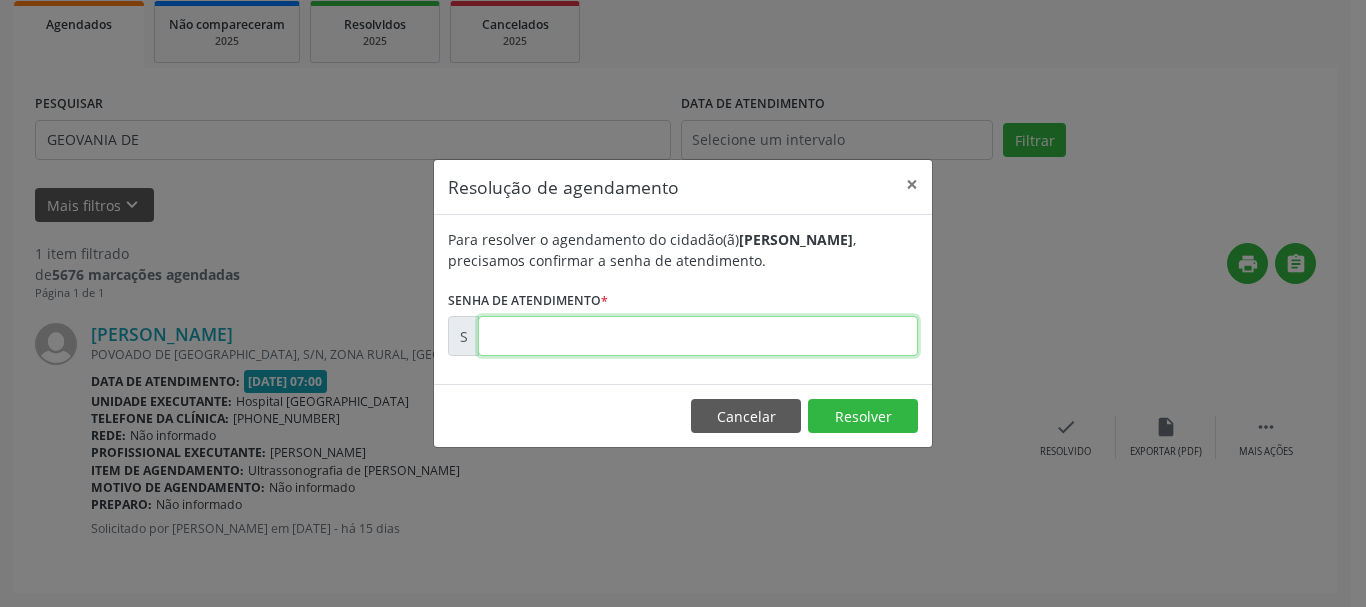 click at bounding box center (698, 336) 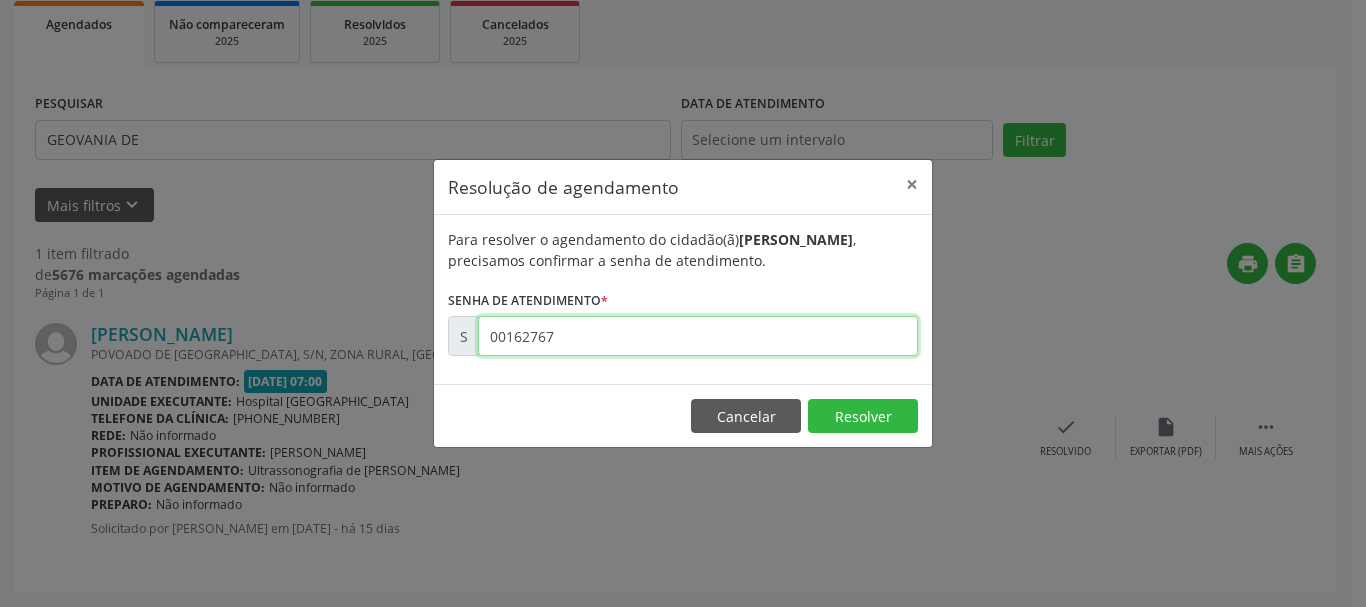 type on "00162767" 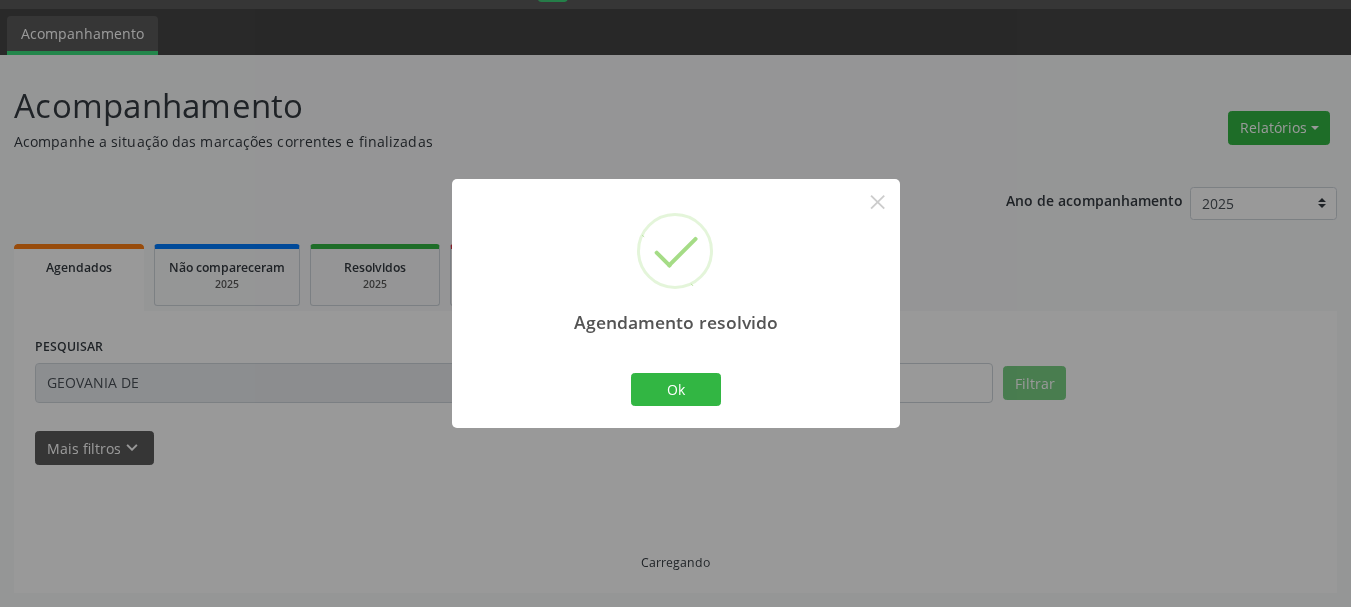 scroll, scrollTop: 11, scrollLeft: 0, axis: vertical 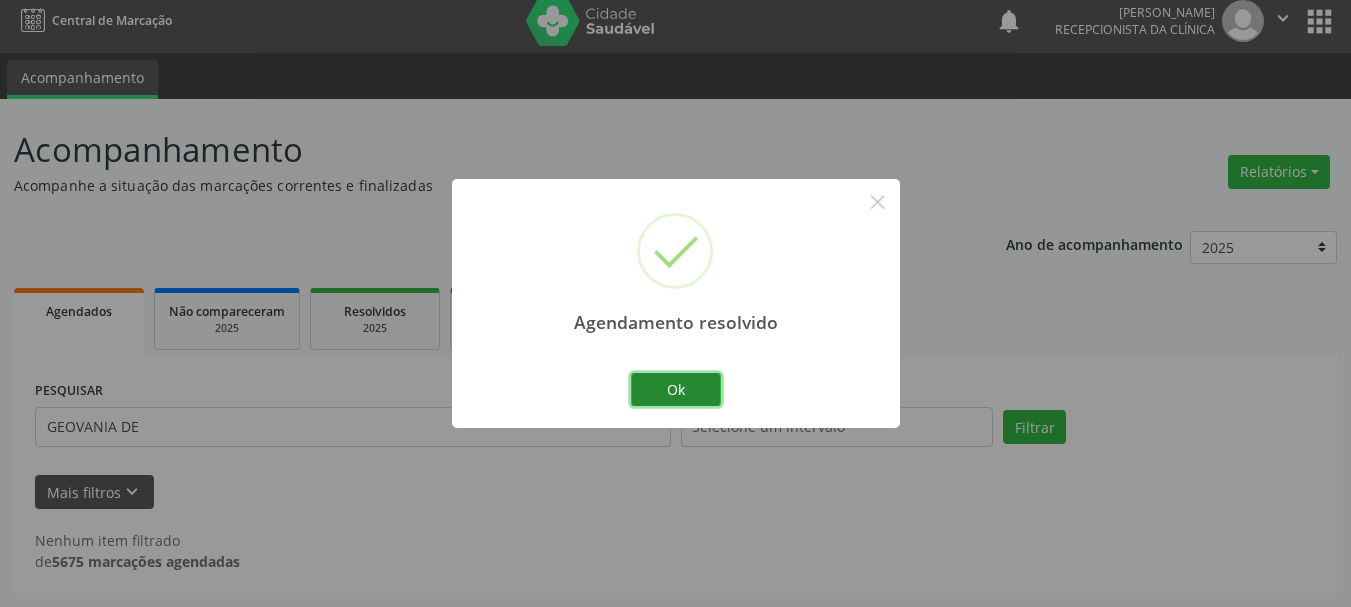click on "Ok" at bounding box center (676, 390) 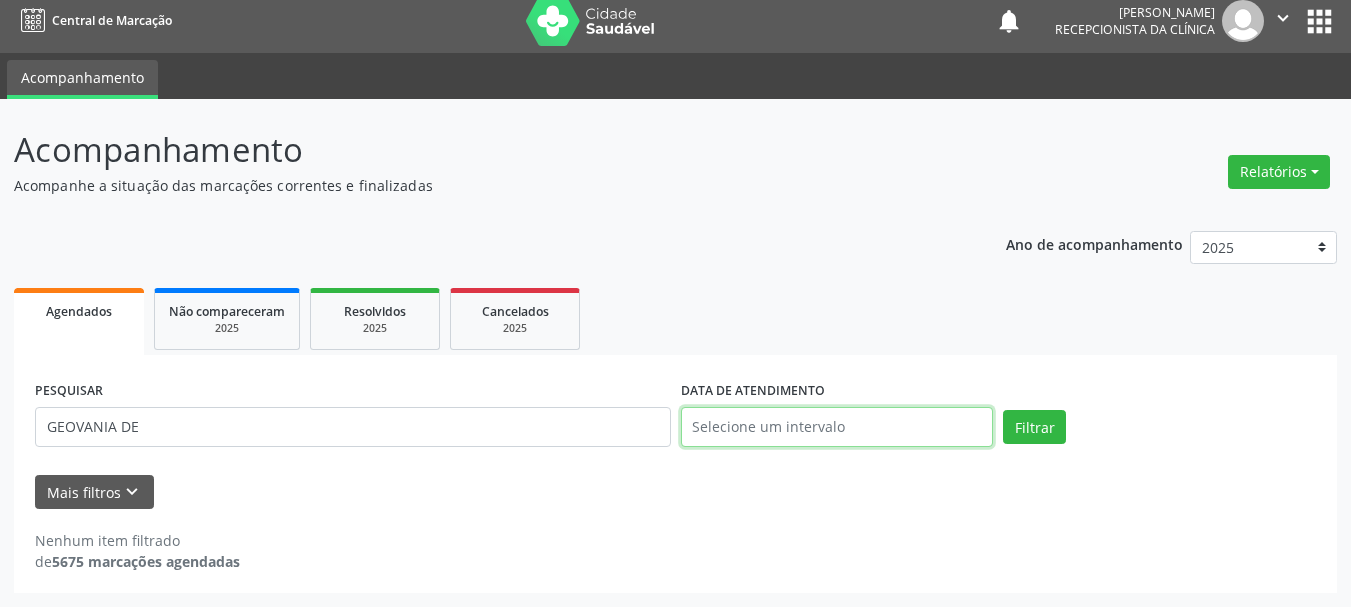 click at bounding box center [837, 427] 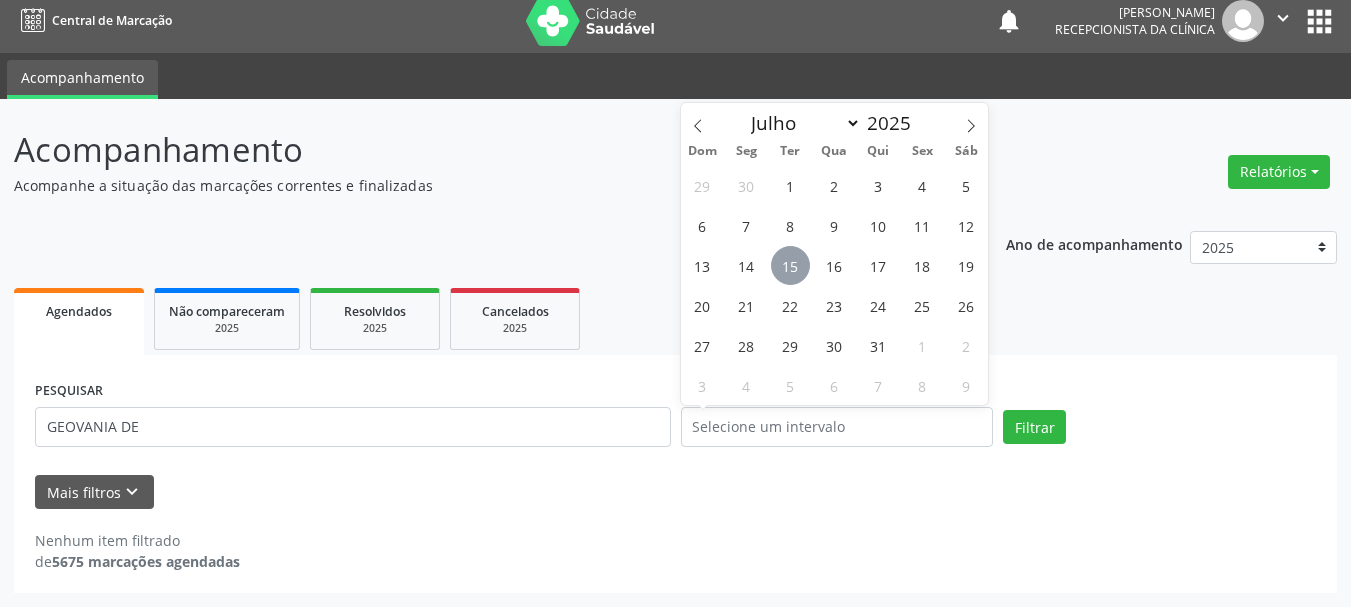 click on "15" at bounding box center (790, 265) 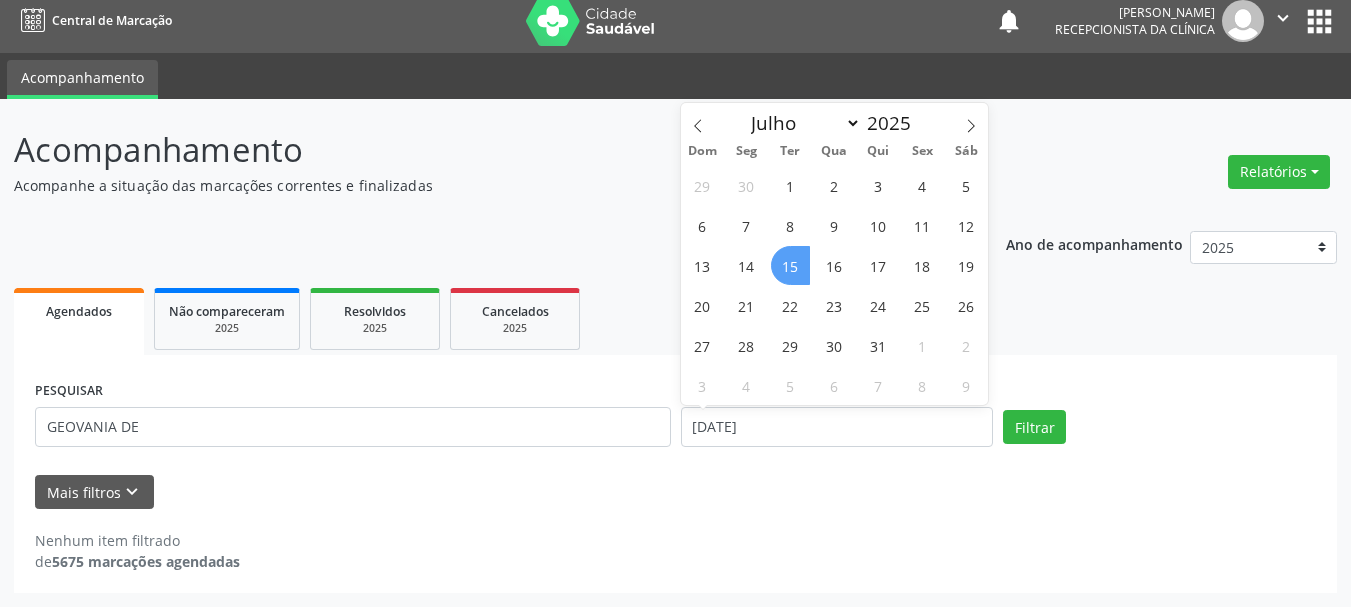click on "15" at bounding box center (790, 265) 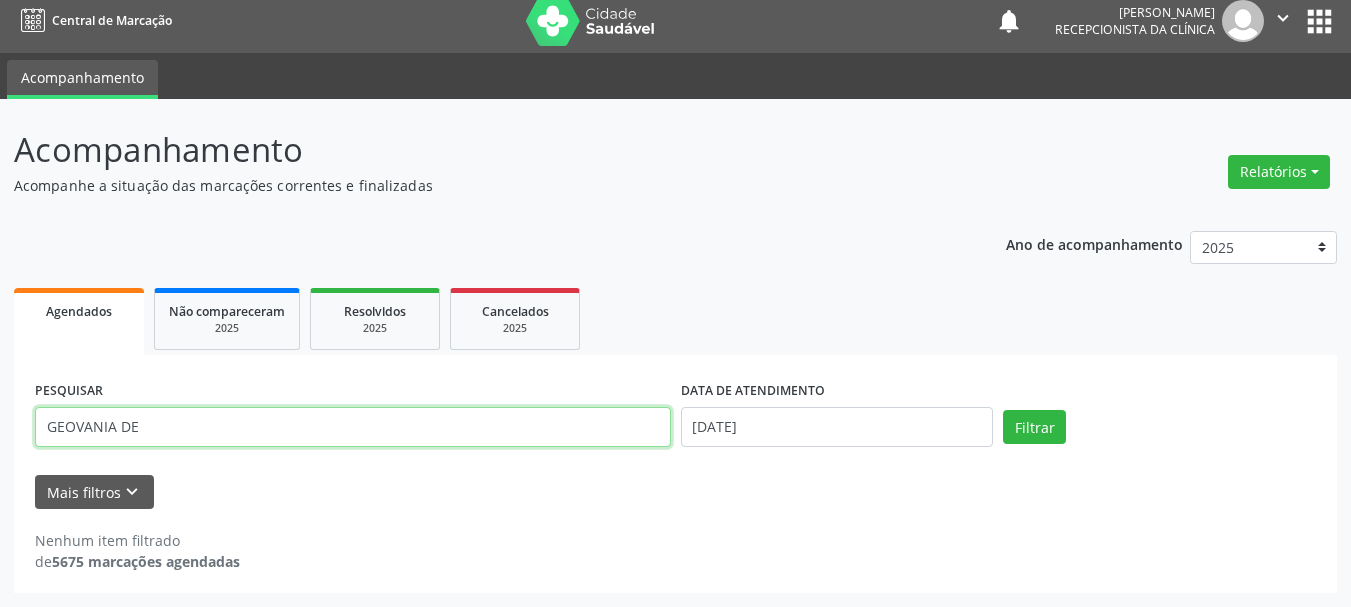 click on "GEOVANIA DE" at bounding box center (353, 427) 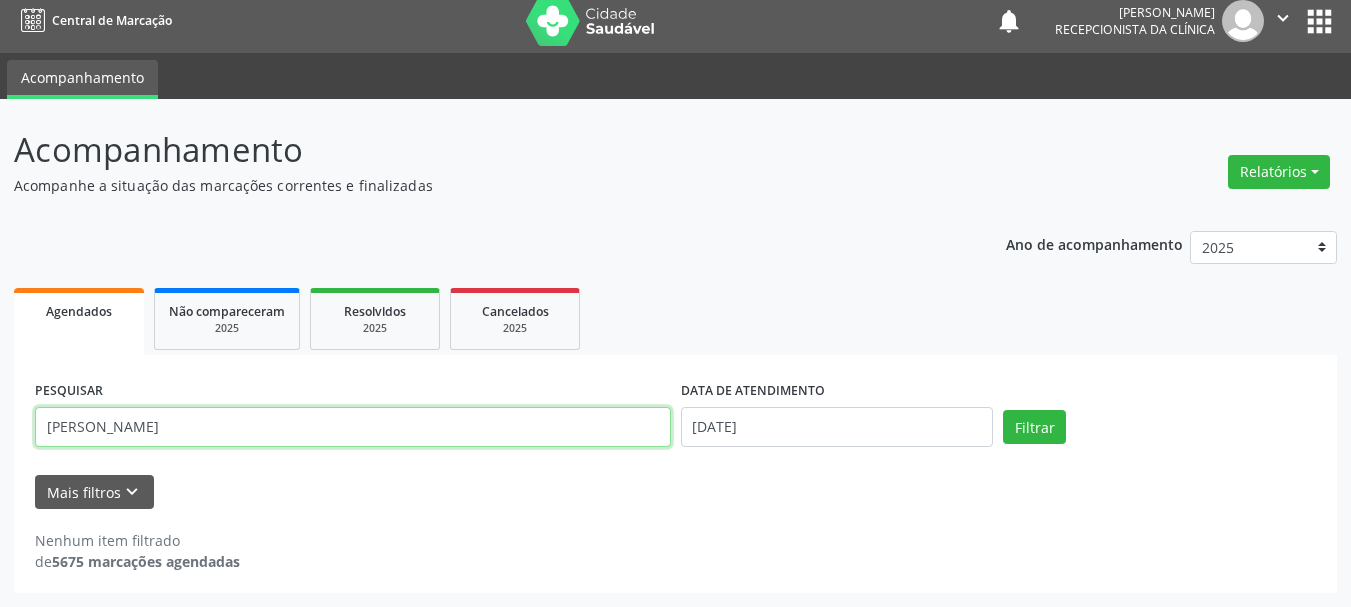 type on "[PERSON_NAME]" 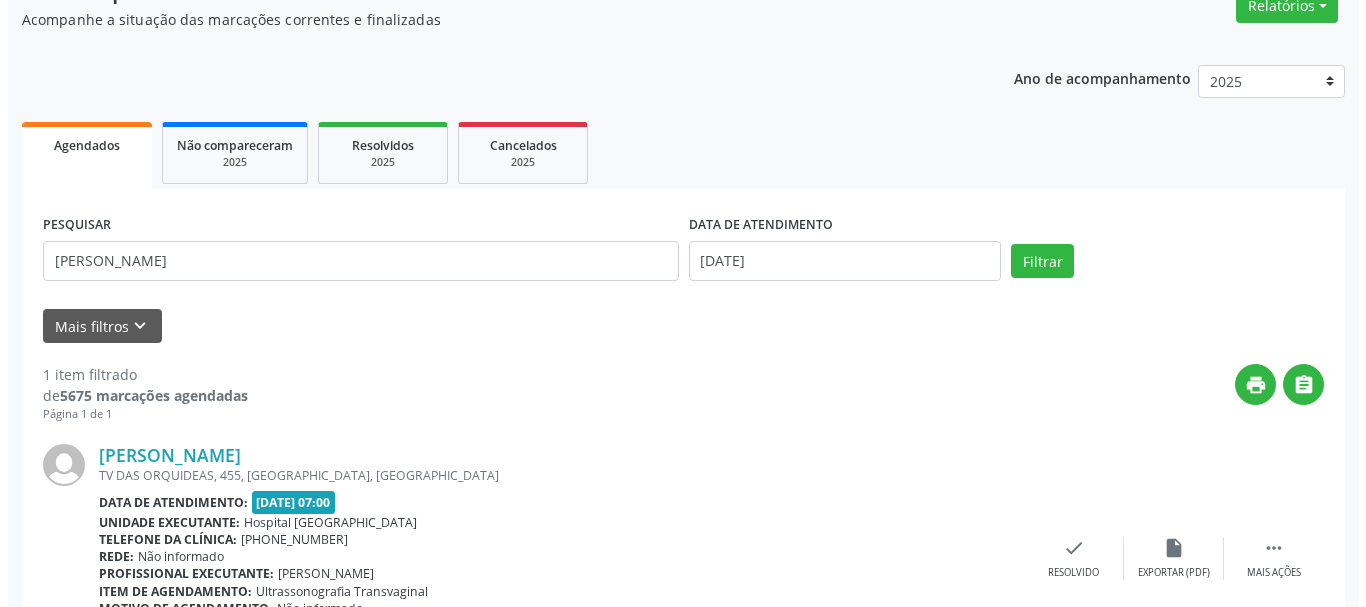 scroll, scrollTop: 298, scrollLeft: 0, axis: vertical 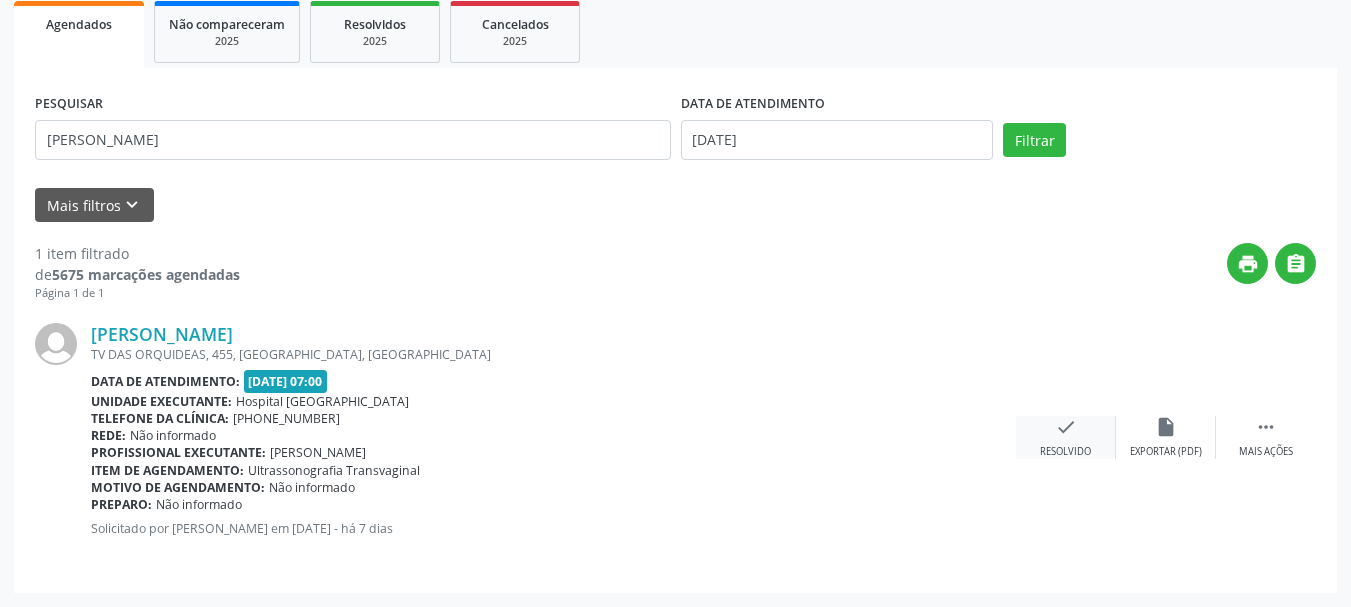 click on "check" at bounding box center [1066, 427] 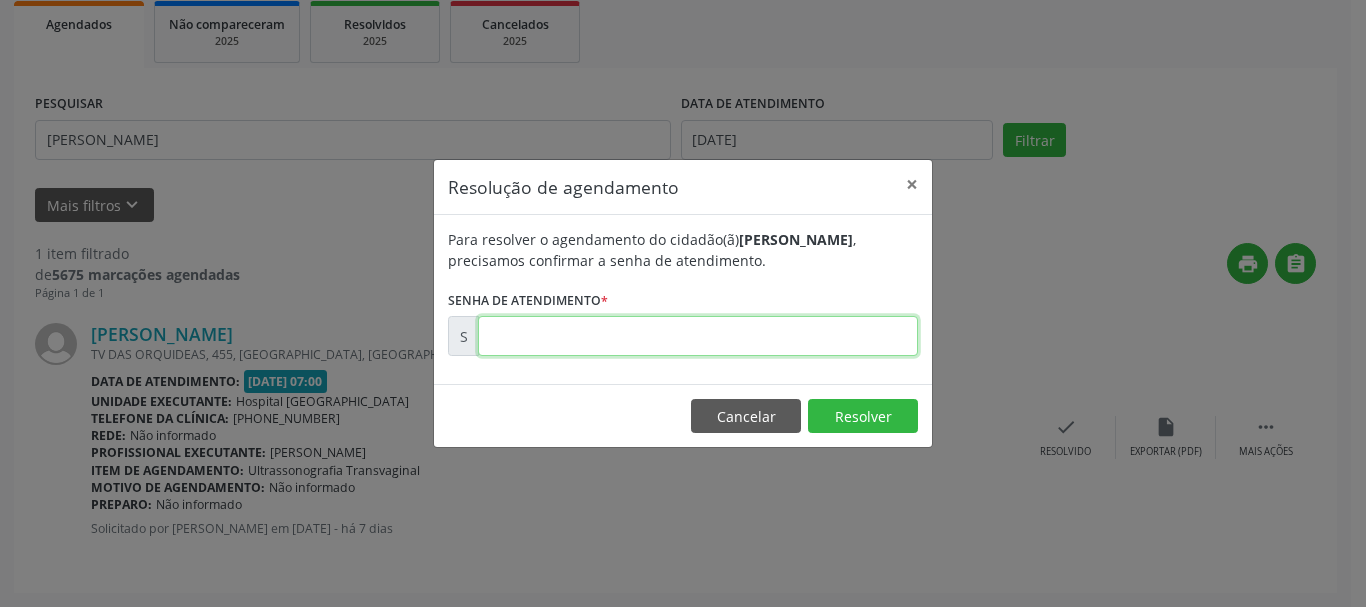 click at bounding box center (698, 336) 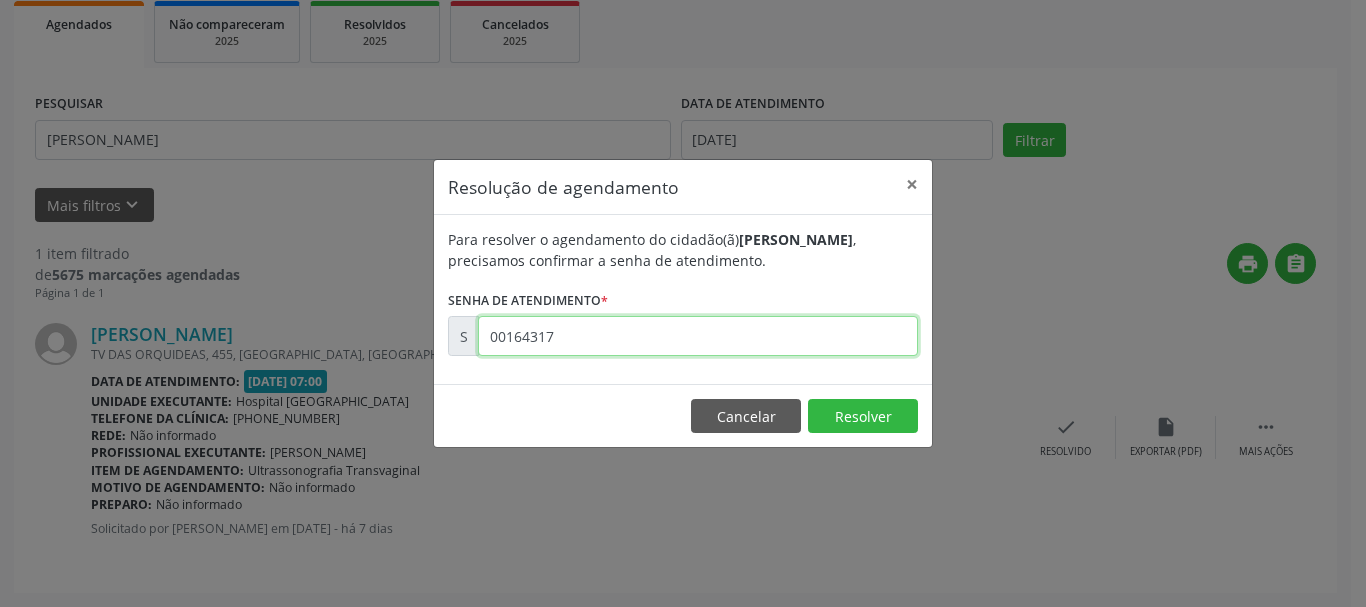 type on "00164317" 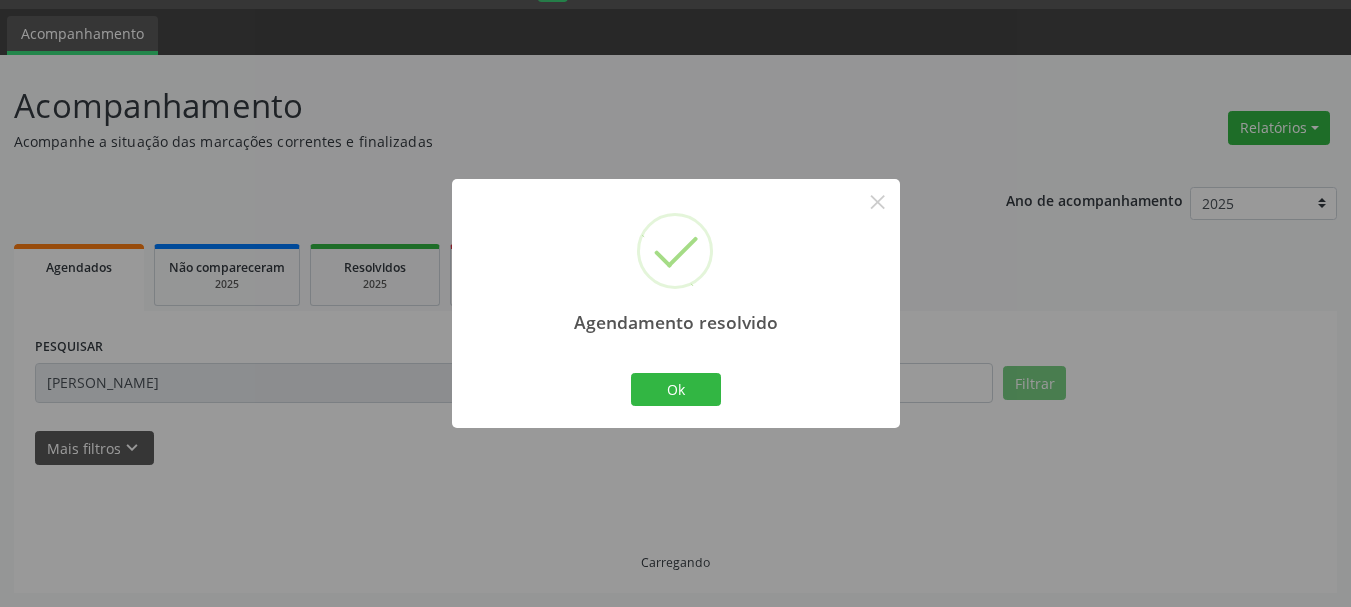 scroll, scrollTop: 11, scrollLeft: 0, axis: vertical 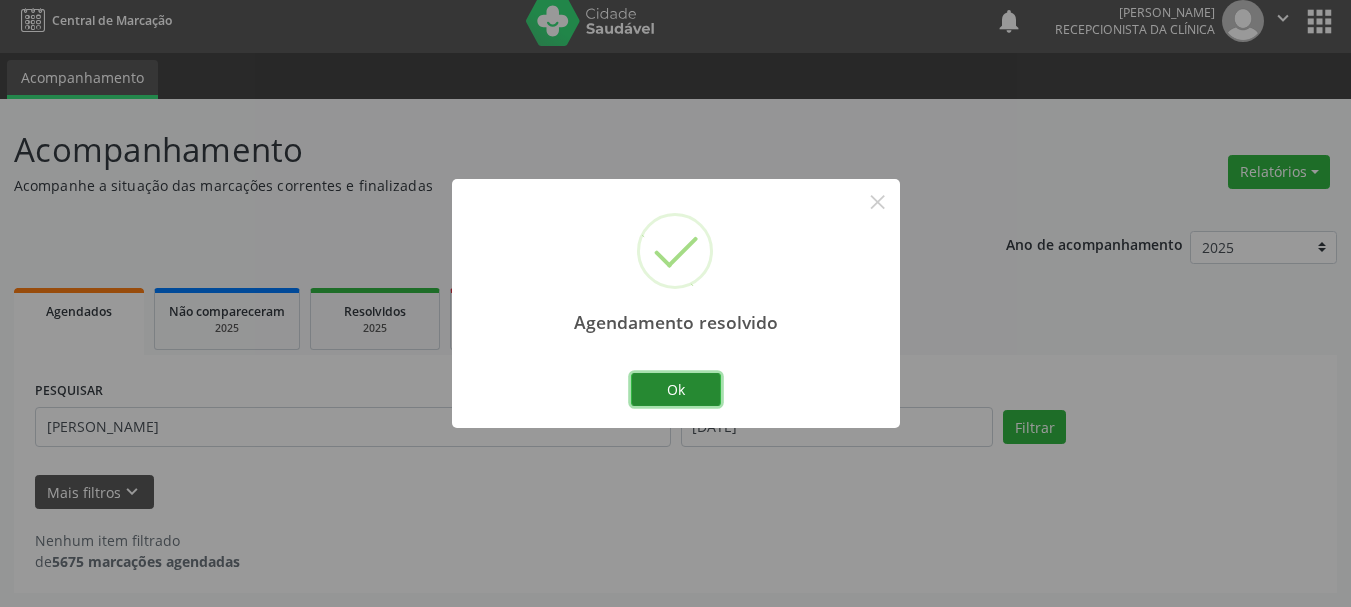 click on "Ok" at bounding box center (676, 390) 